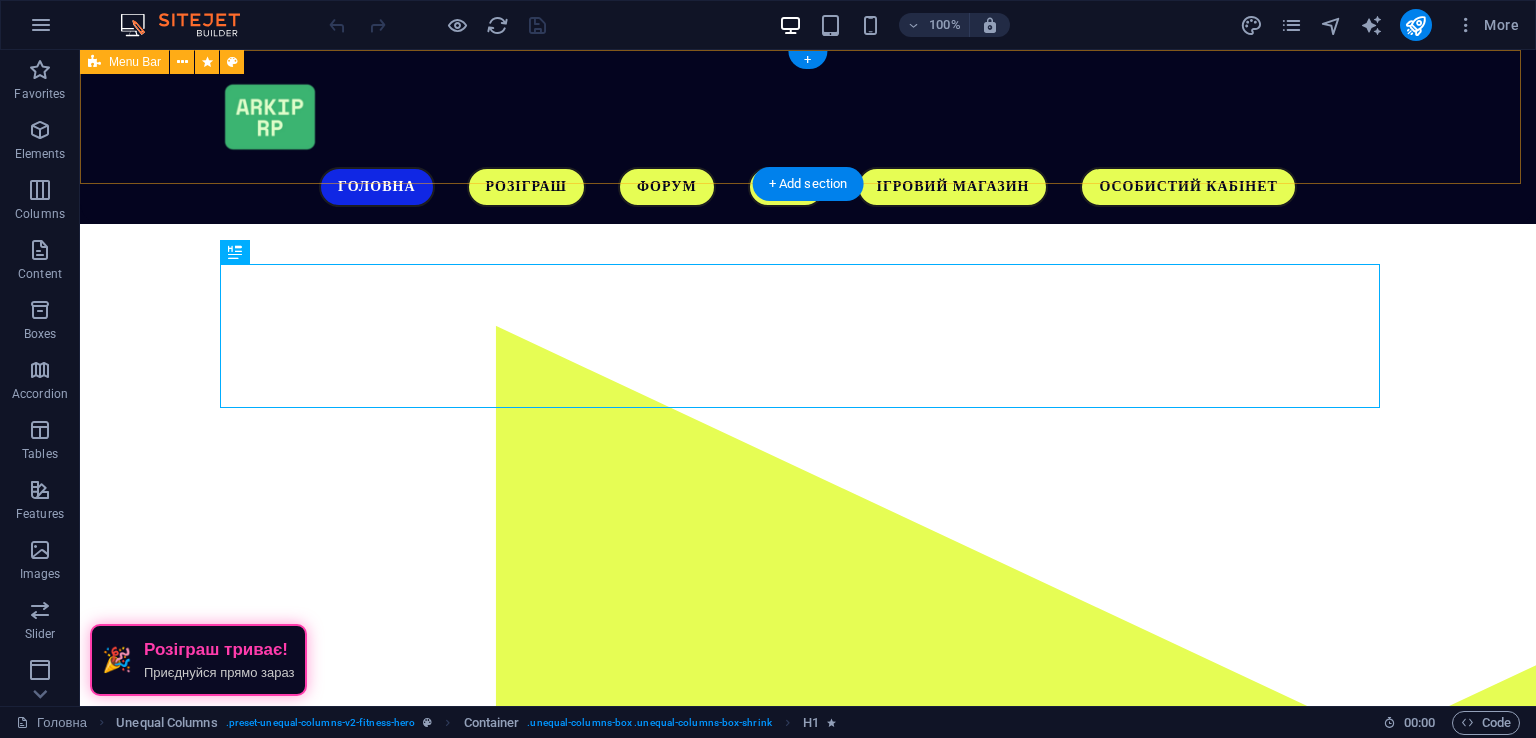 scroll, scrollTop: 0, scrollLeft: 0, axis: both 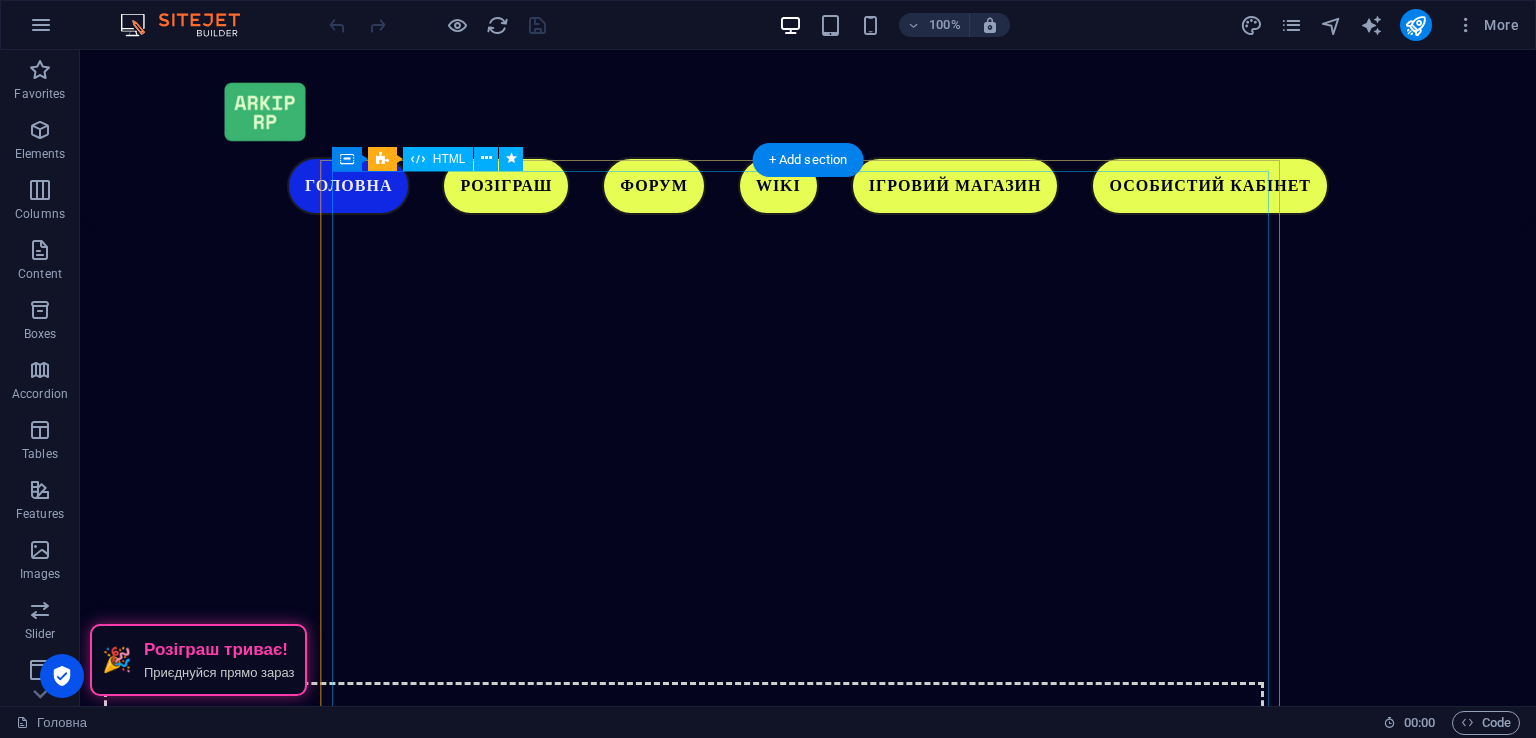 click on "Слідкуйте за виходом гри в Discord сервері ARKIP RP
[URL][DOMAIN_NAME]" at bounding box center (808, 2699) 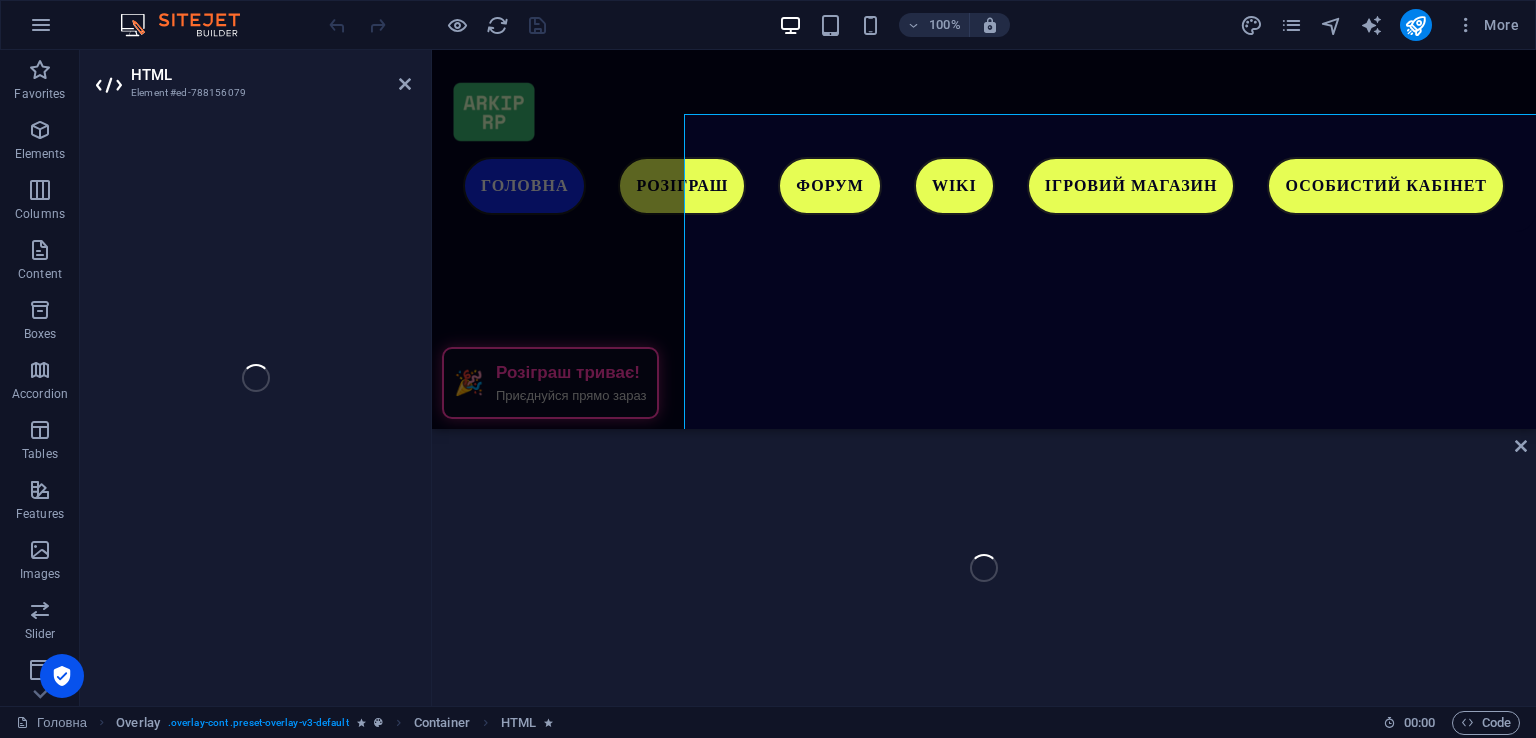 scroll, scrollTop: 5193, scrollLeft: 0, axis: vertical 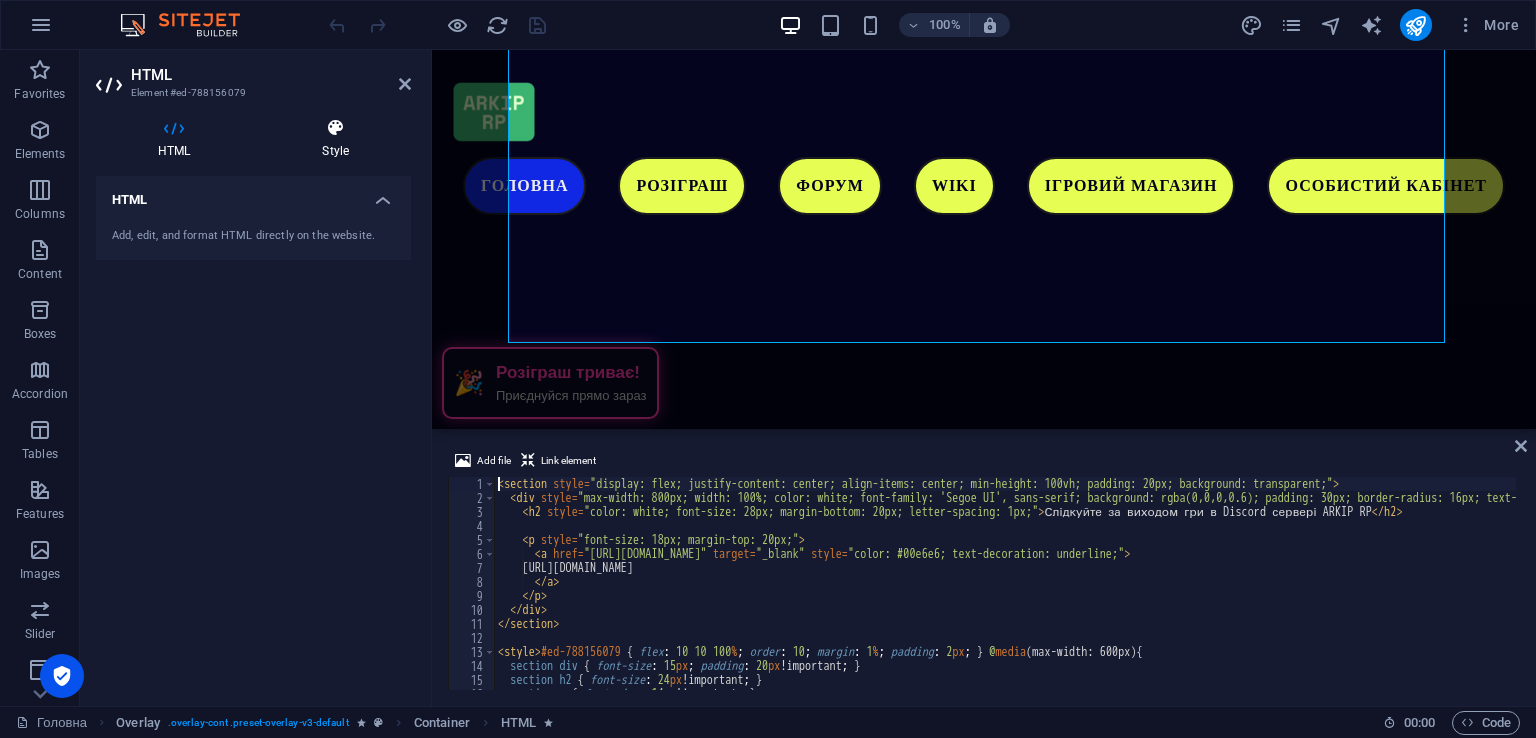 click at bounding box center [335, 128] 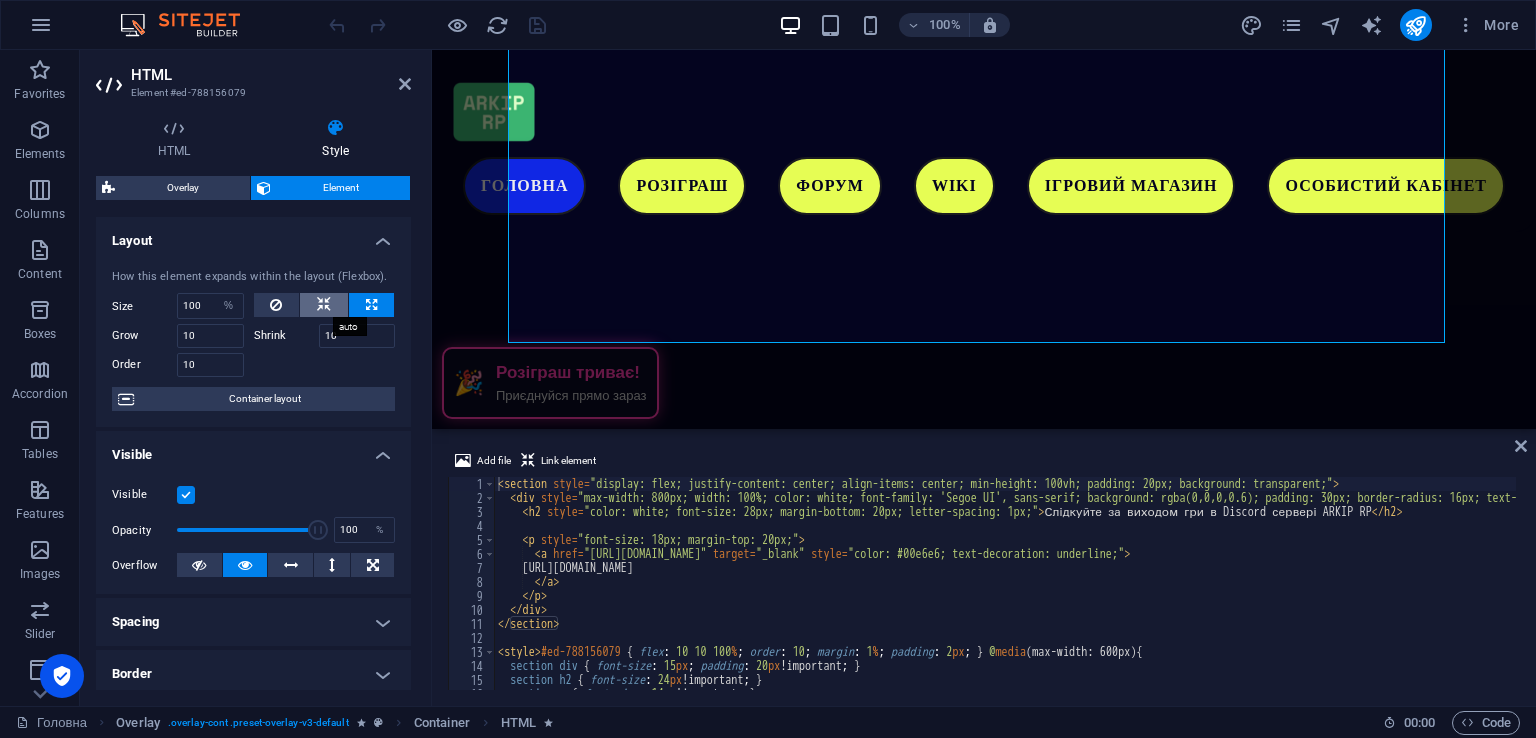 click at bounding box center [324, 305] 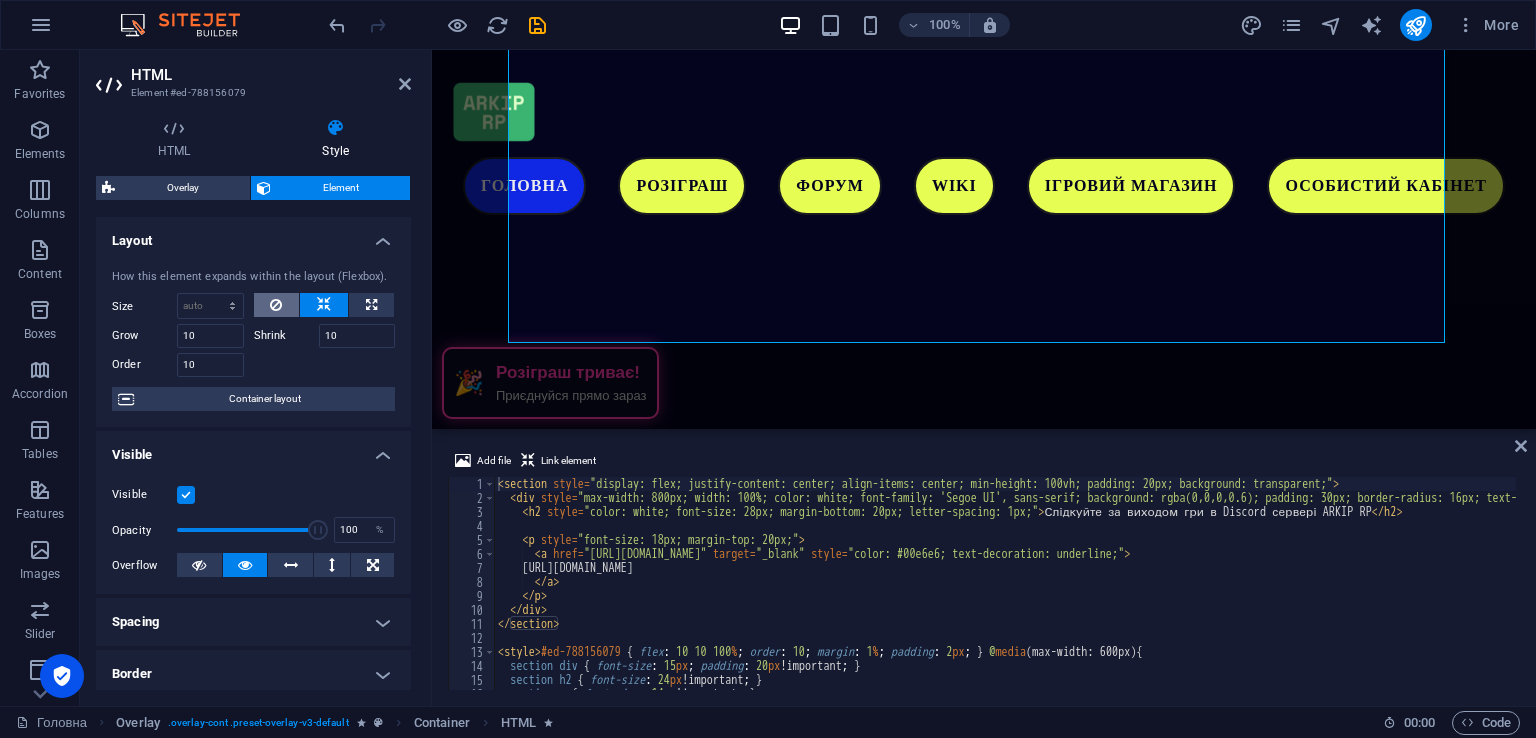 click at bounding box center (276, 305) 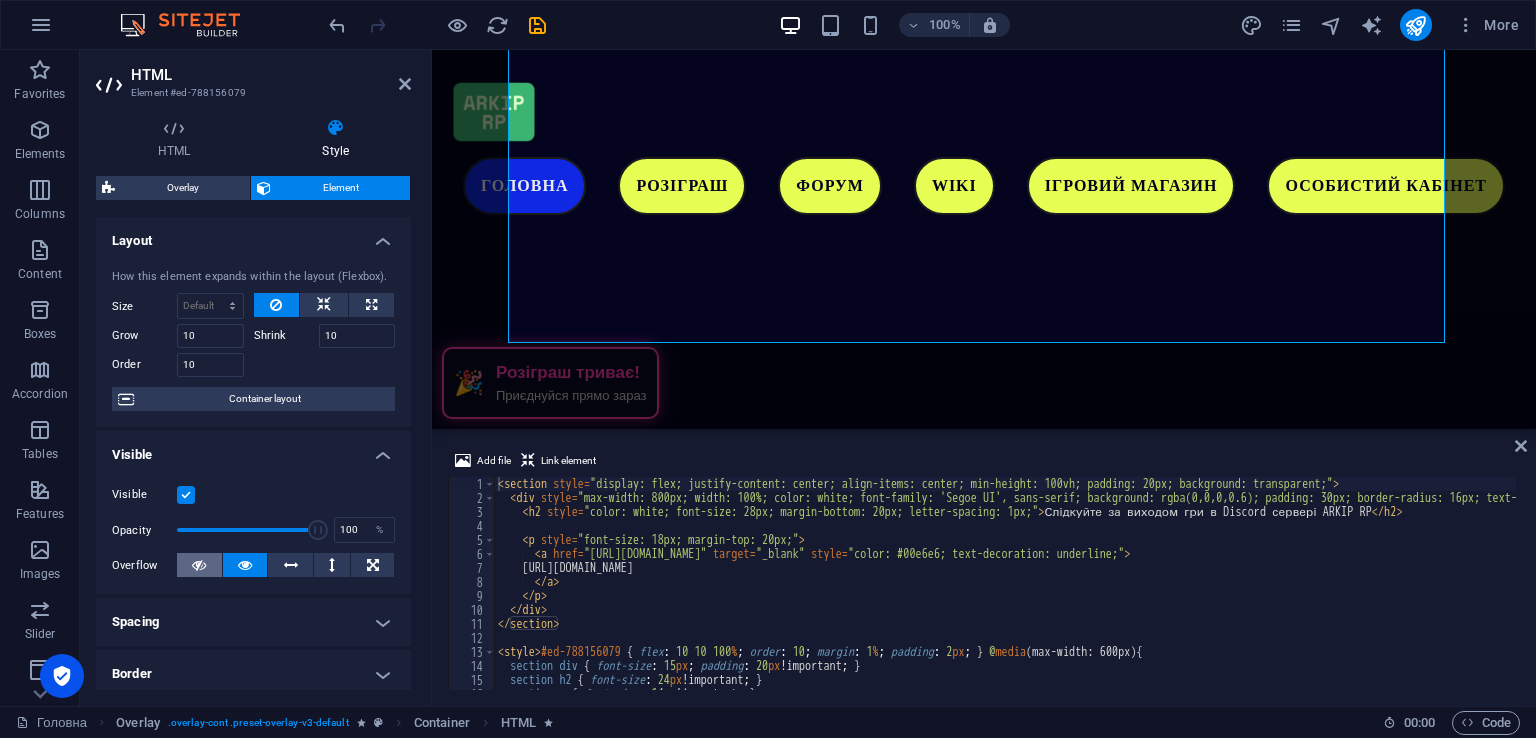 click at bounding box center [199, 565] 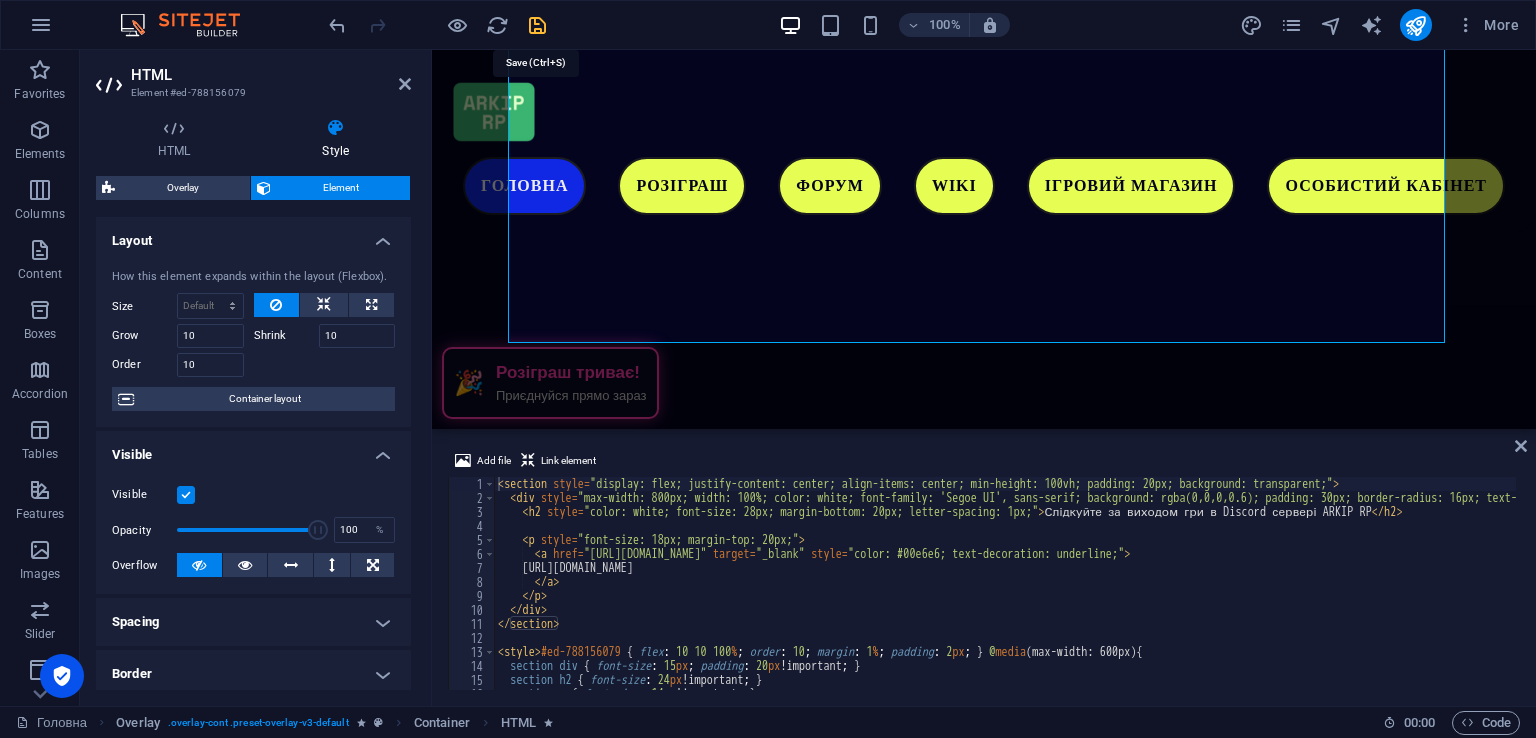 click at bounding box center (537, 25) 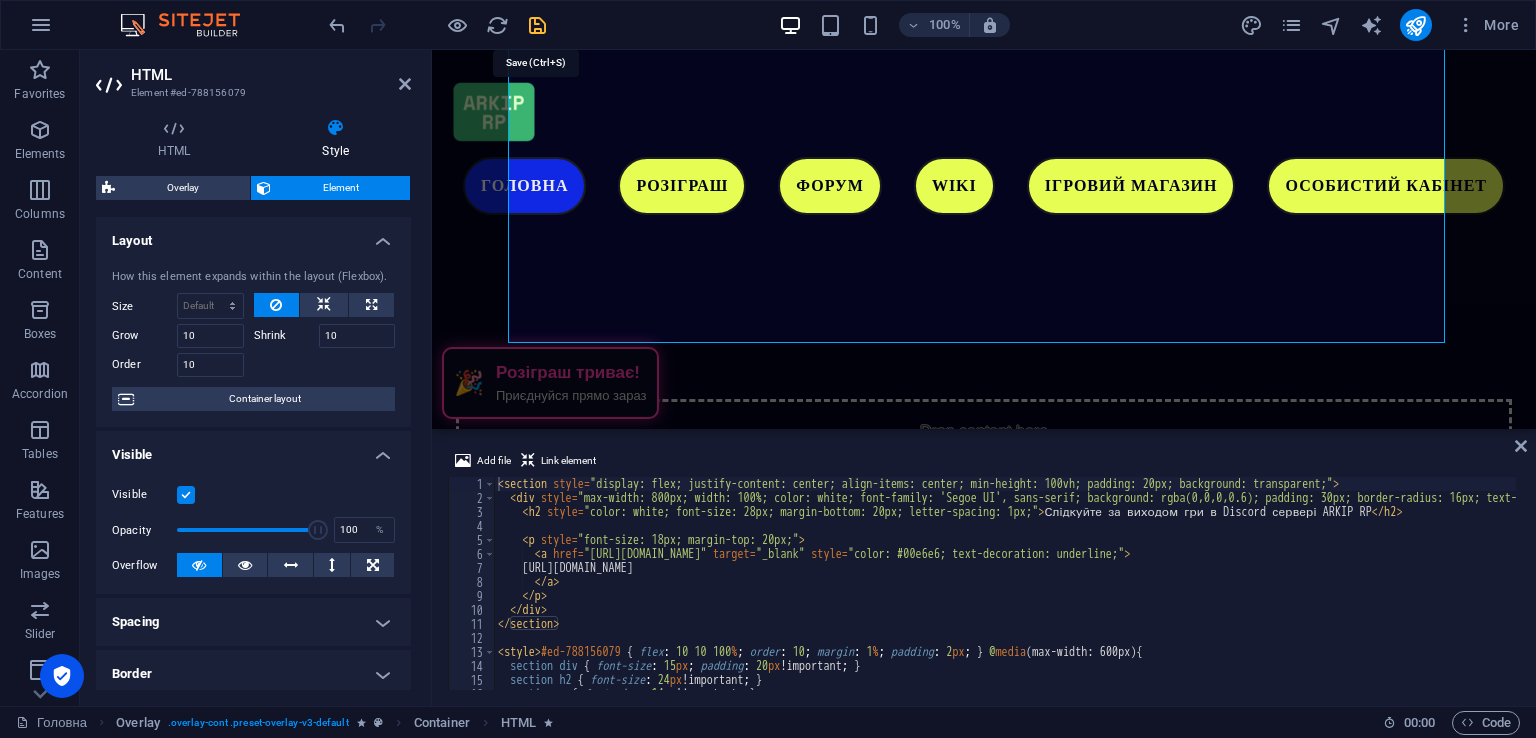 scroll, scrollTop: 5136, scrollLeft: 0, axis: vertical 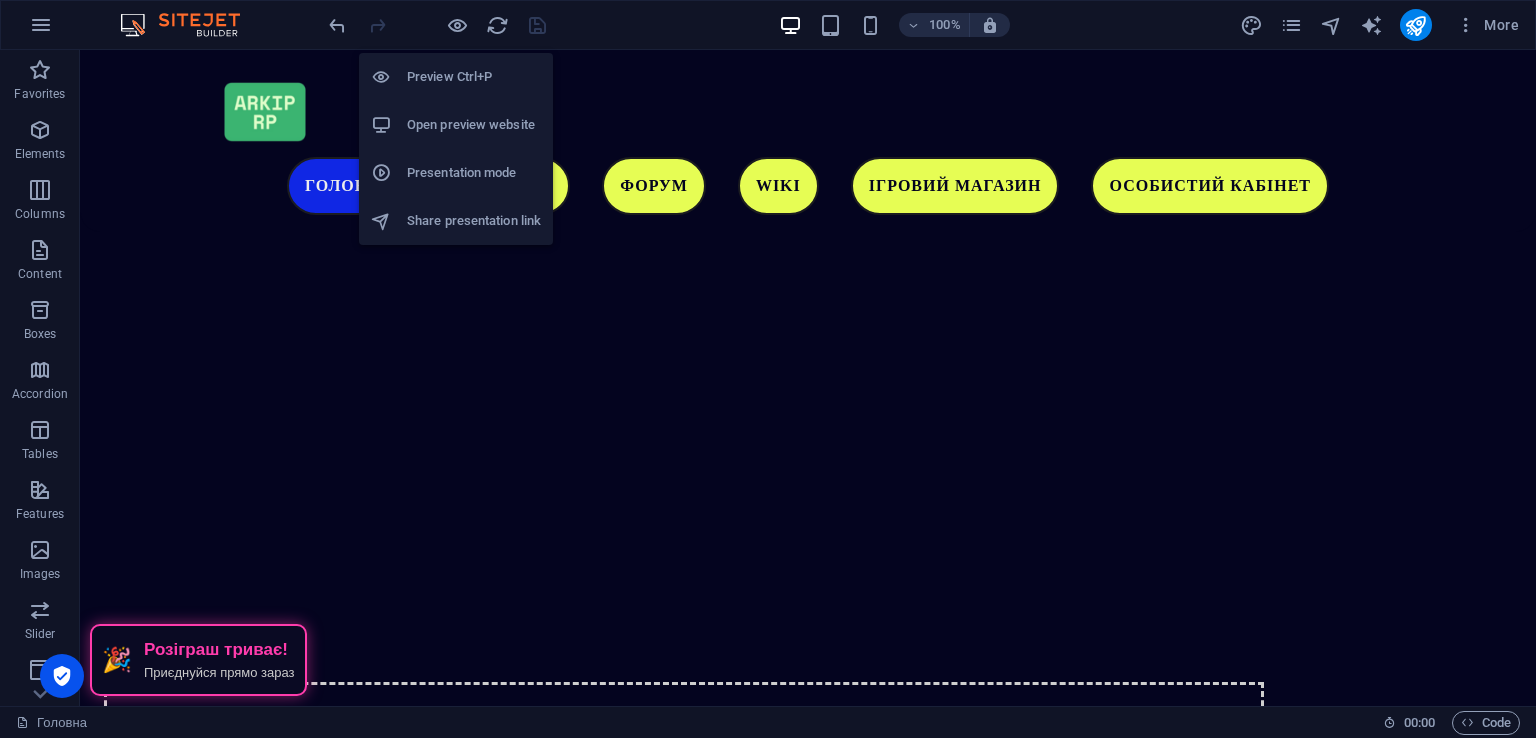 click on "Open preview website" at bounding box center [456, 125] 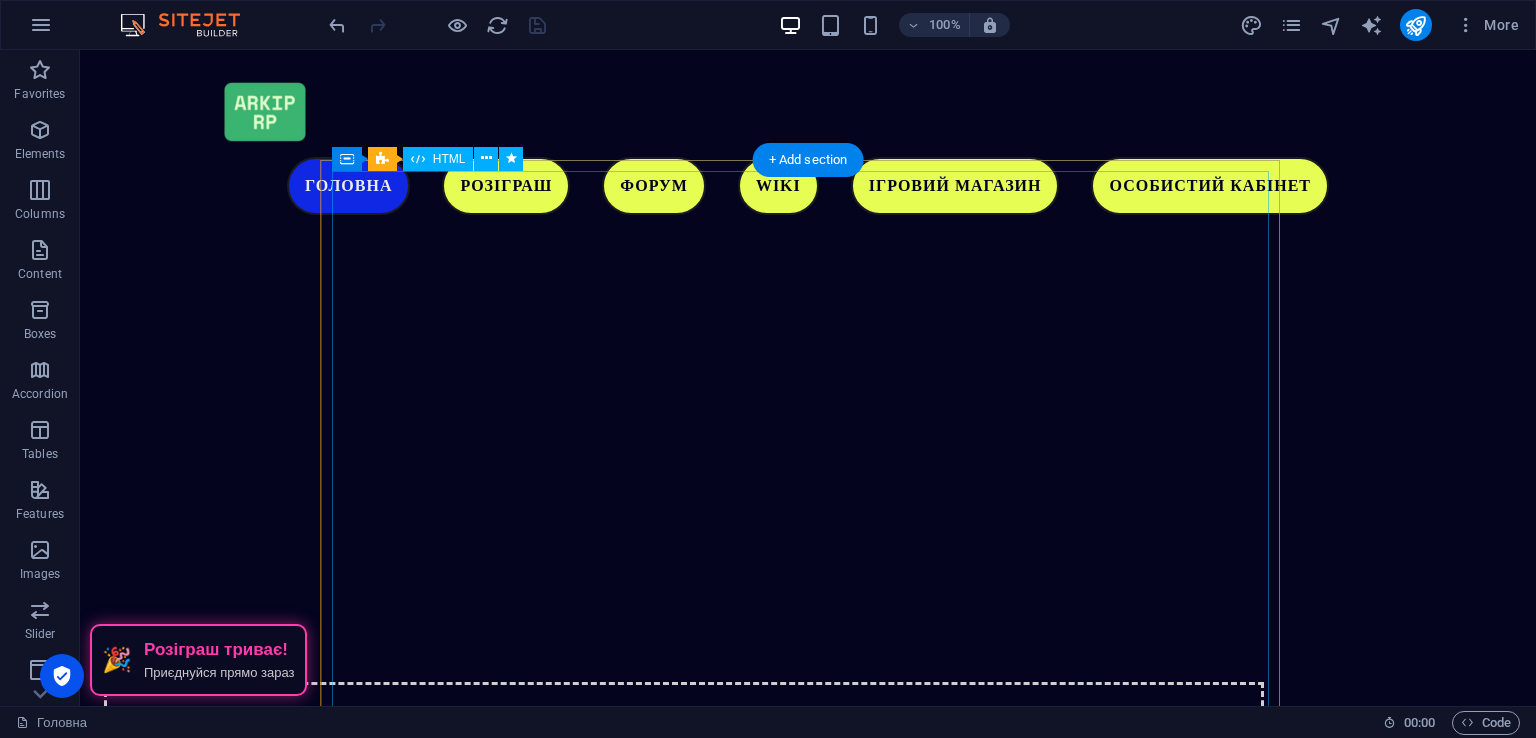 click on "Слідкуйте за виходом гри в Discord сервері ARKIP RP
[URL][DOMAIN_NAME]" at bounding box center [808, 2699] 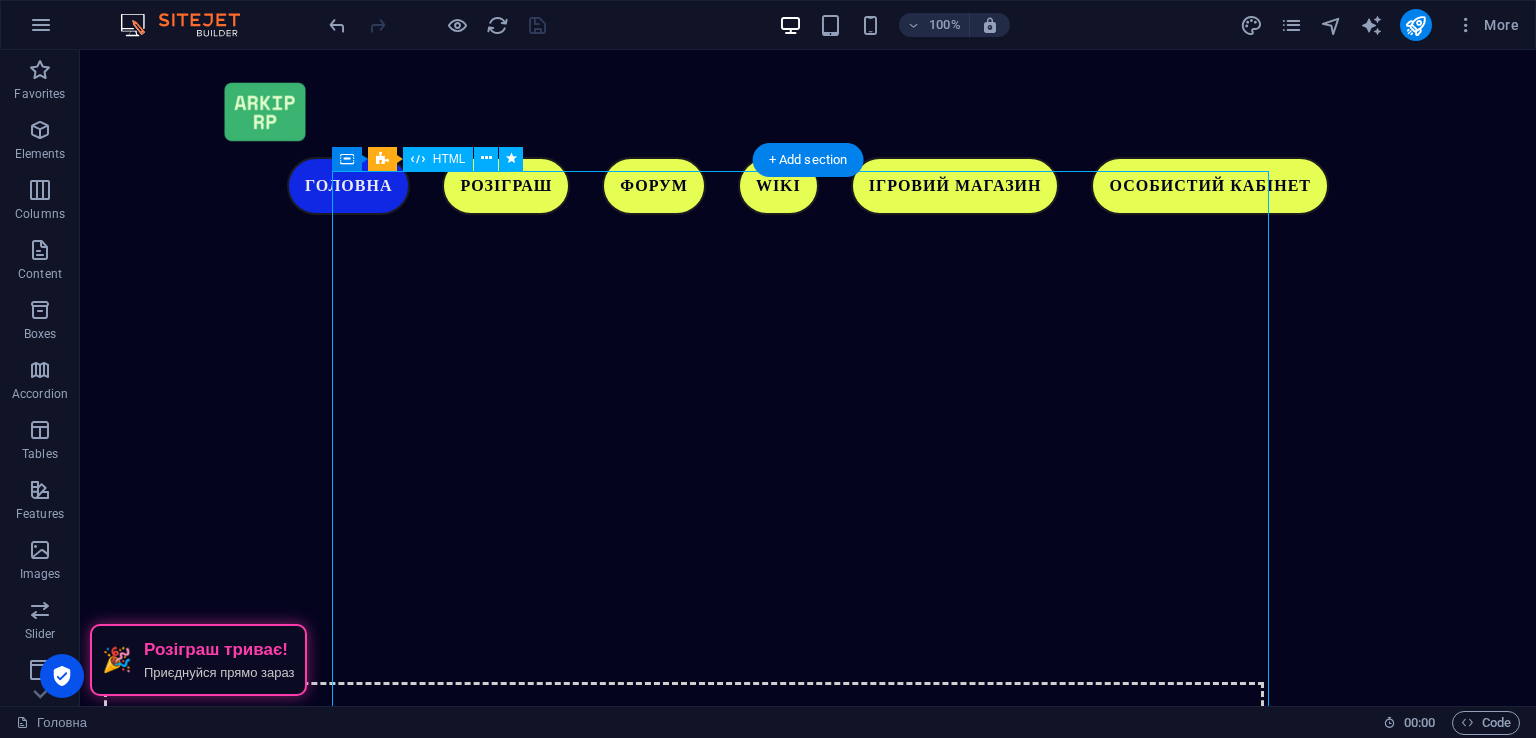 click on "Слідкуйте за виходом гри в Discord сервері ARKIP RP
[URL][DOMAIN_NAME]" at bounding box center [808, 2699] 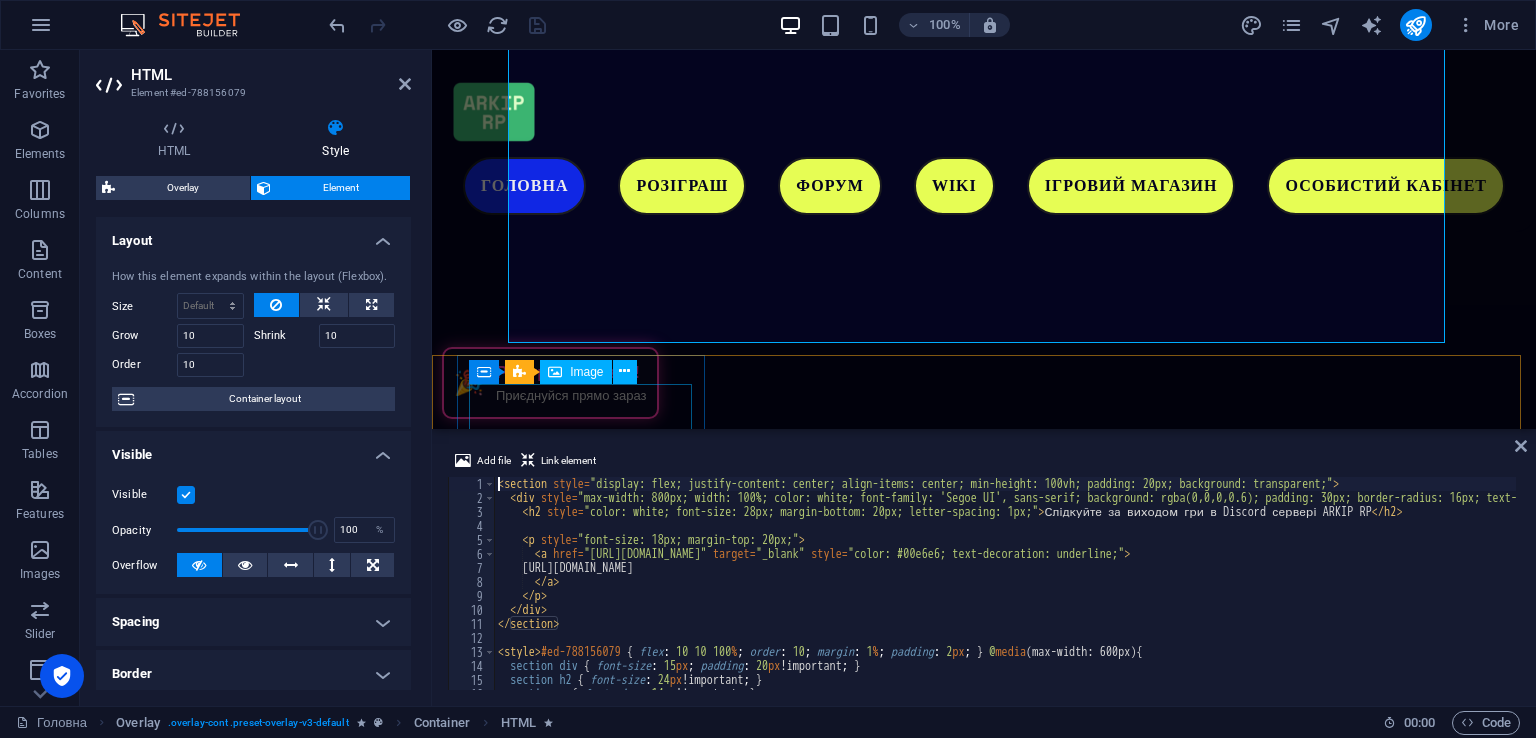 scroll, scrollTop: 5193, scrollLeft: 0, axis: vertical 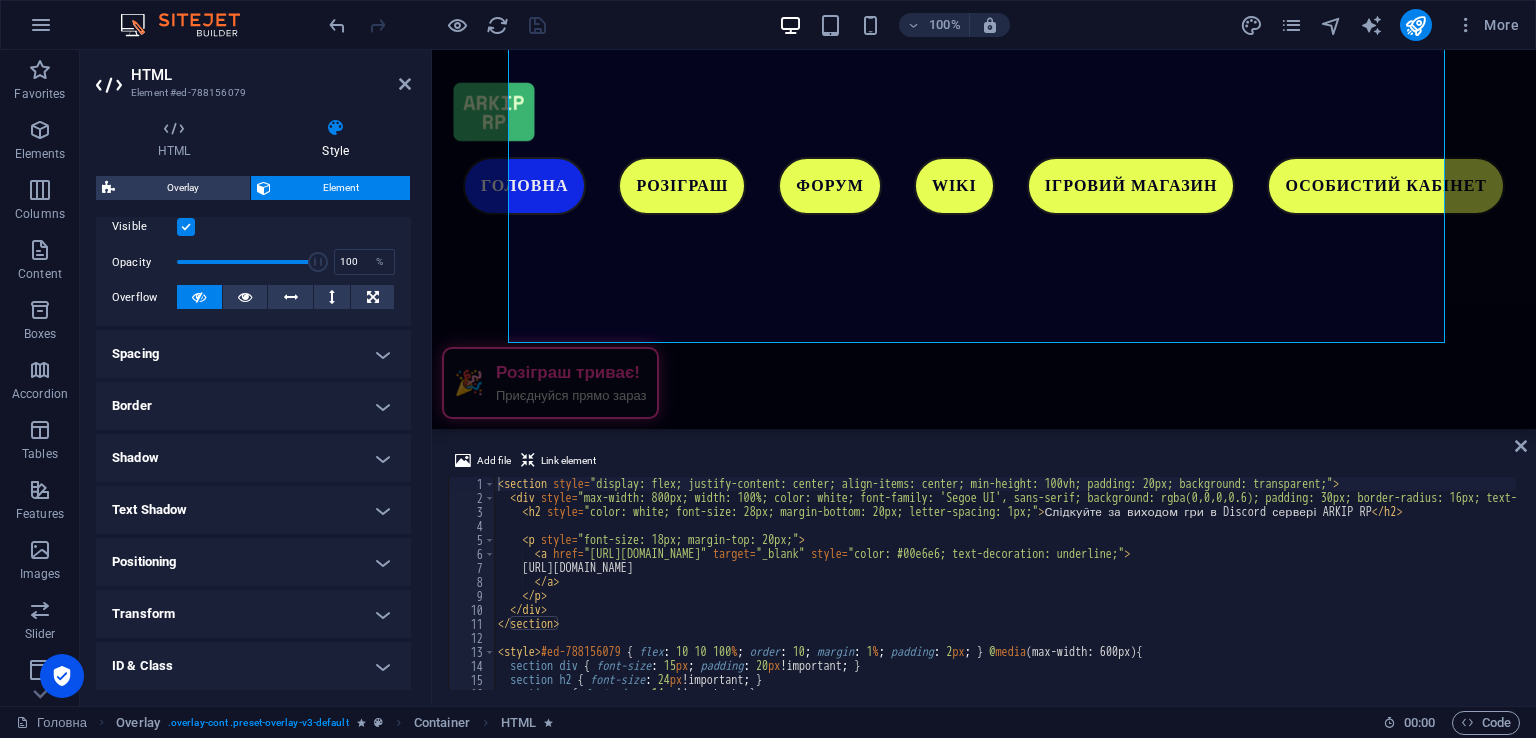 click on "Spacing" at bounding box center [253, 354] 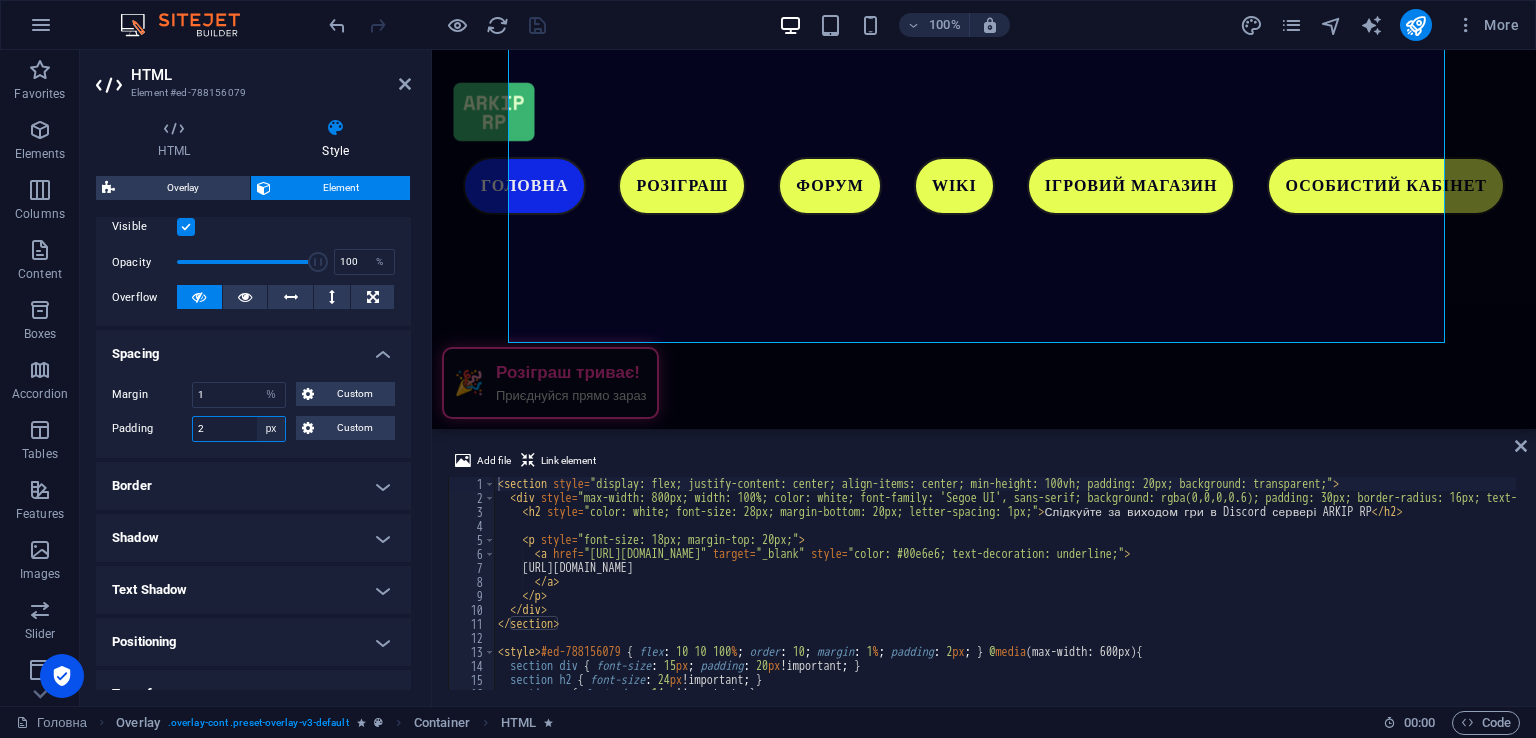 click on "Default px rem % vh vw Custom" at bounding box center [271, 429] 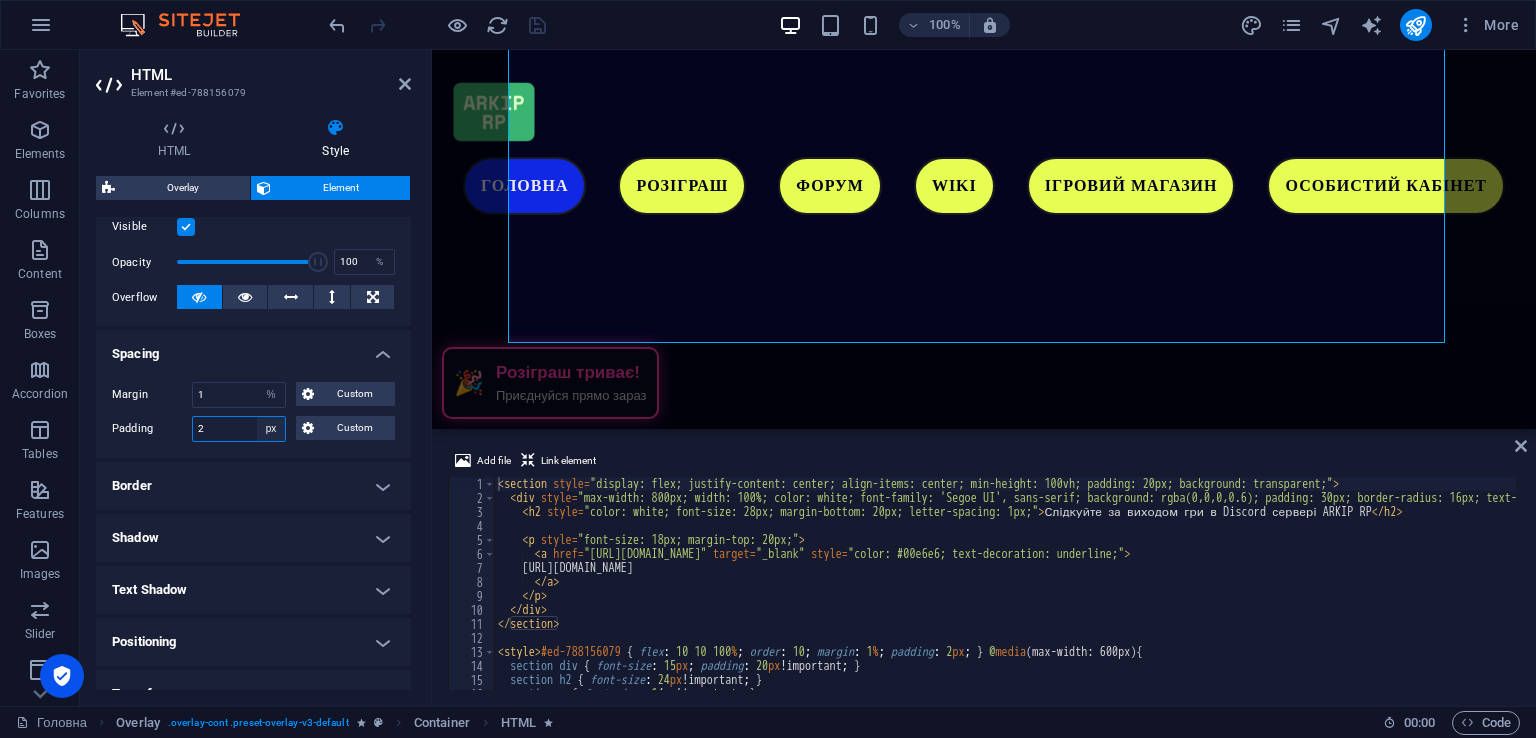 select on "default" 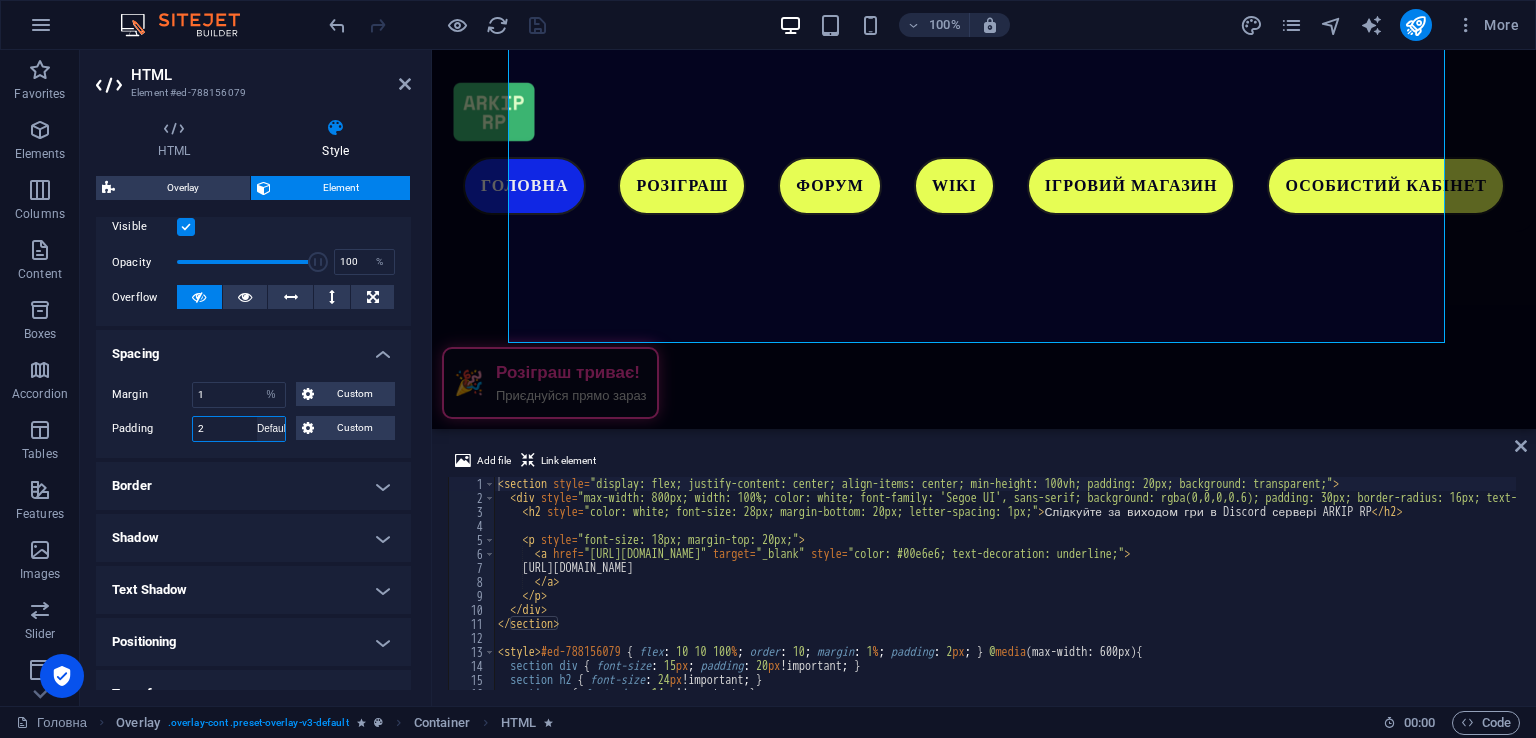 click on "Default px rem % vh vw Custom" at bounding box center [271, 429] 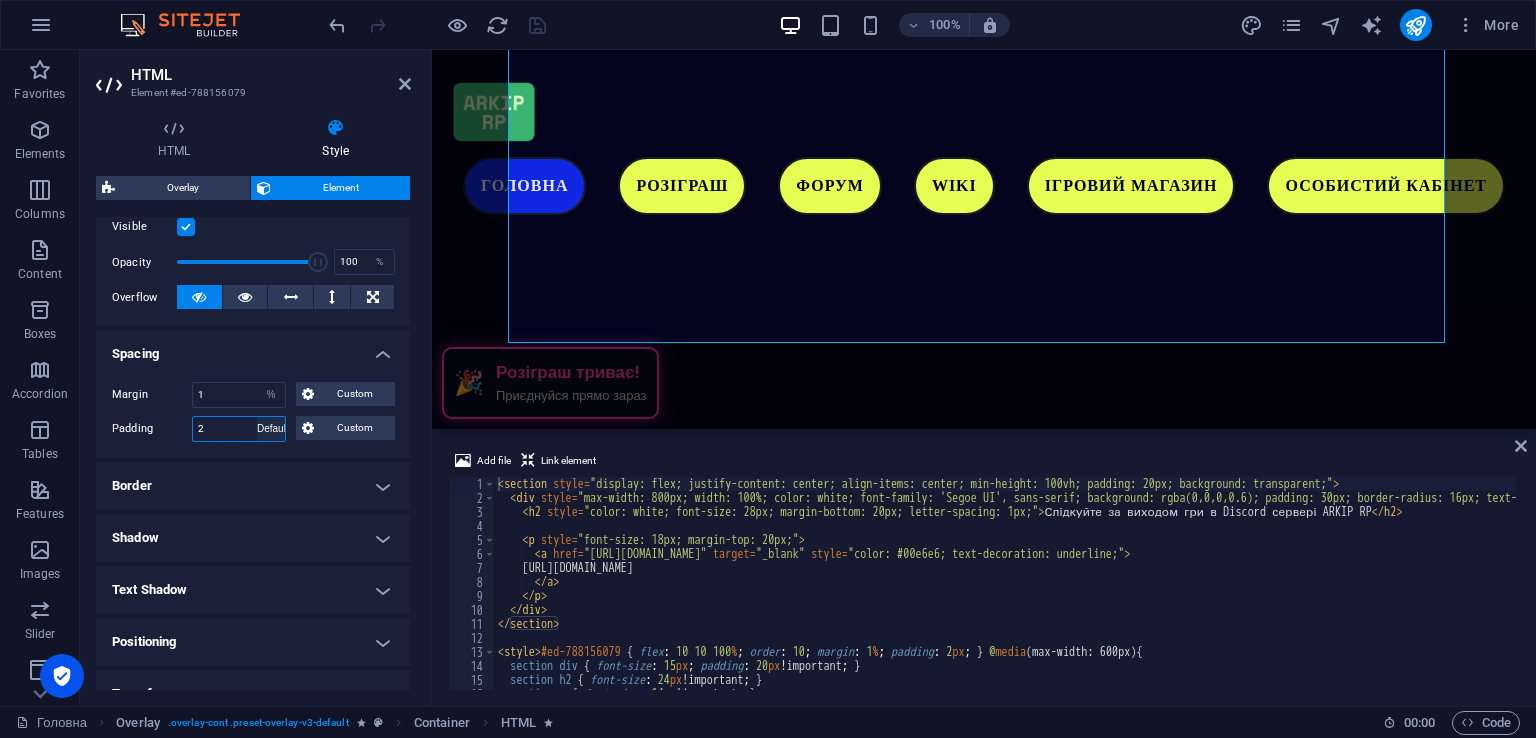 type 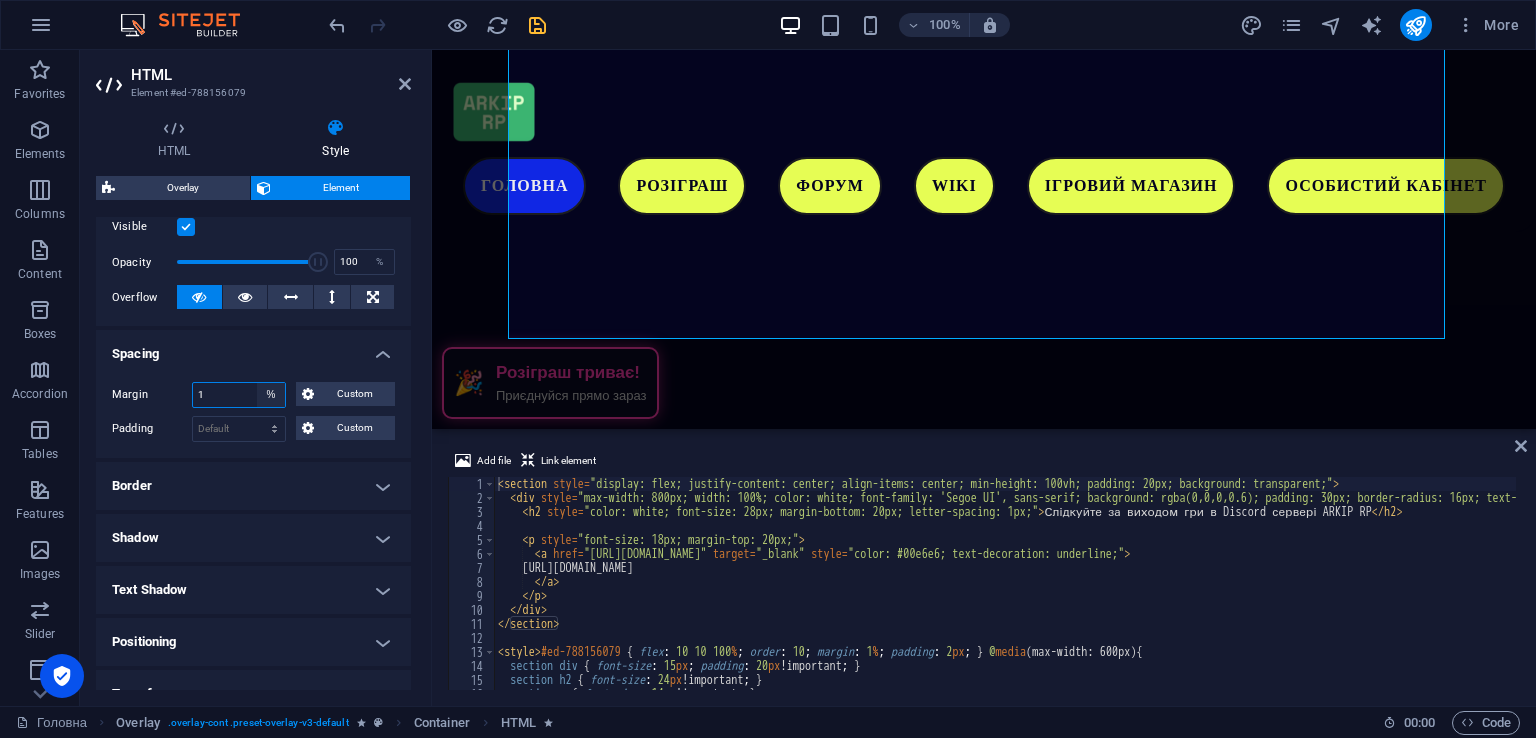 click on "Default auto px % rem vw vh Custom" at bounding box center (271, 395) 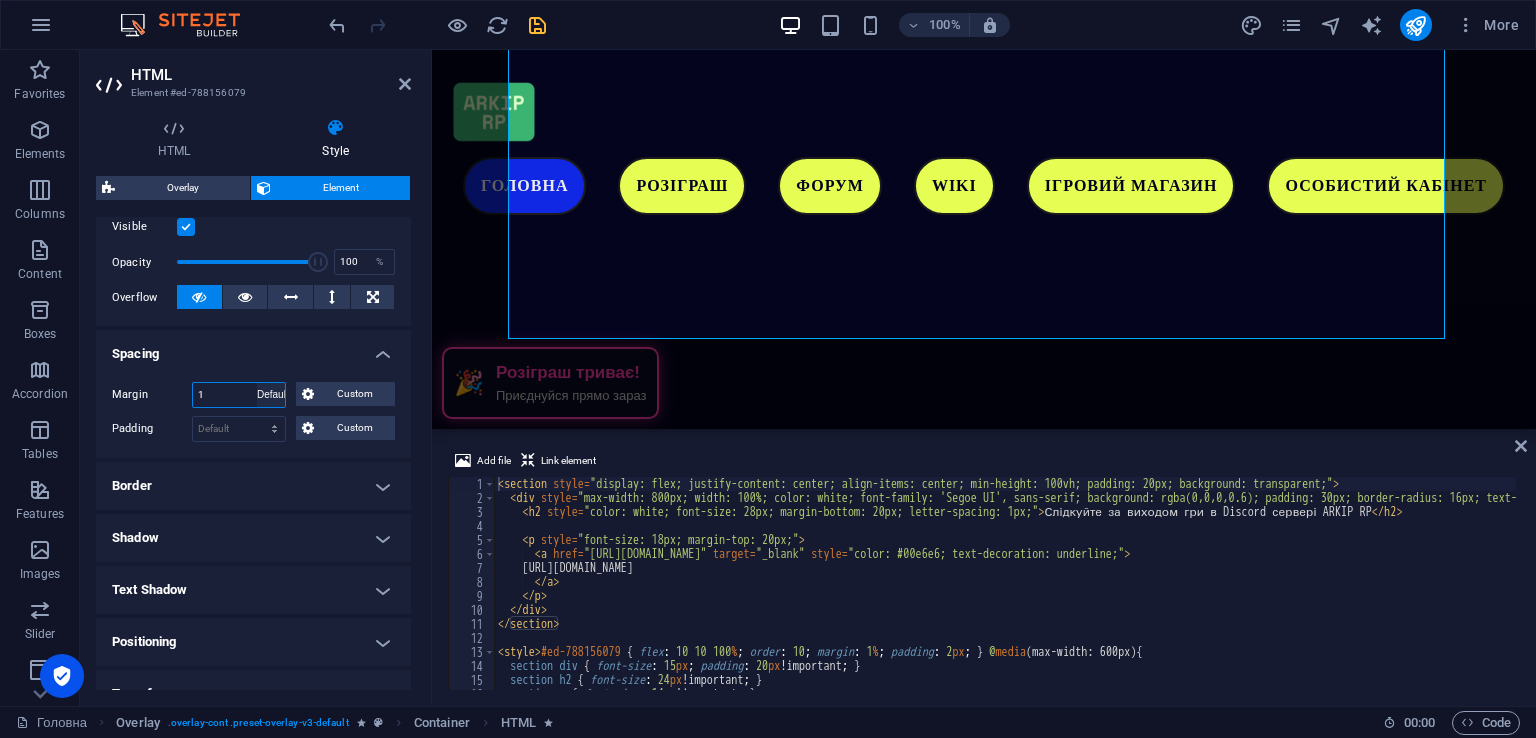 click on "Default auto px % rem vw vh Custom" at bounding box center [271, 395] 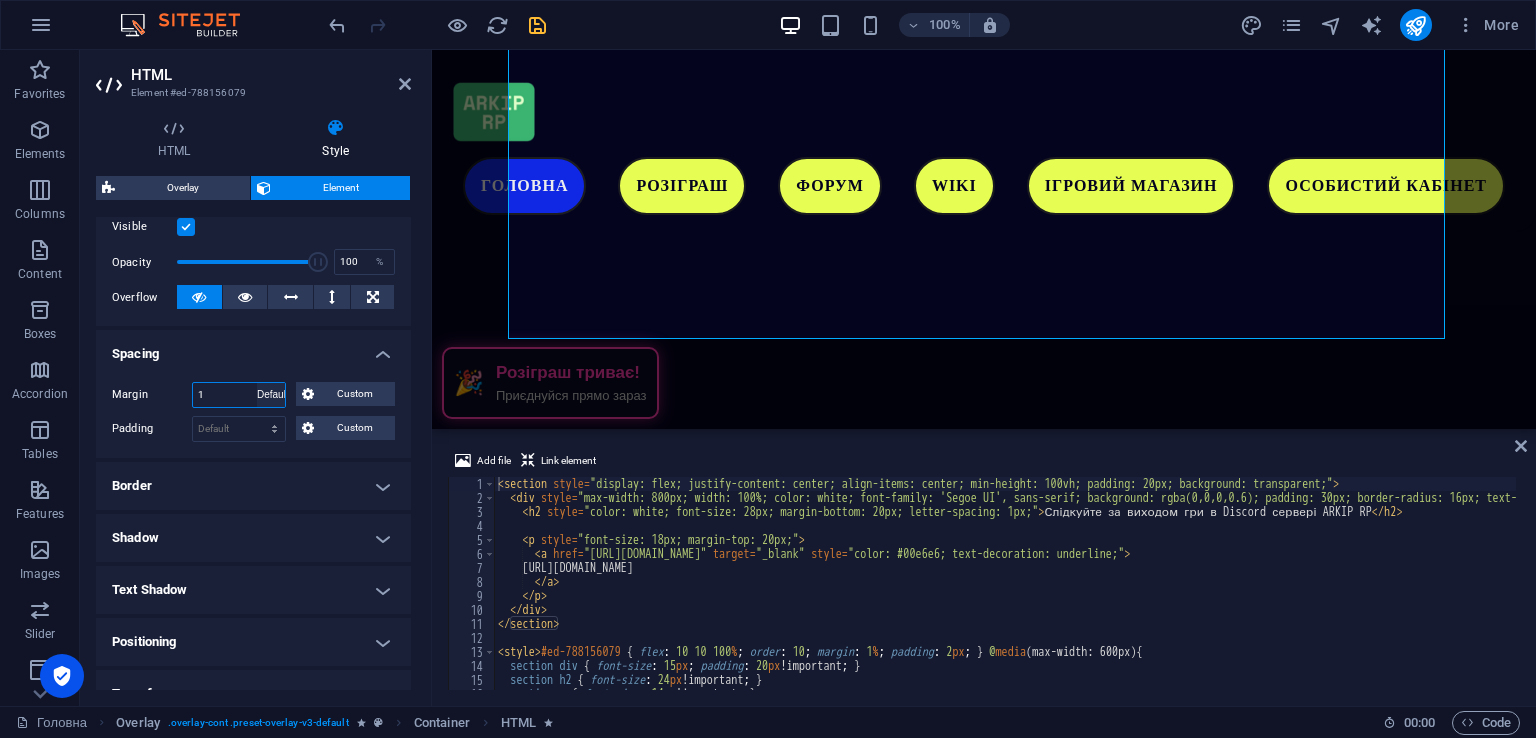 select on "DISABLED_OPTION_VALUE" 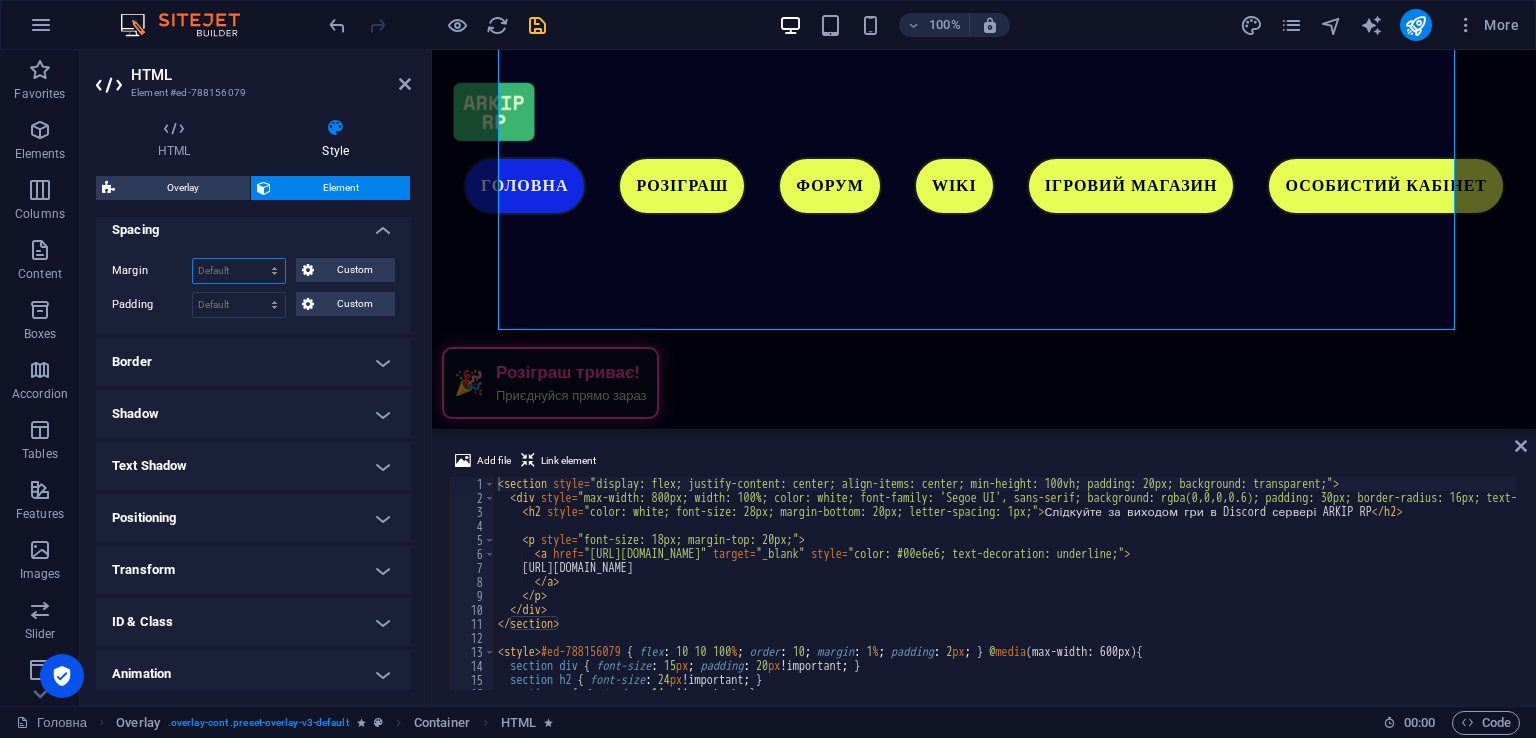 scroll, scrollTop: 392, scrollLeft: 0, axis: vertical 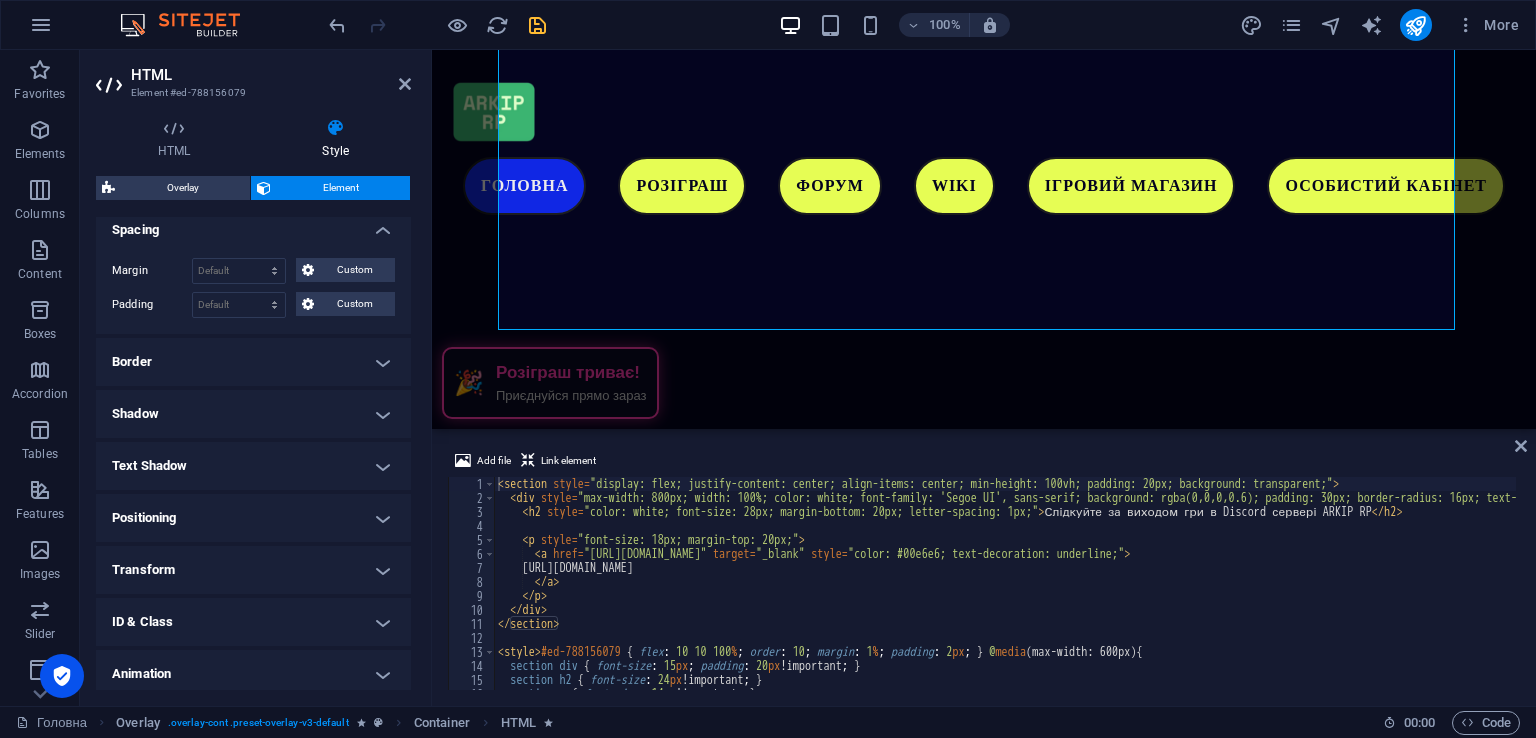 click on "Border" at bounding box center (253, 362) 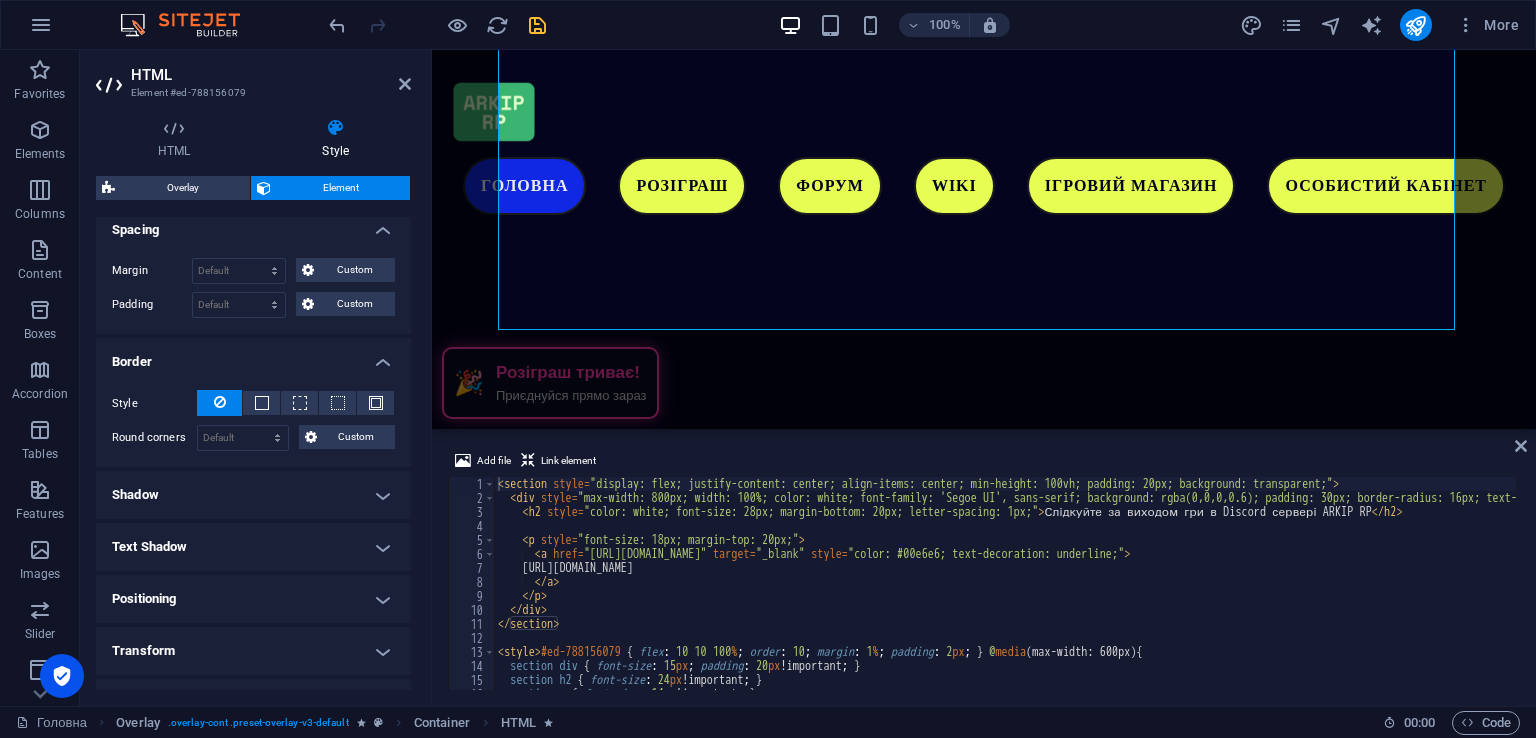click on "Shadow" at bounding box center (253, 495) 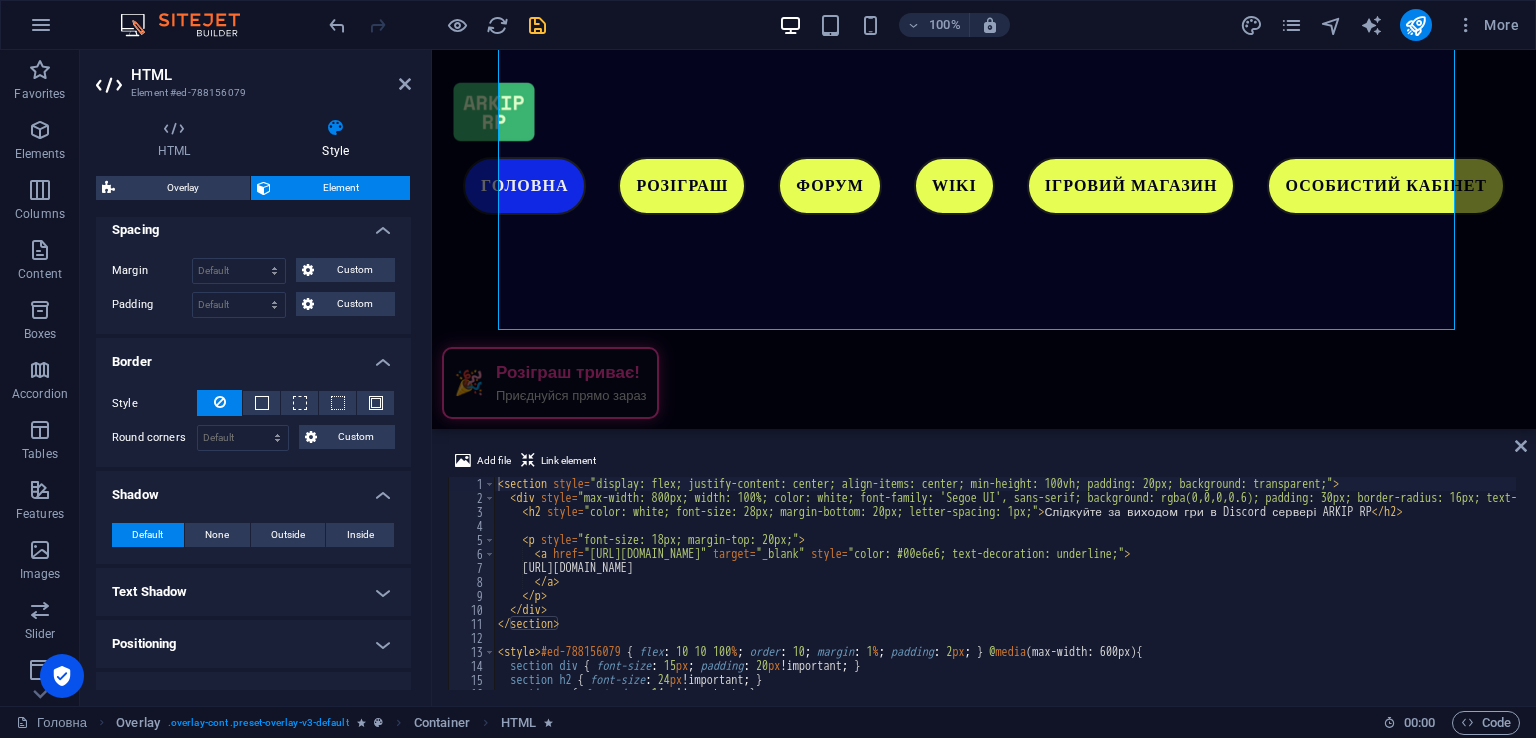 click on "Default None Outside Inside Color X offset 0 px rem vh vw Y offset 0 px rem vh vw Blur 0 px rem % vh vw Spread 0 px rem vh vw" at bounding box center (253, 535) 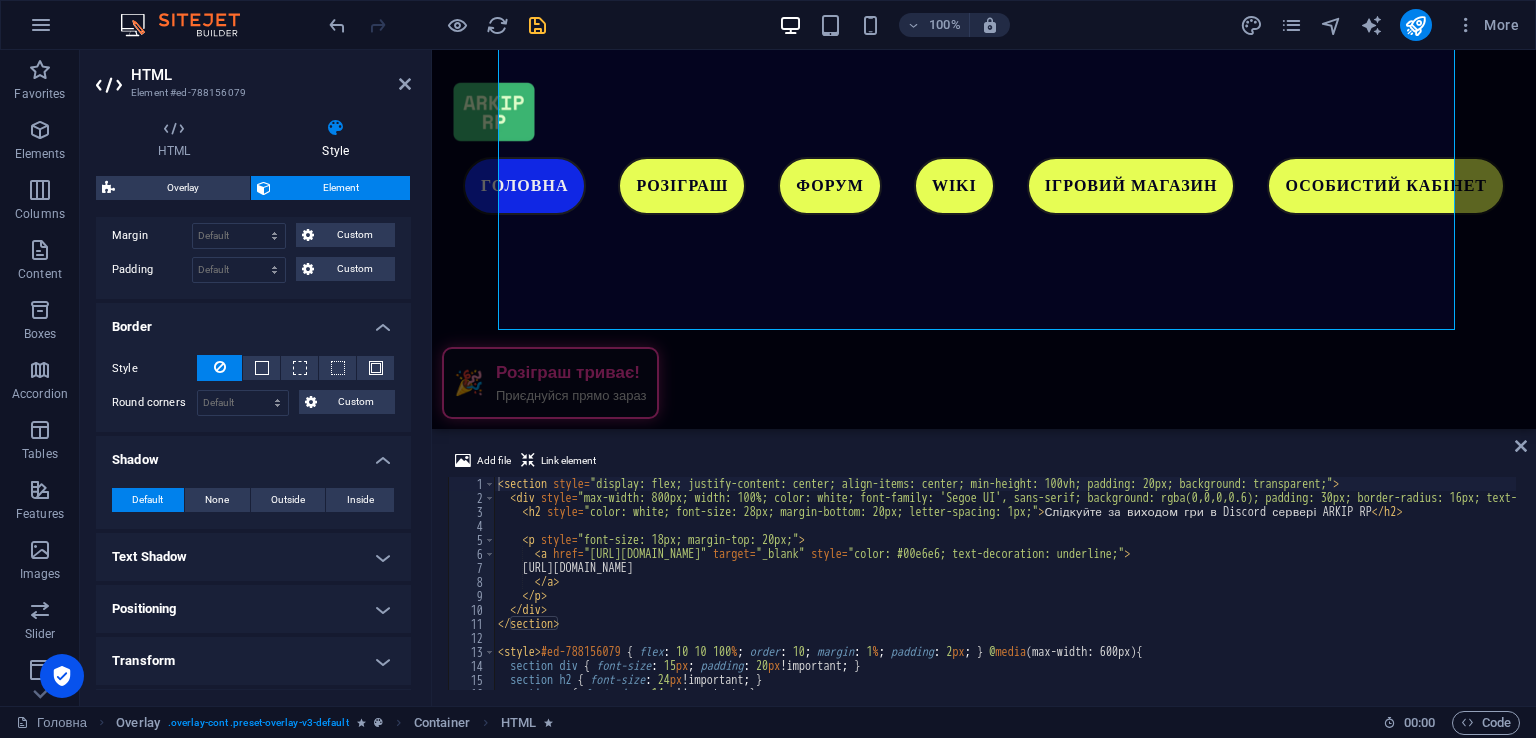 scroll, scrollTop: 428, scrollLeft: 0, axis: vertical 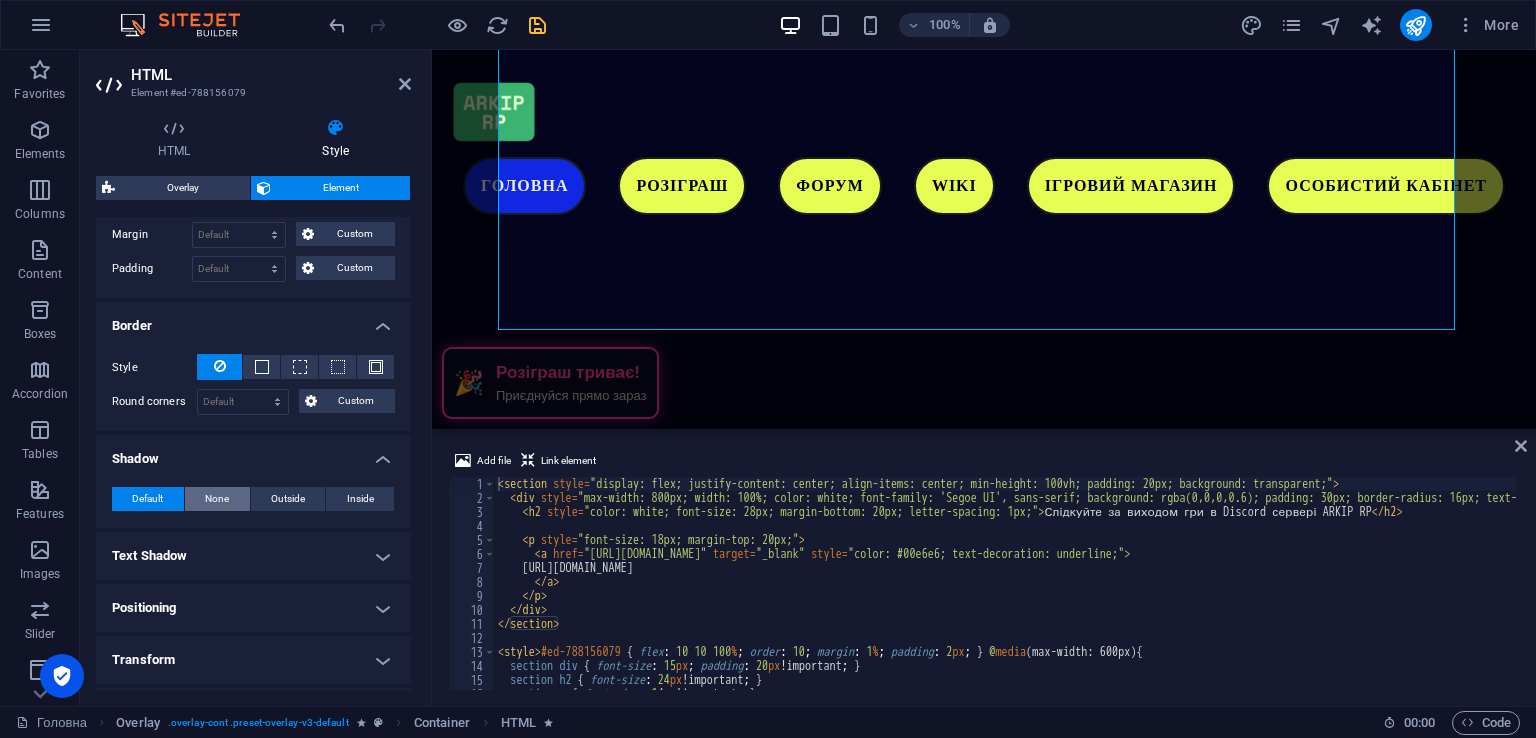 click on "None" at bounding box center (217, 499) 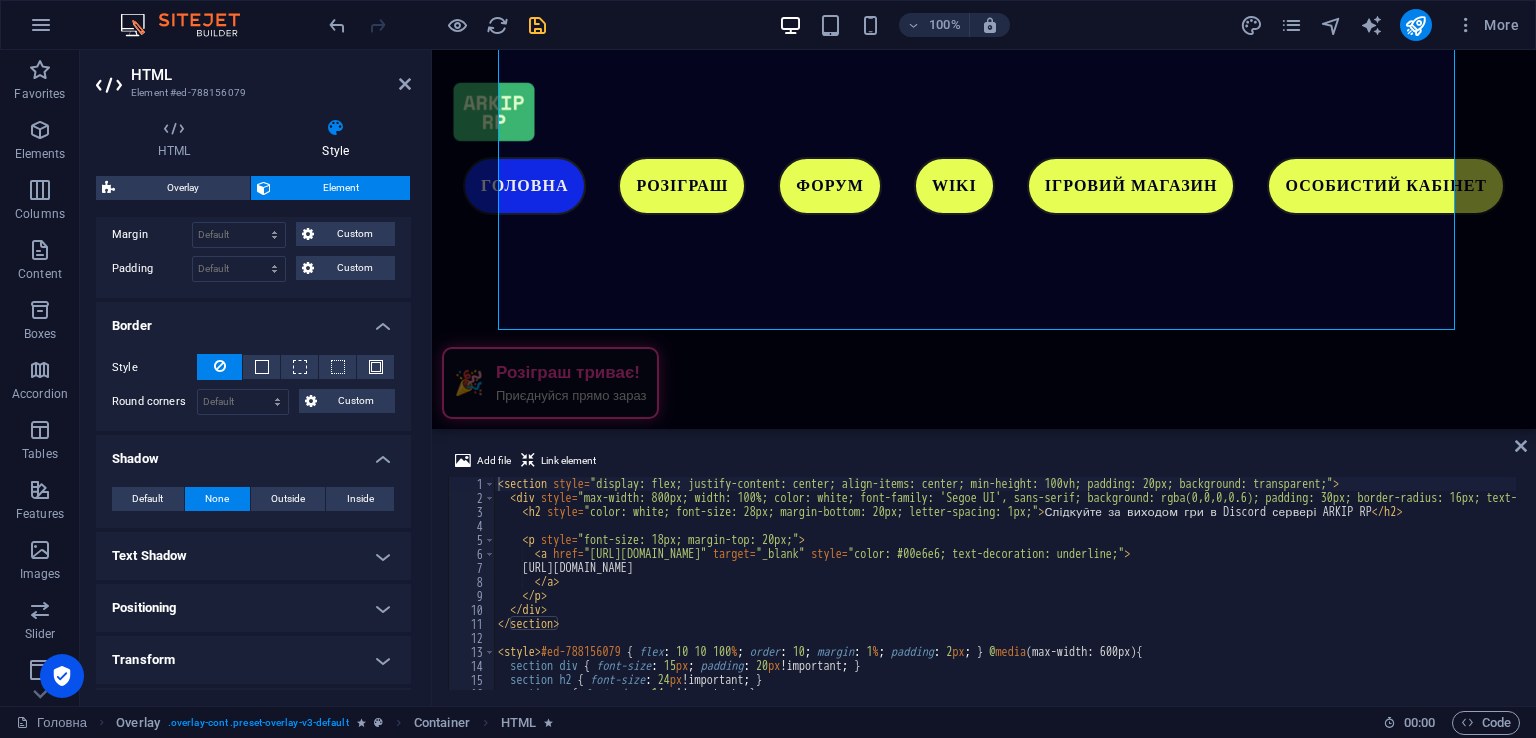 click on "Text Shadow" at bounding box center [253, 556] 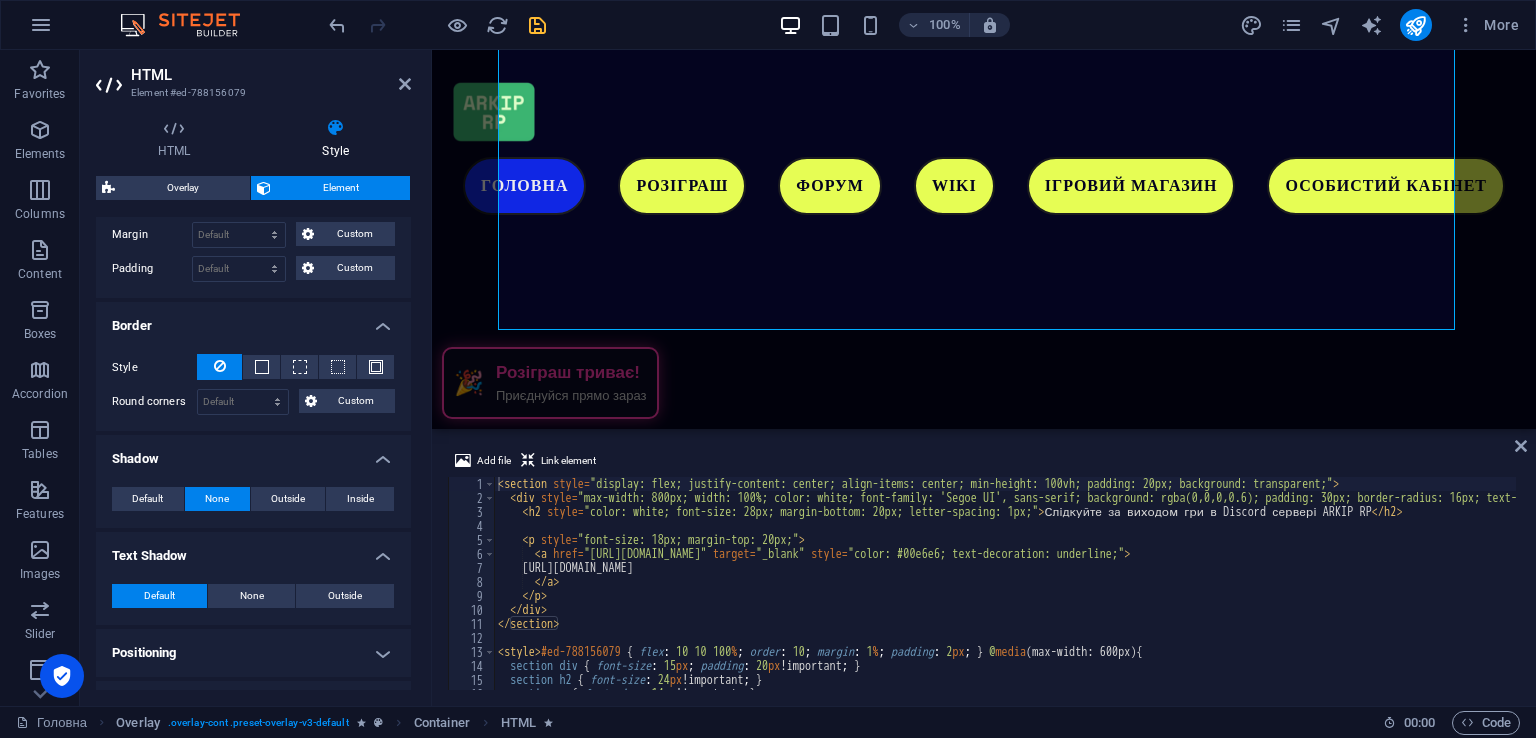 scroll, scrollTop: 576, scrollLeft: 0, axis: vertical 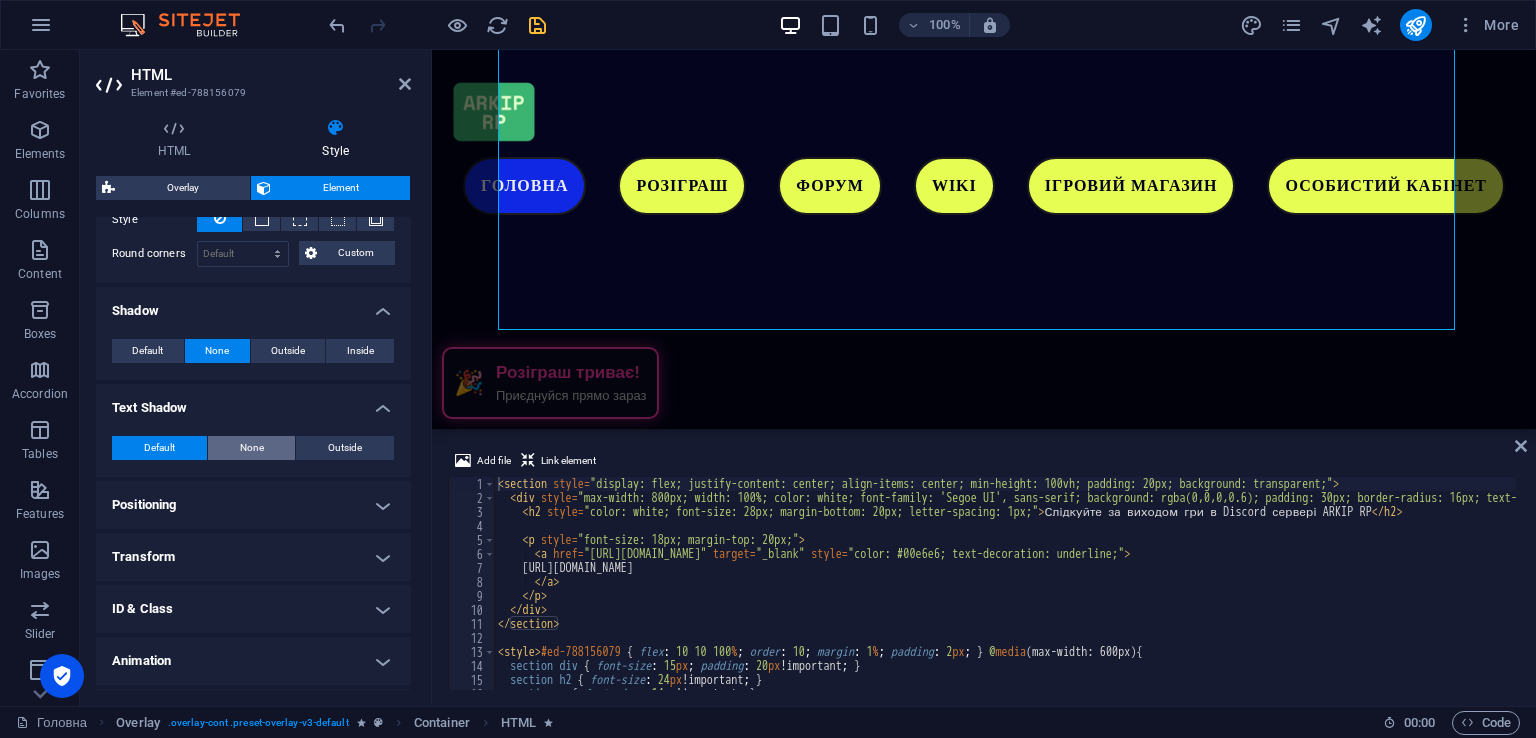 click on "None" at bounding box center (252, 448) 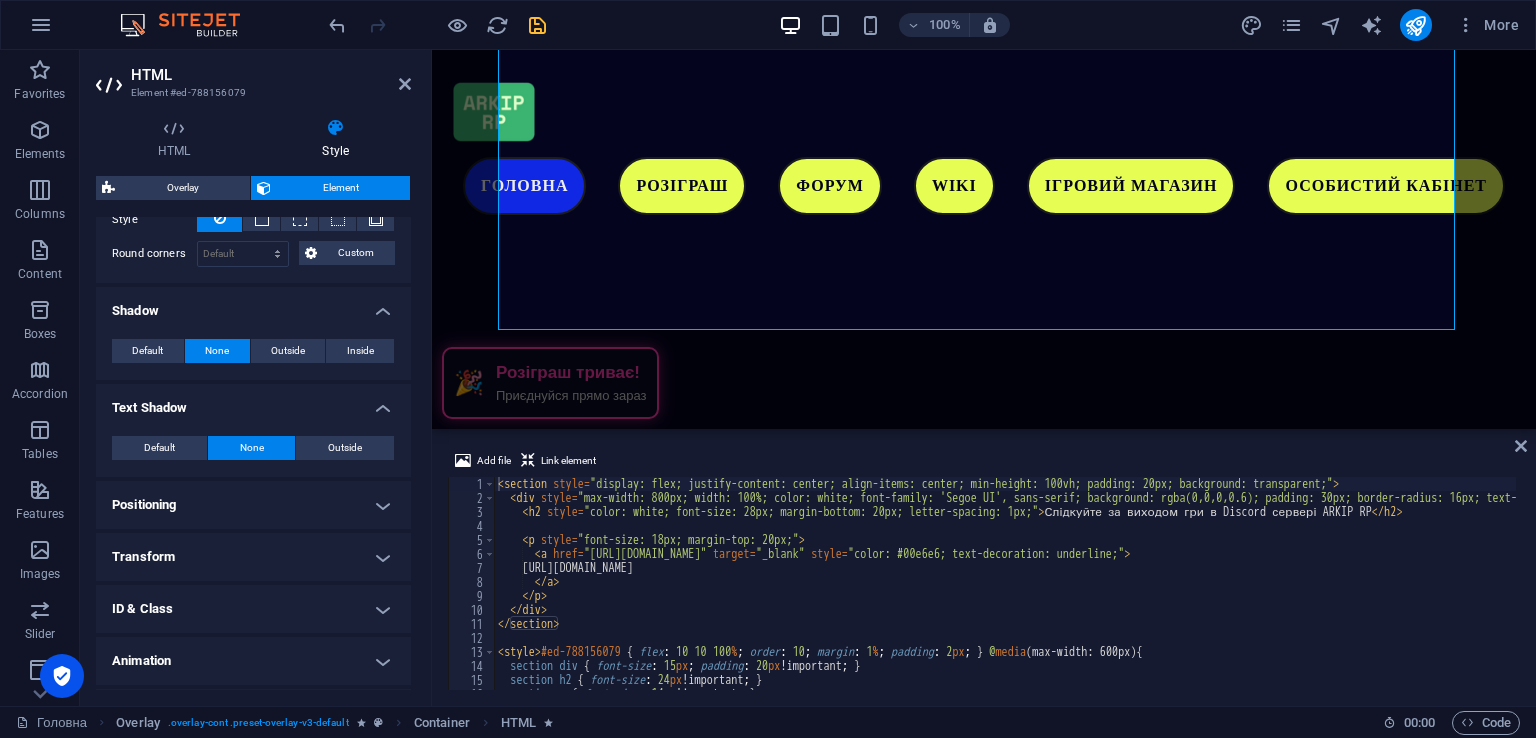 click at bounding box center (537, 25) 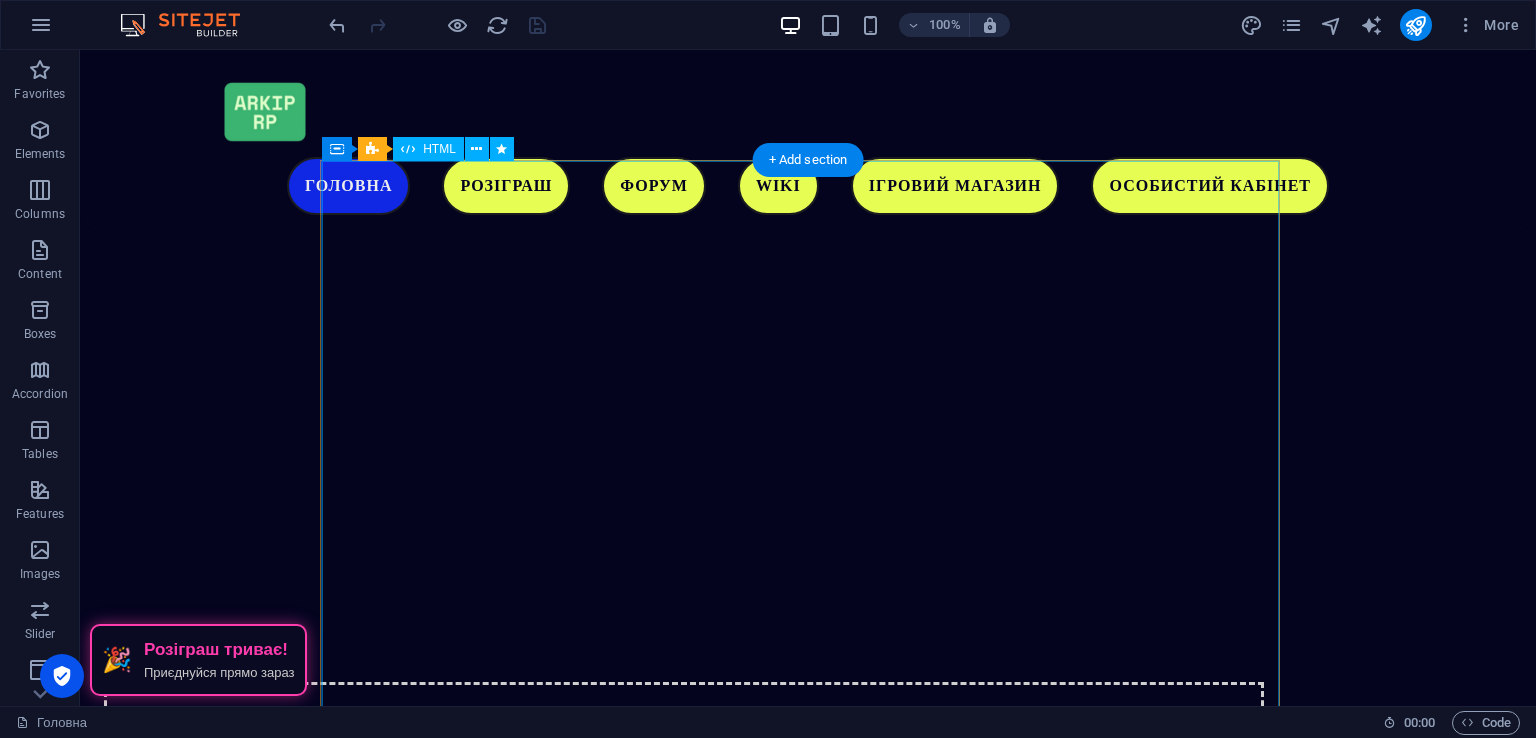 scroll, scrollTop: 5104, scrollLeft: 0, axis: vertical 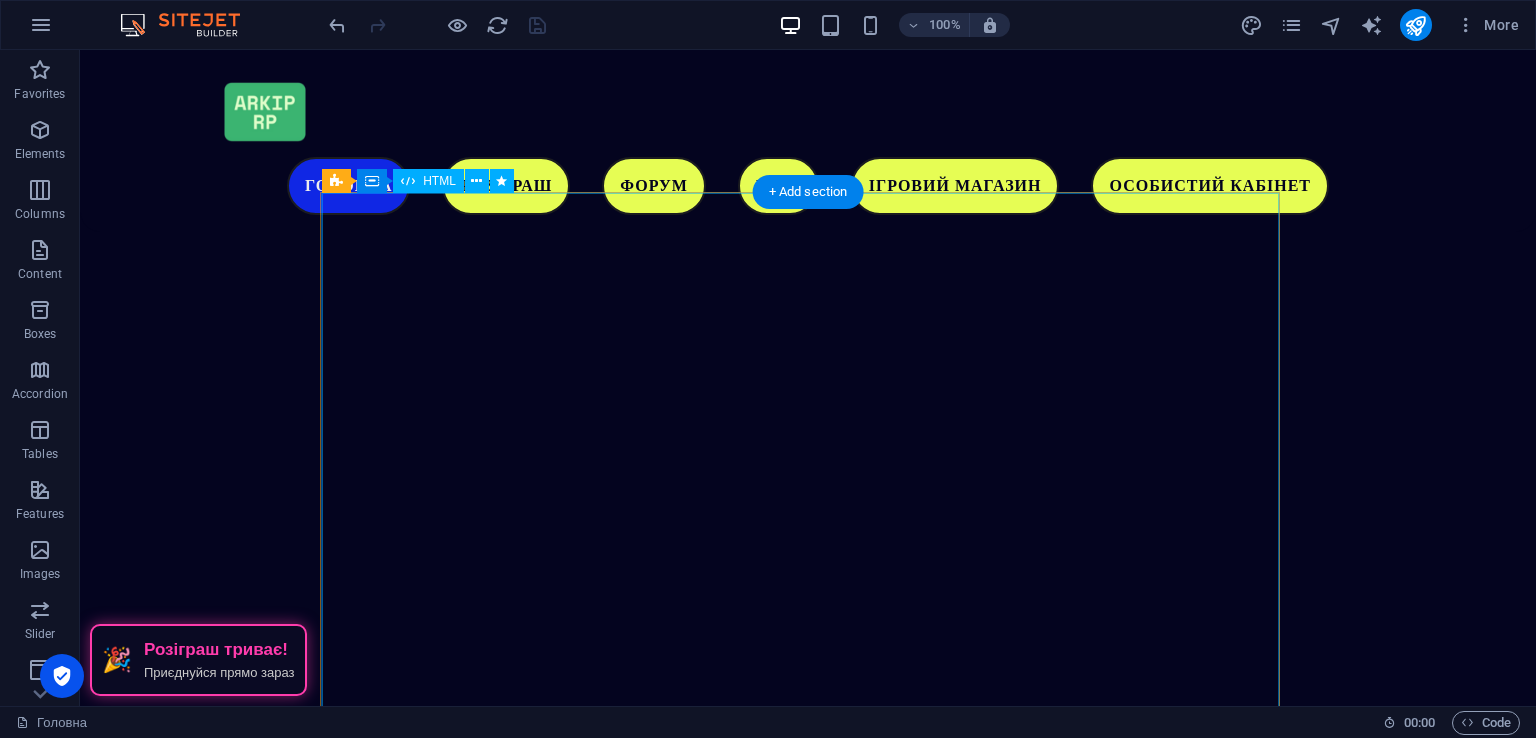 click on "Слідкуйте за виходом гри в Discord сервері ARKIP RP
[URL][DOMAIN_NAME]" at bounding box center [808, 2720] 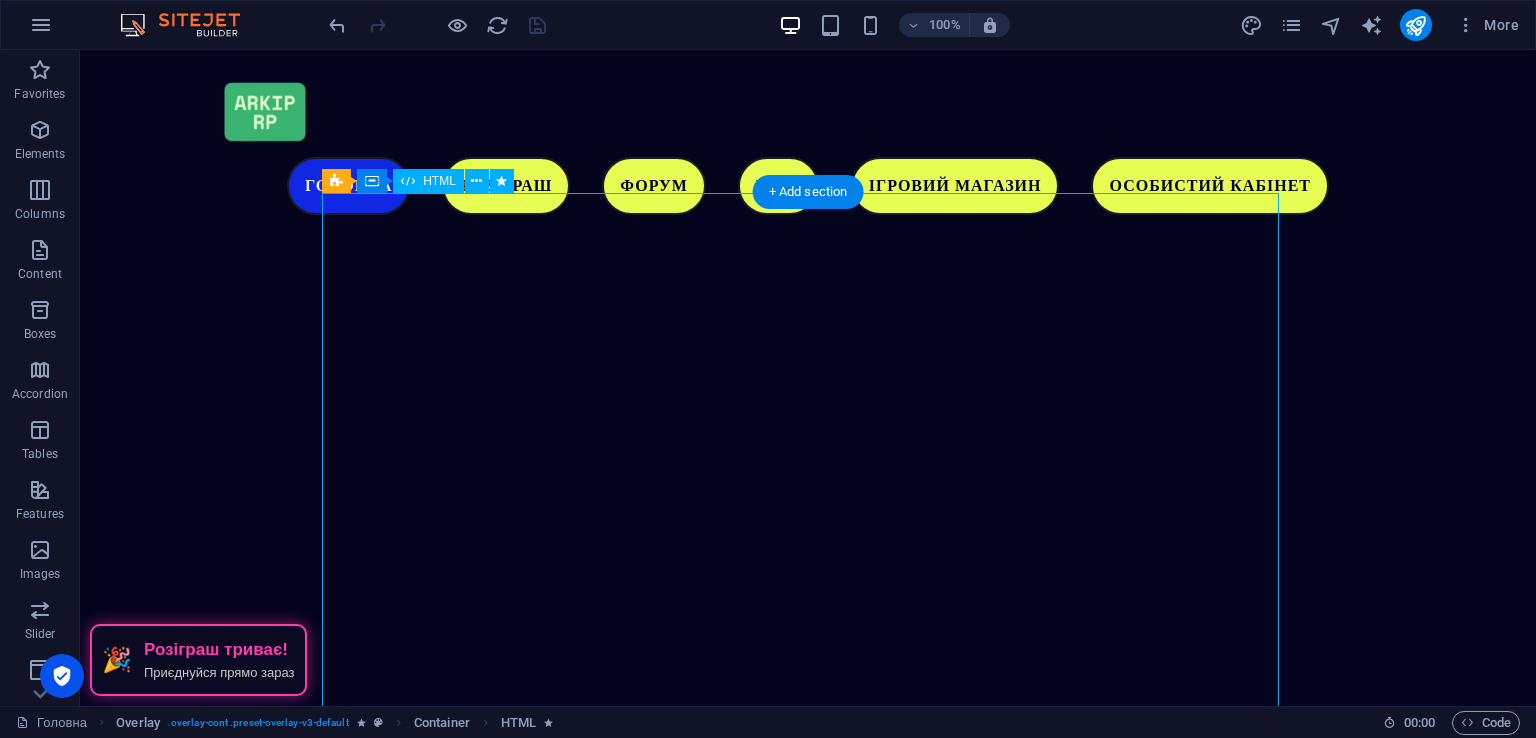 click on "Слідкуйте за виходом гри в Discord сервері ARKIP RP
[URL][DOMAIN_NAME]" at bounding box center (808, 2720) 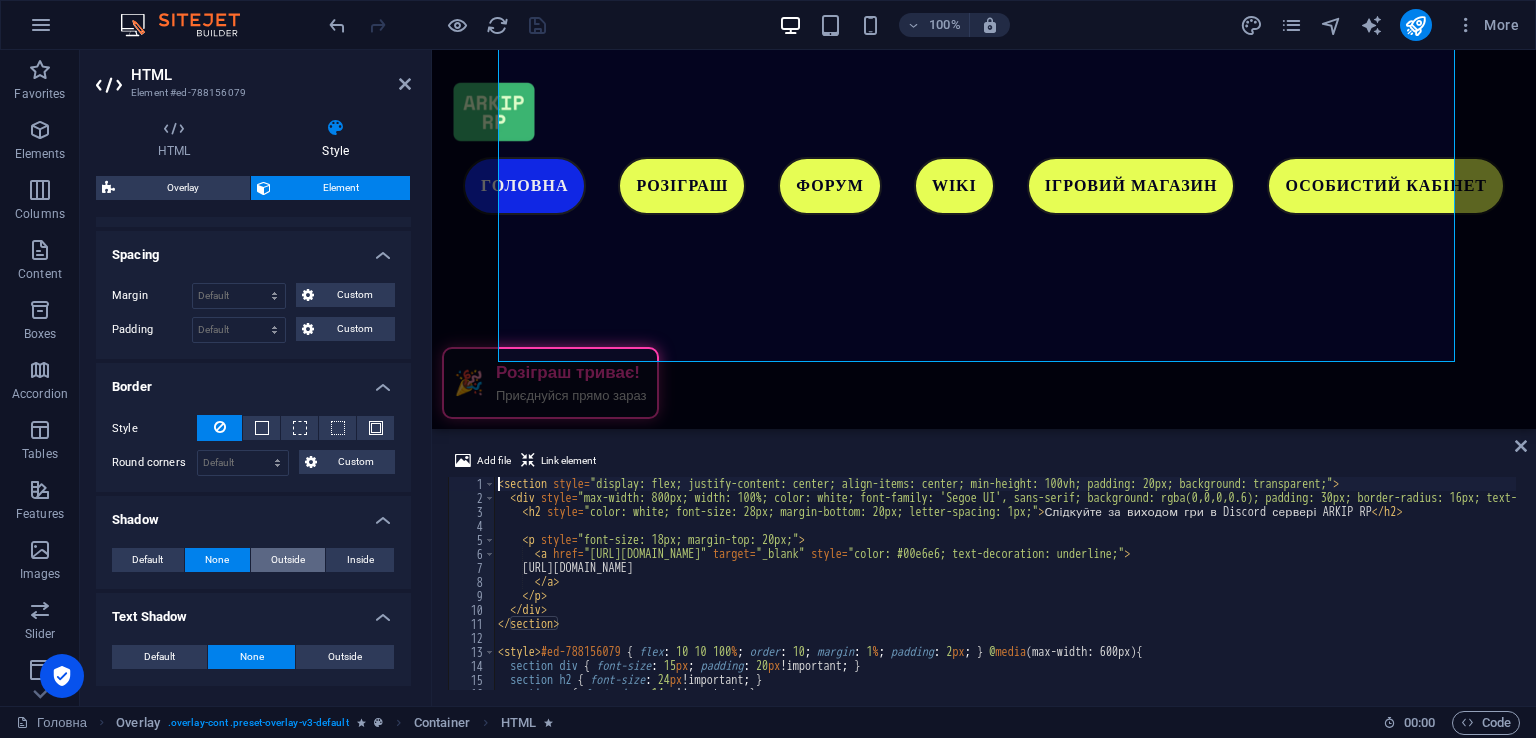 scroll, scrollTop: 396, scrollLeft: 0, axis: vertical 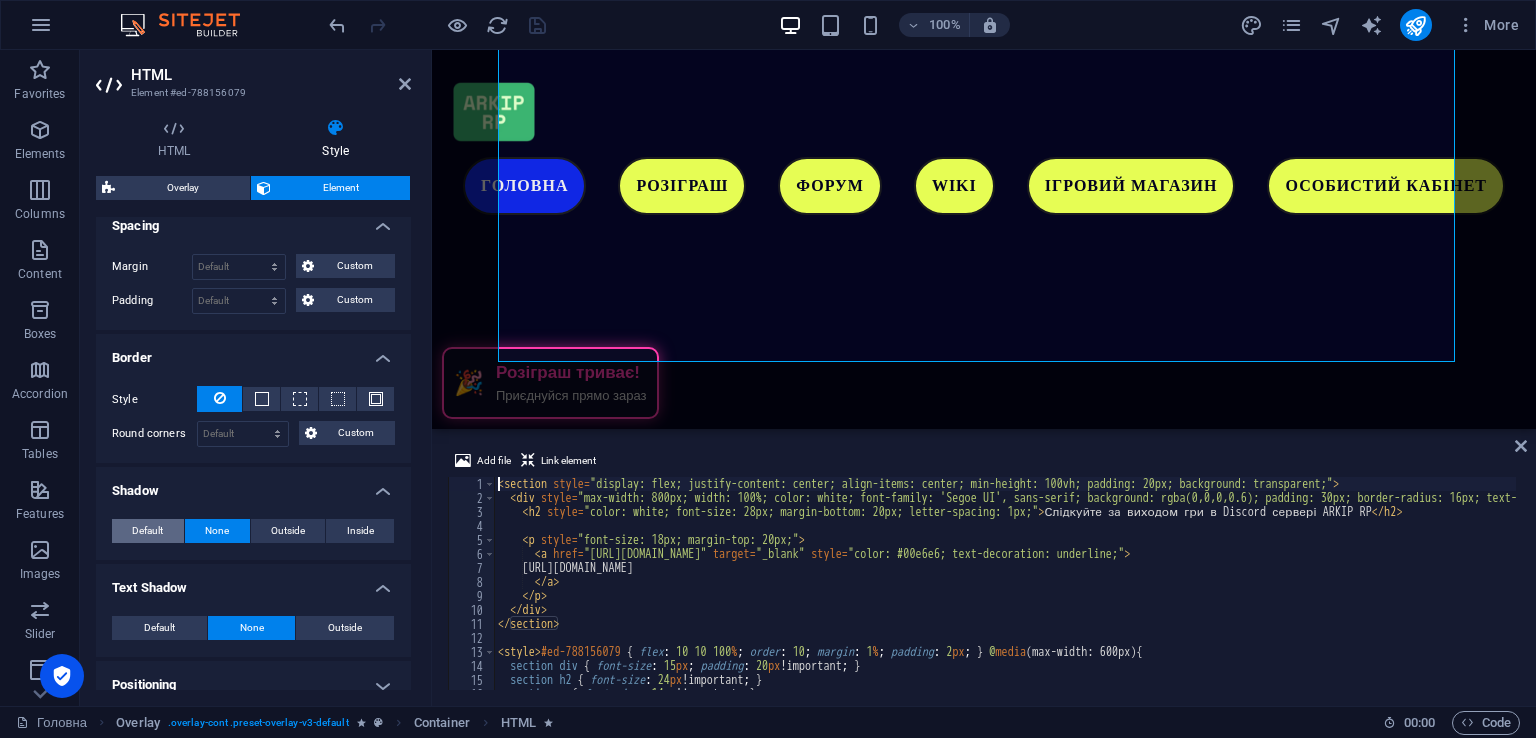 click on "Default" at bounding box center [147, 531] 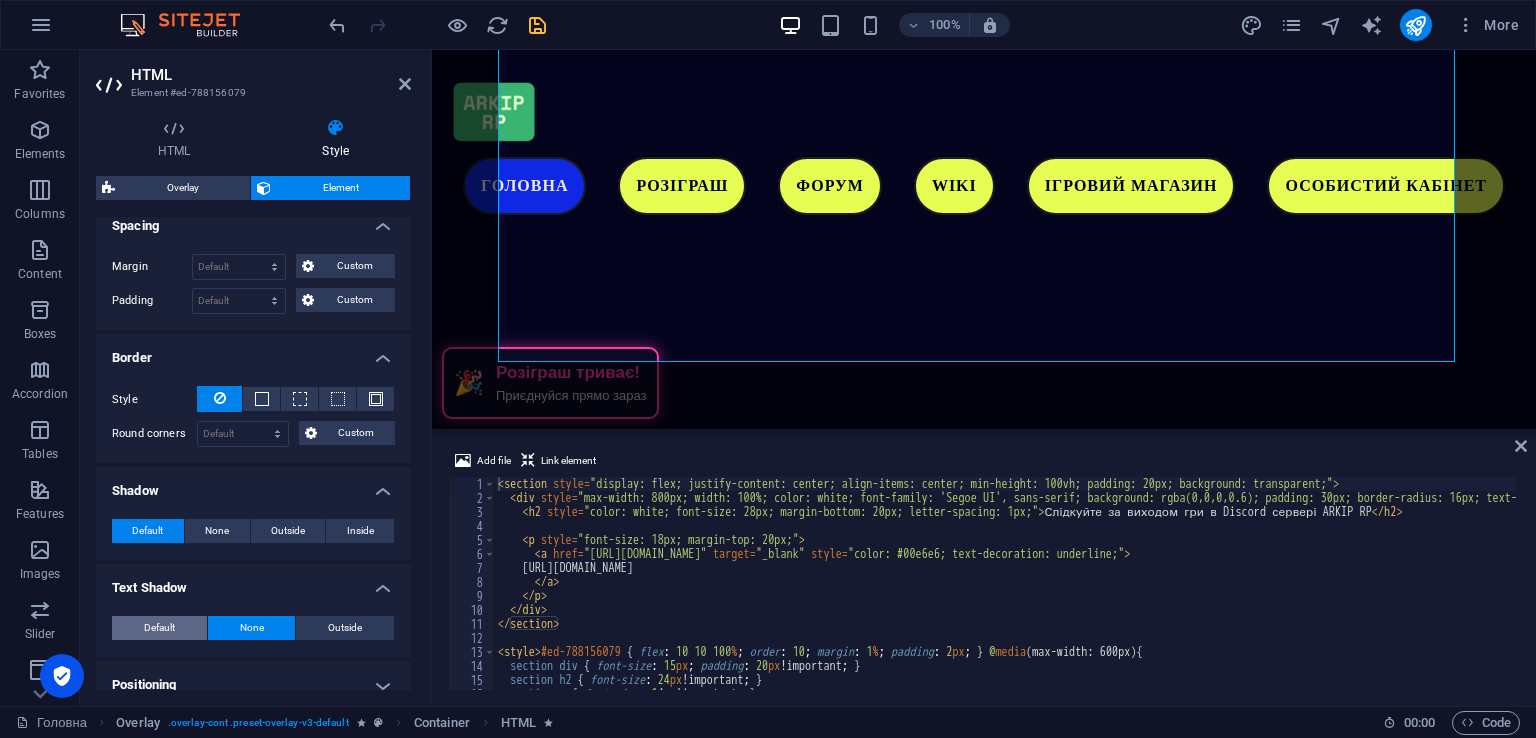 click on "Default" at bounding box center (159, 628) 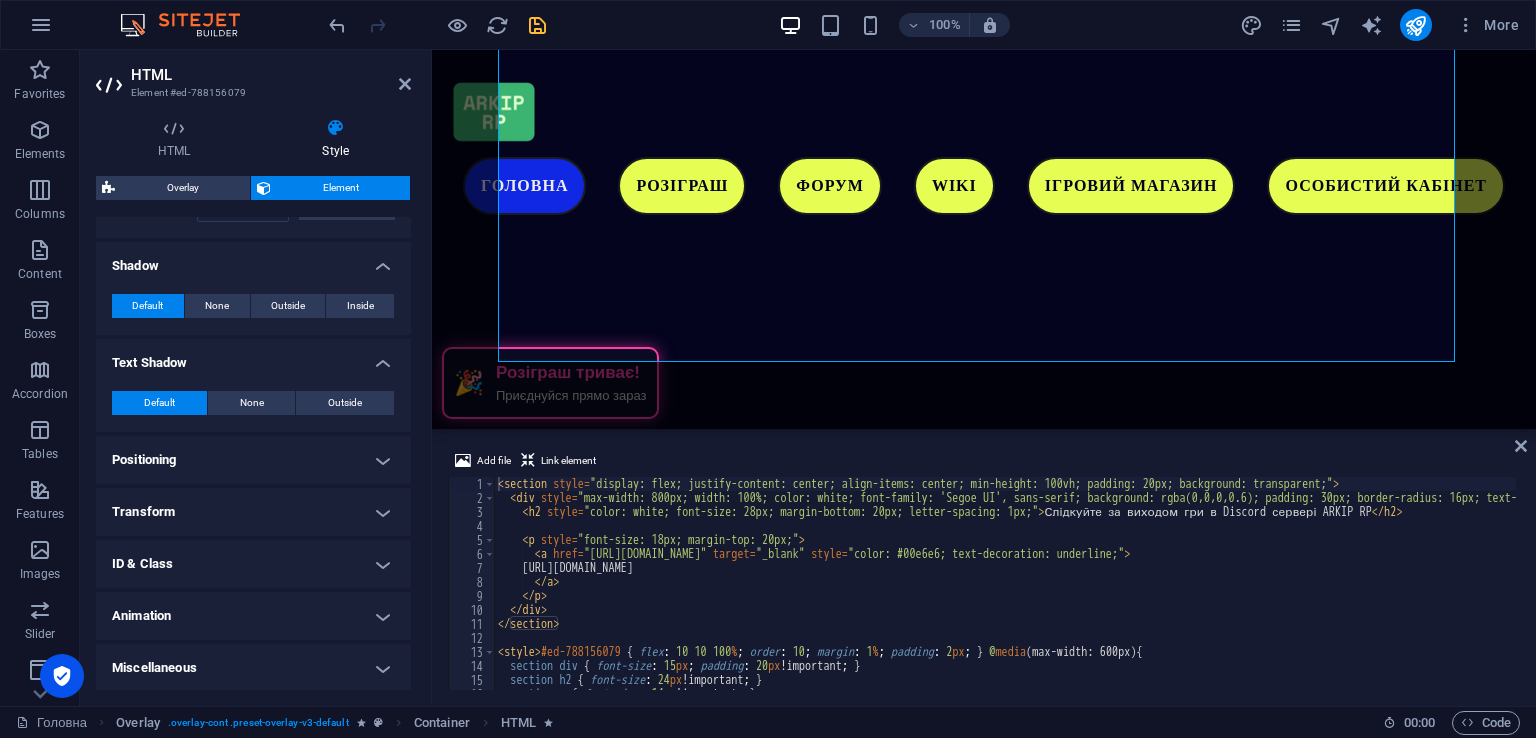 scroll, scrollTop: 620, scrollLeft: 0, axis: vertical 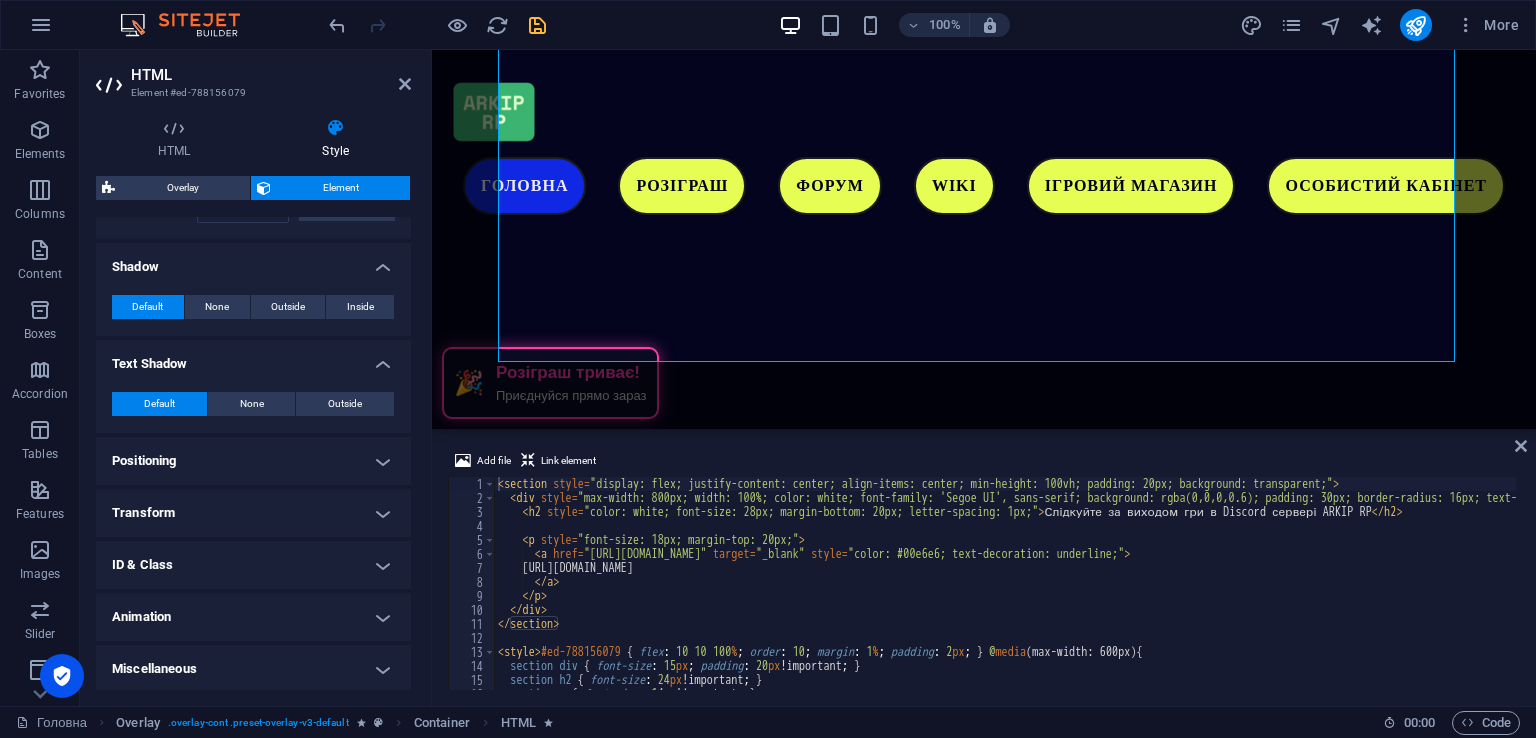 click on "Positioning" at bounding box center (253, 461) 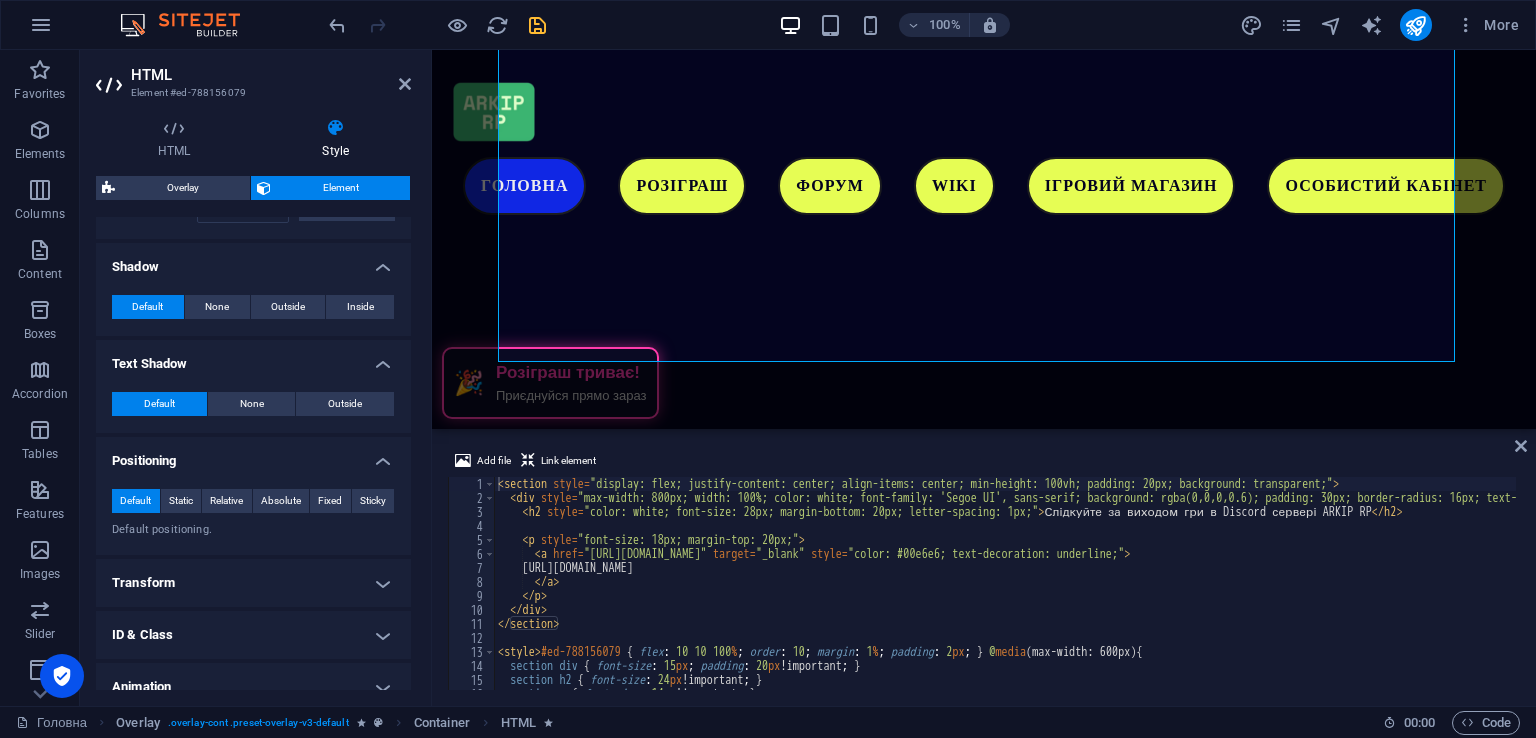 click on "Transform" at bounding box center (253, 583) 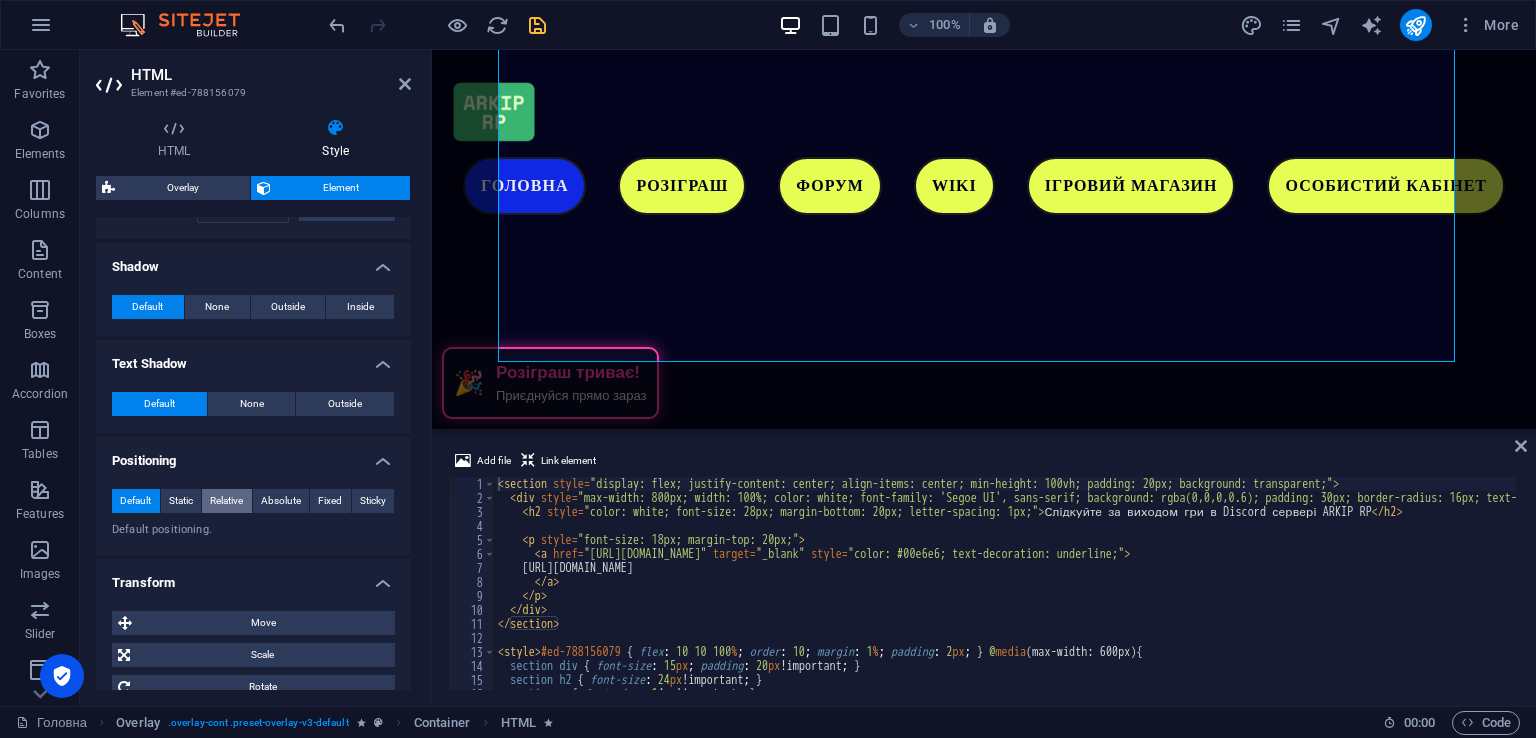 click on "Relative" at bounding box center [226, 501] 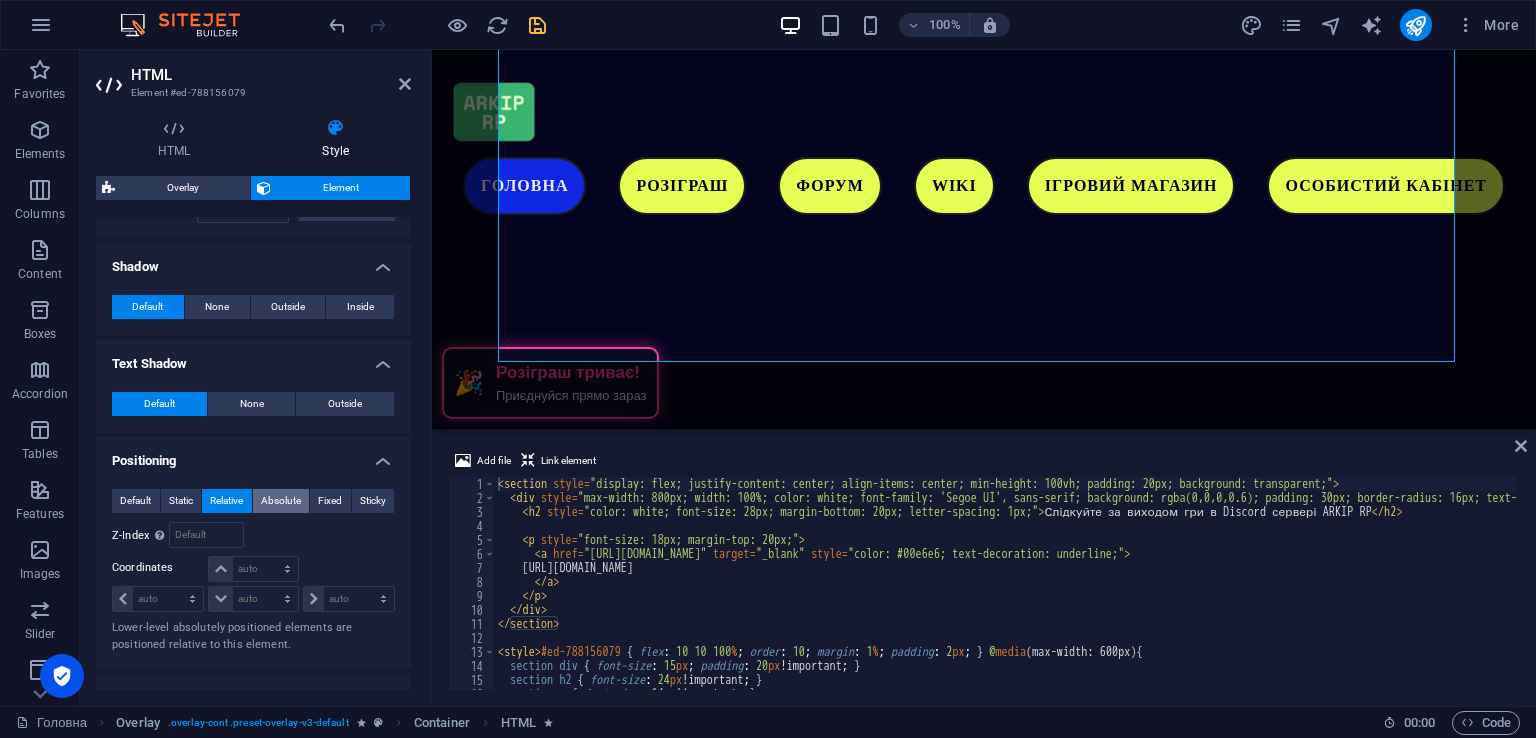 click on "Absolute" at bounding box center (281, 501) 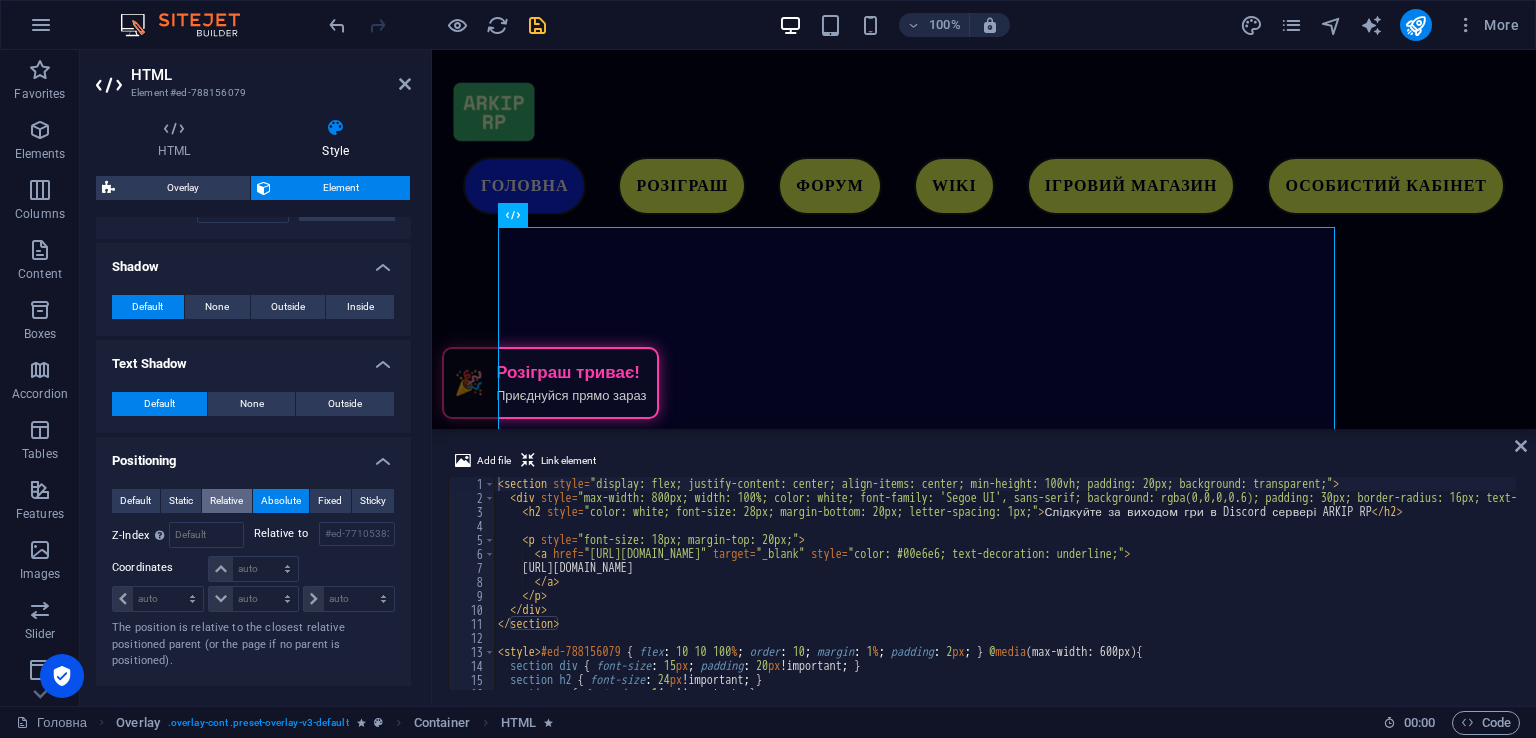 click on "Relative" at bounding box center (227, 501) 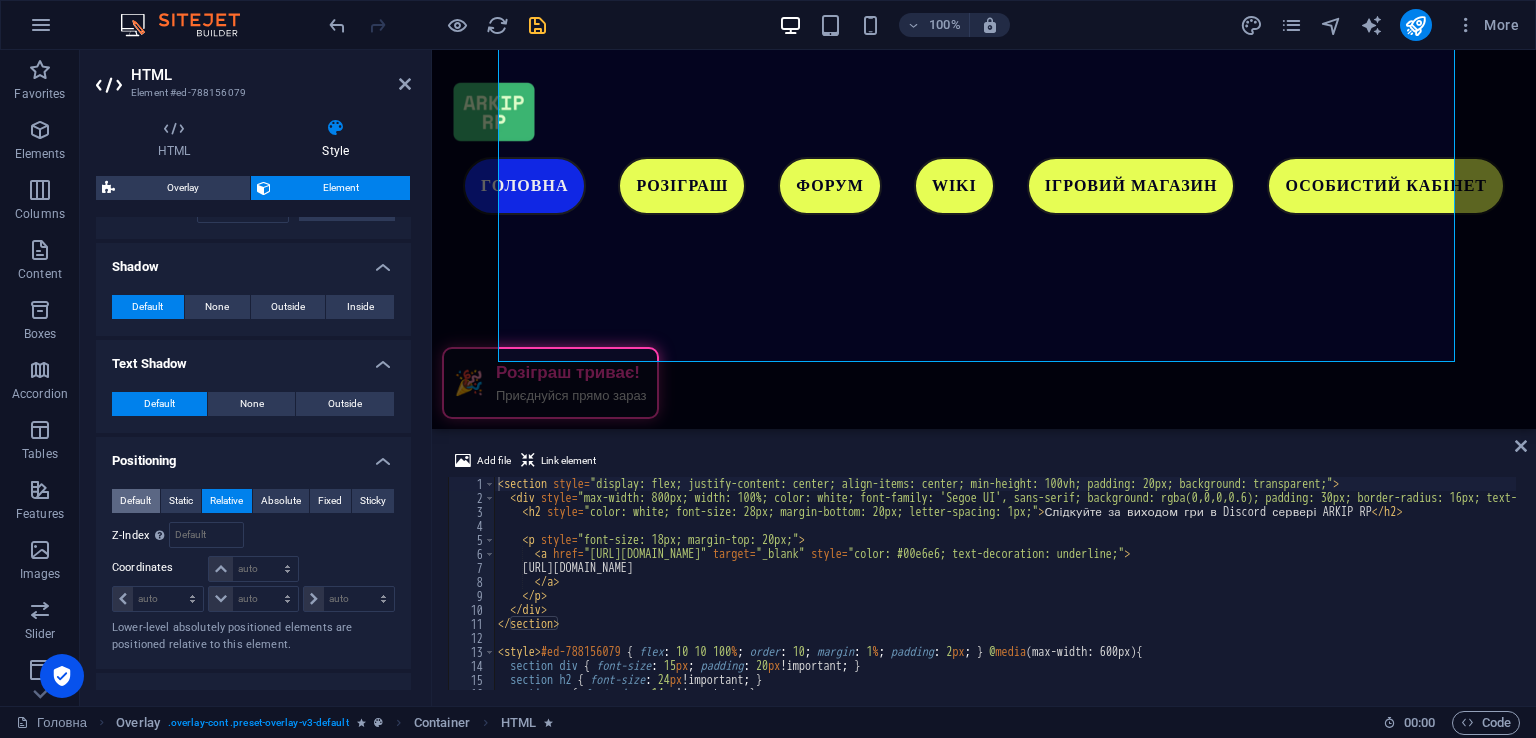 click on "Default" at bounding box center (135, 501) 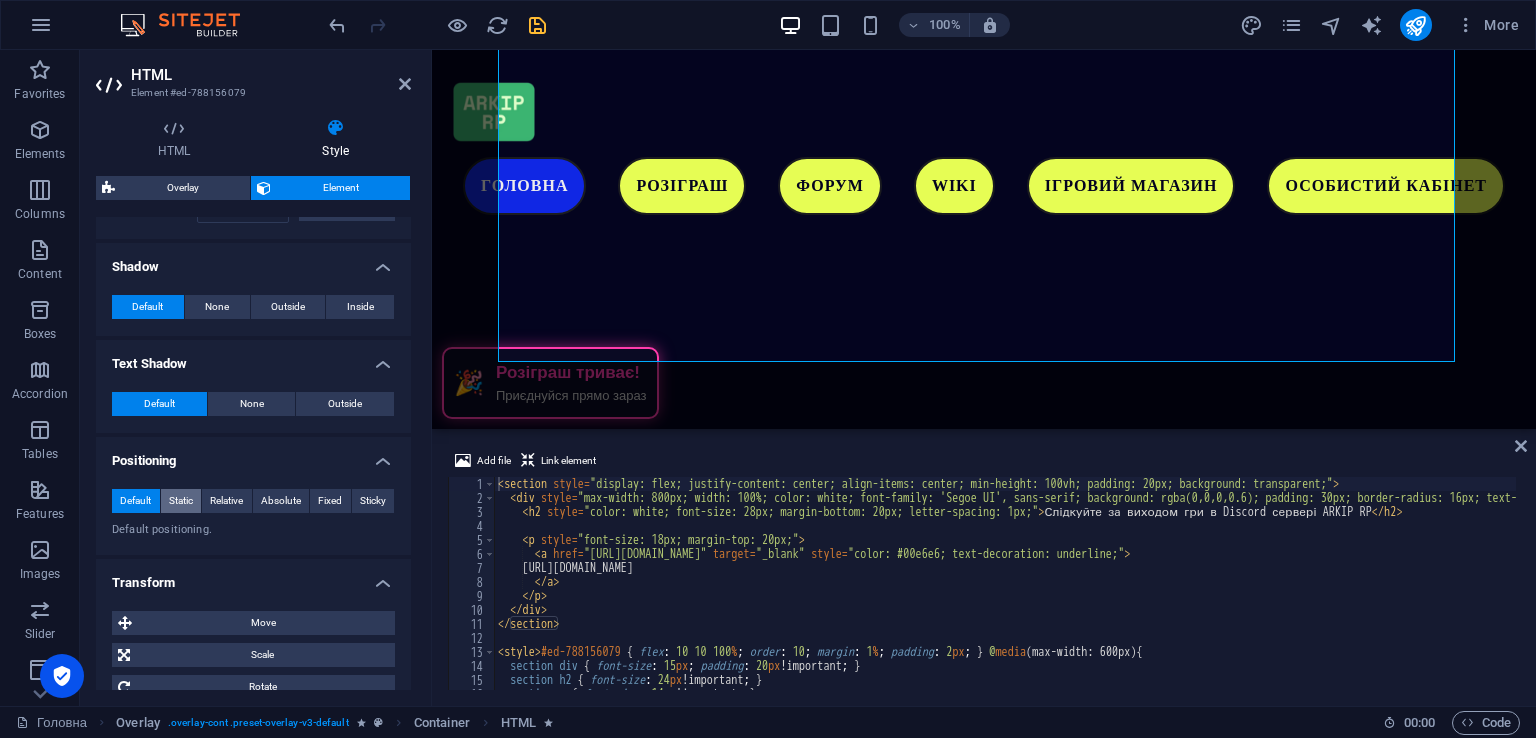 scroll, scrollTop: 831, scrollLeft: 0, axis: vertical 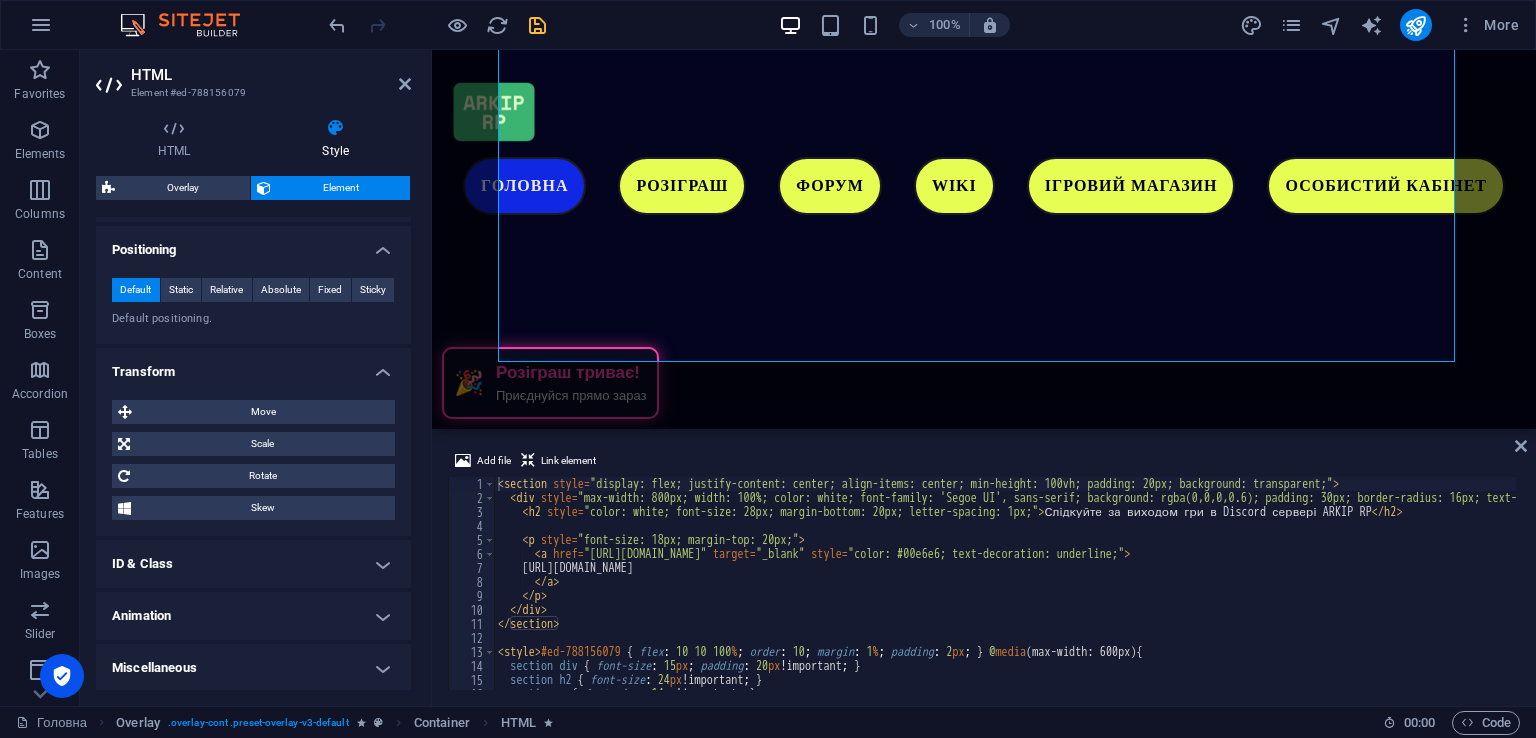 click on "Animation" at bounding box center [253, 616] 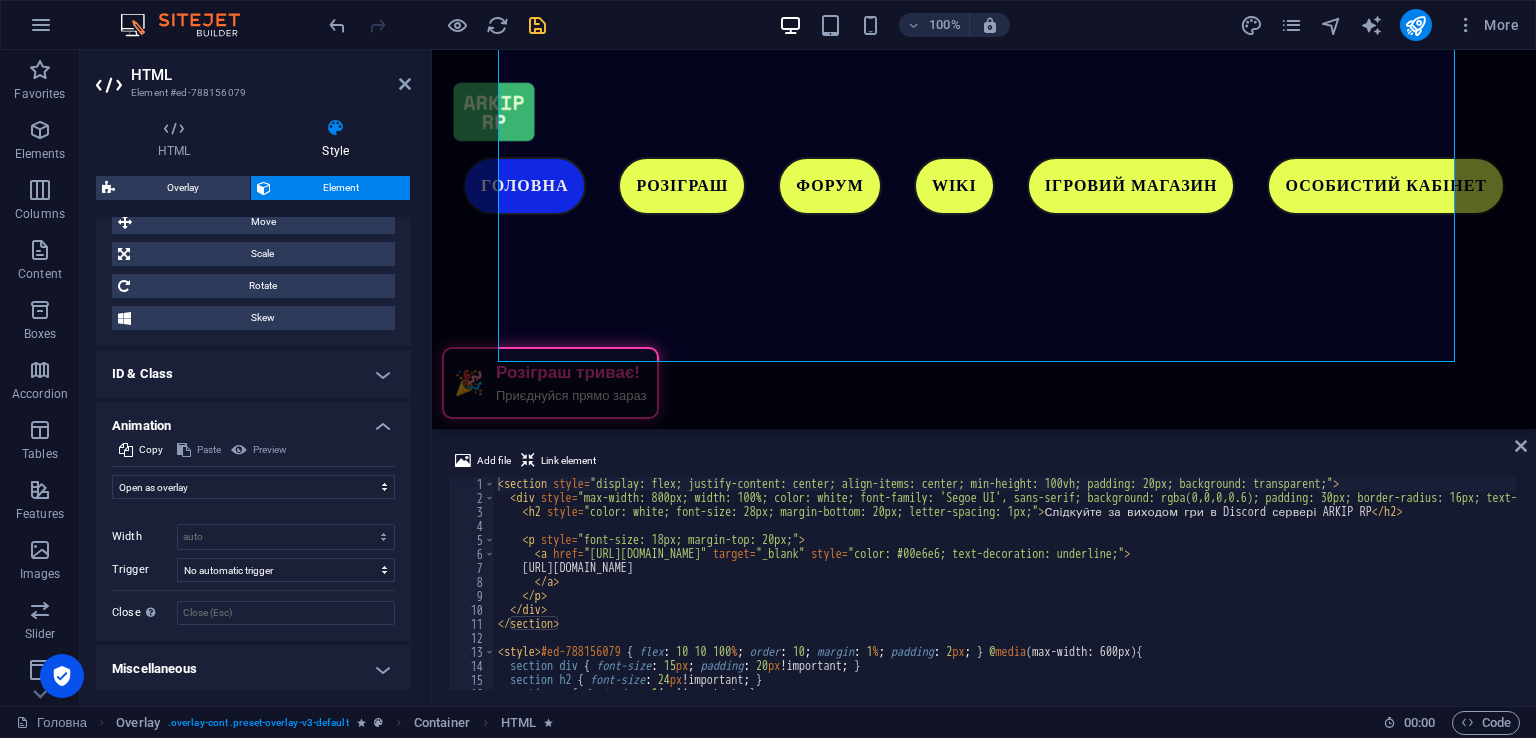 scroll, scrollTop: 0, scrollLeft: 0, axis: both 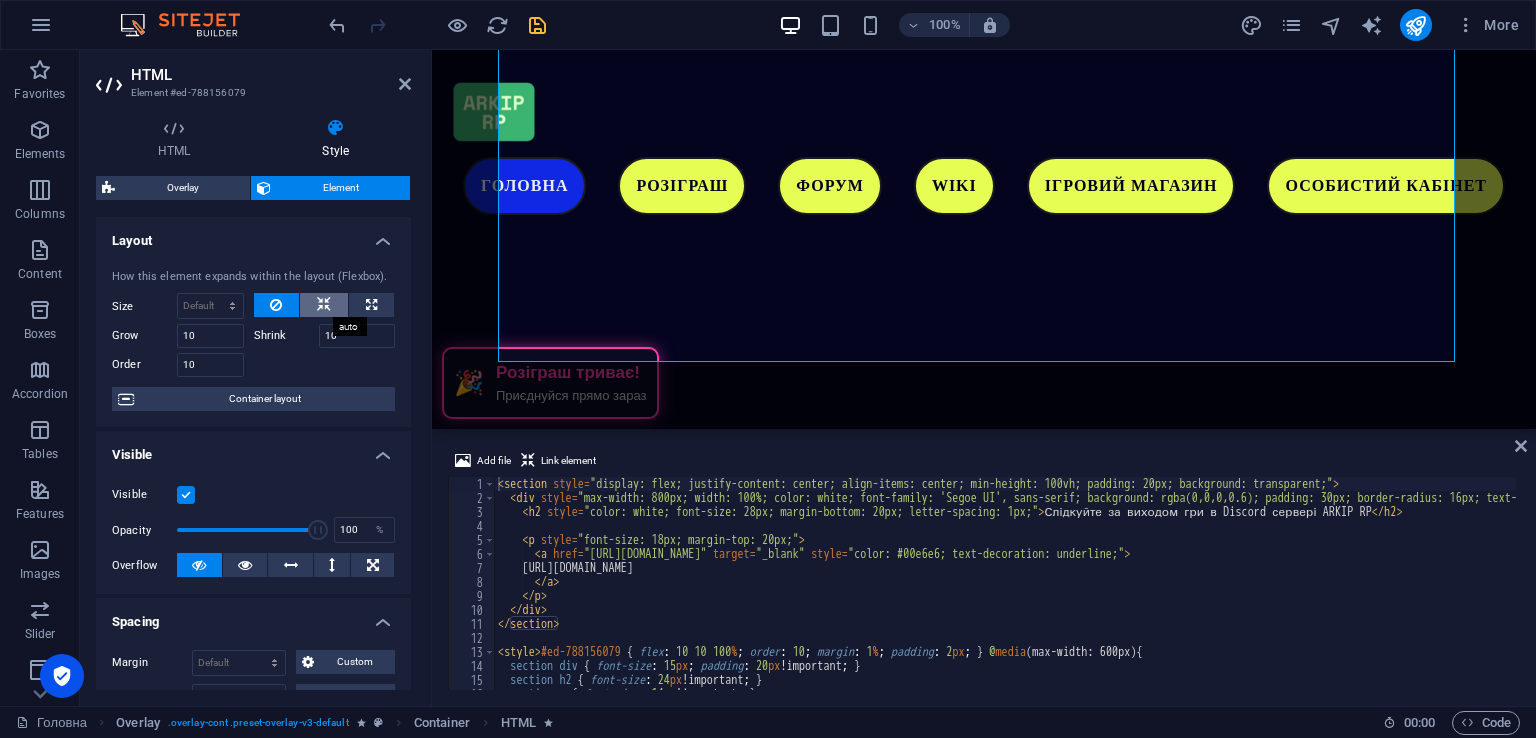 click at bounding box center [324, 305] 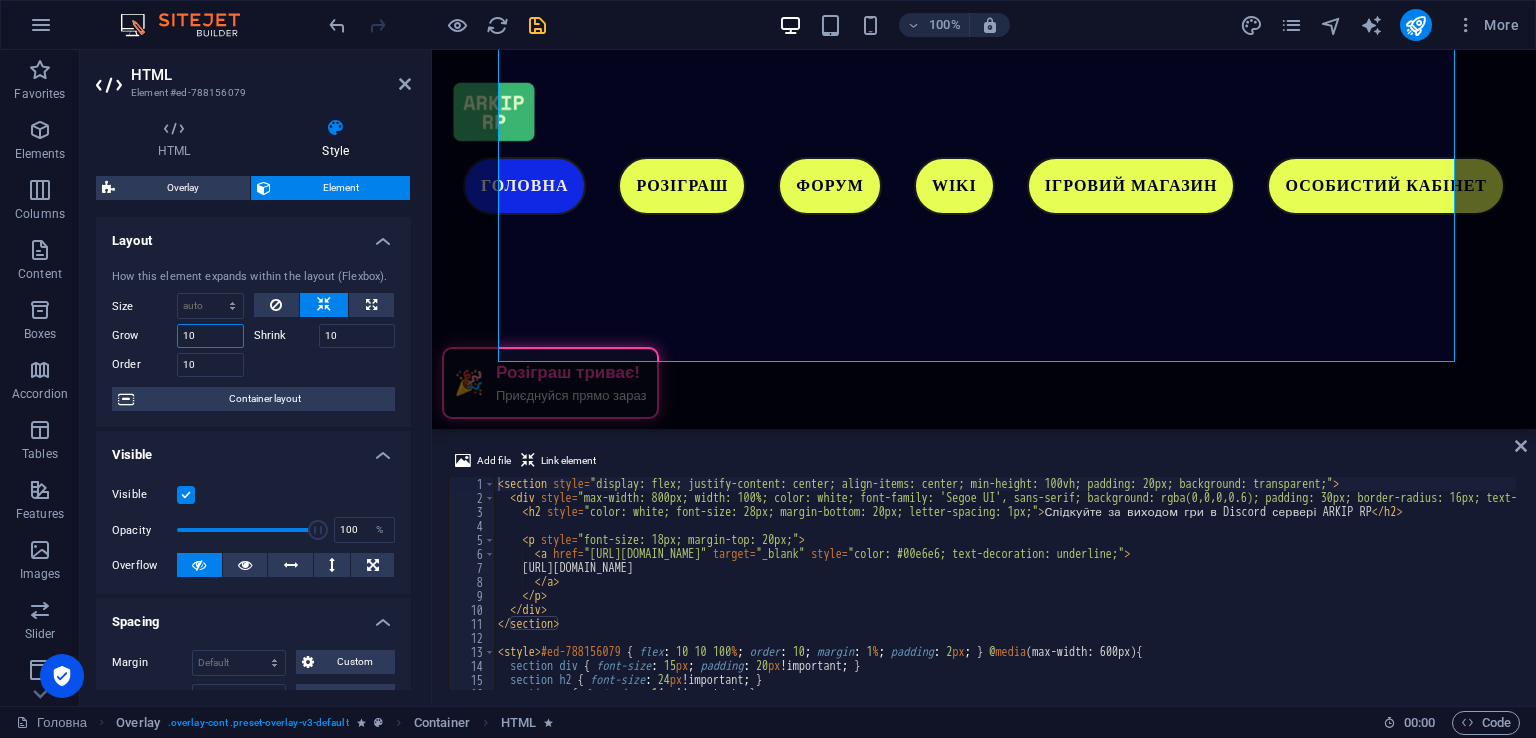 click on "10" at bounding box center (210, 336) 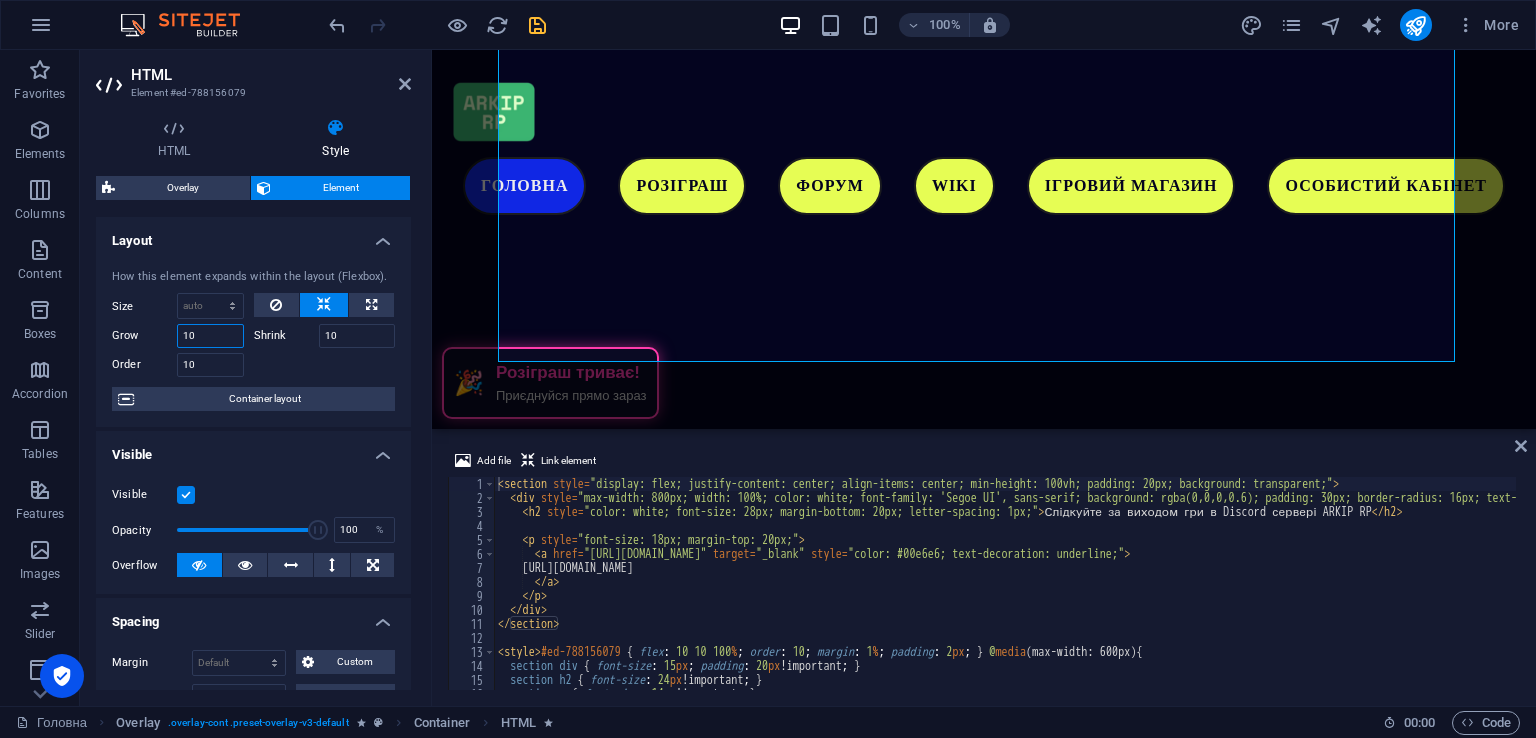 drag, startPoint x: 240, startPoint y: 340, endPoint x: 169, endPoint y: 341, distance: 71.00704 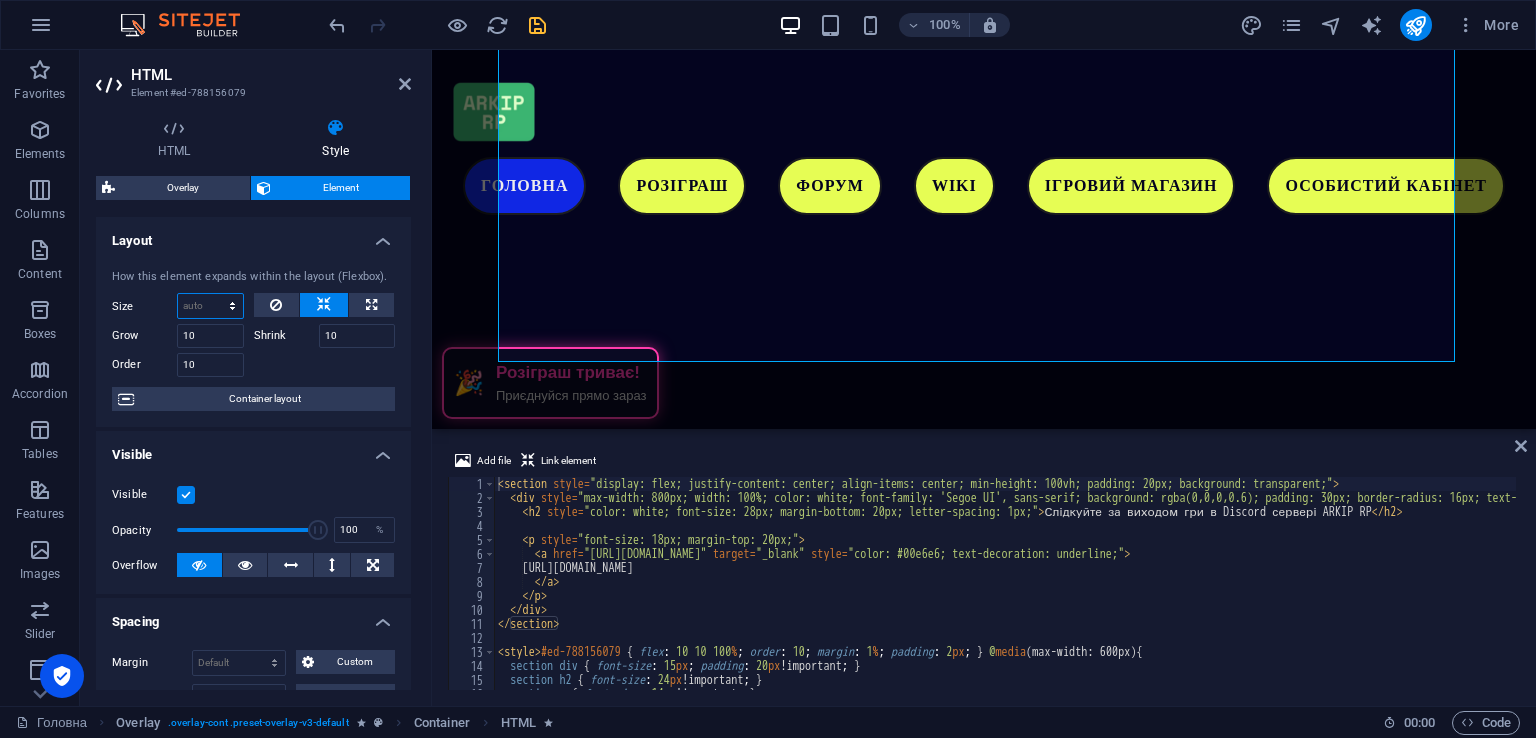 click on "Default auto px % 1/1 1/2 1/3 1/4 1/5 1/6 1/7 1/8 1/9 1/10" at bounding box center (210, 306) 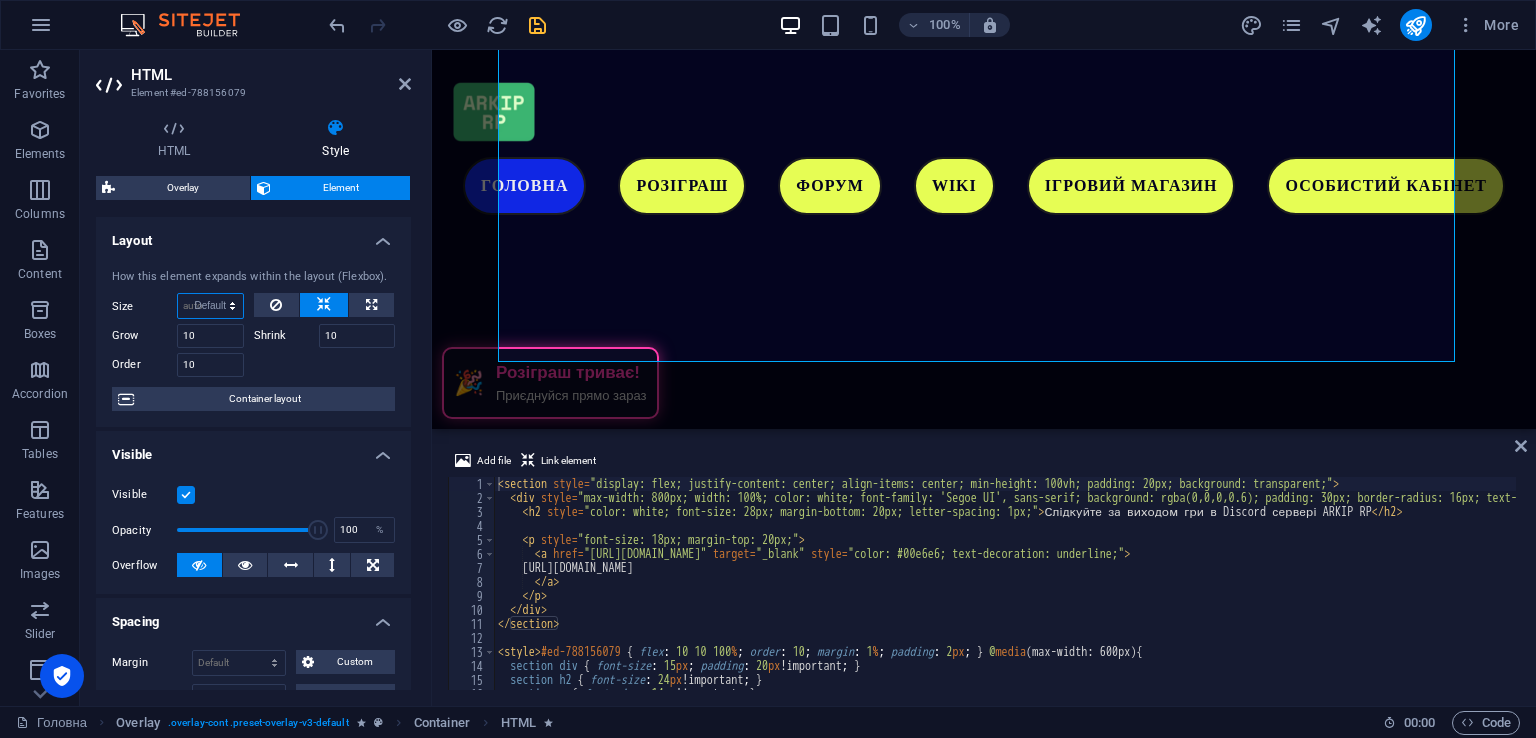 click on "Default auto px % 1/1 1/2 1/3 1/4 1/5 1/6 1/7 1/8 1/9 1/10" at bounding box center [210, 306] 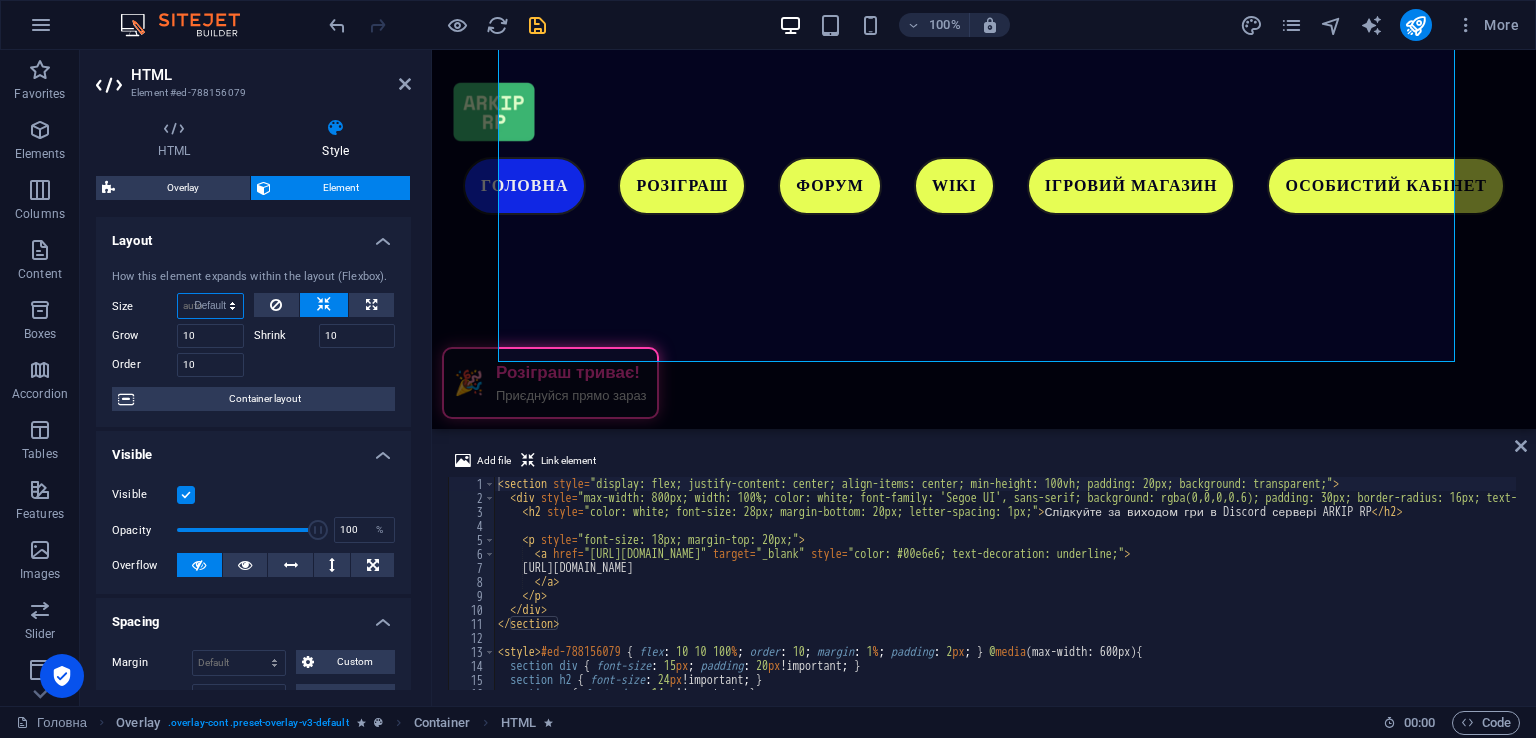 select on "DISABLED_OPTION_VALUE" 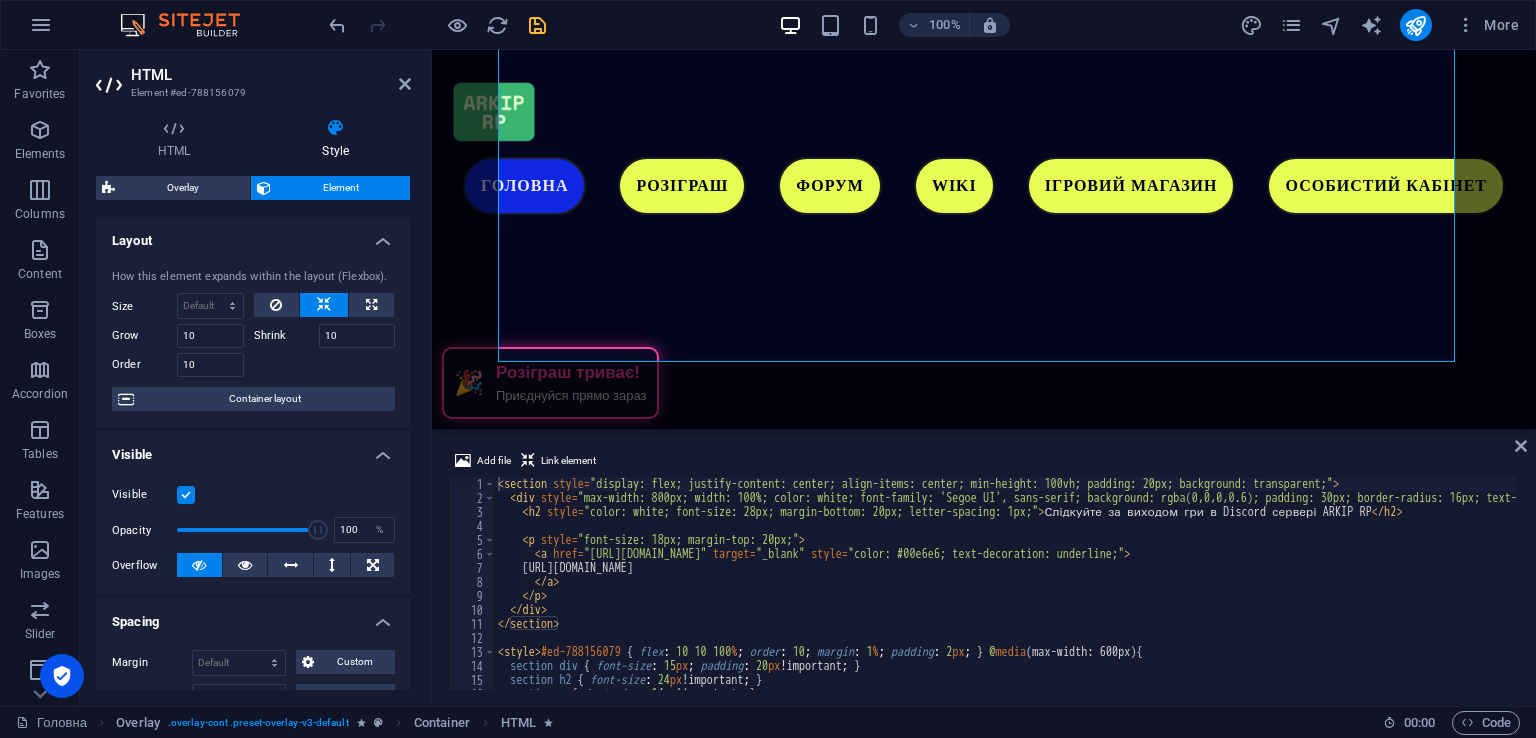 click at bounding box center (325, 362) 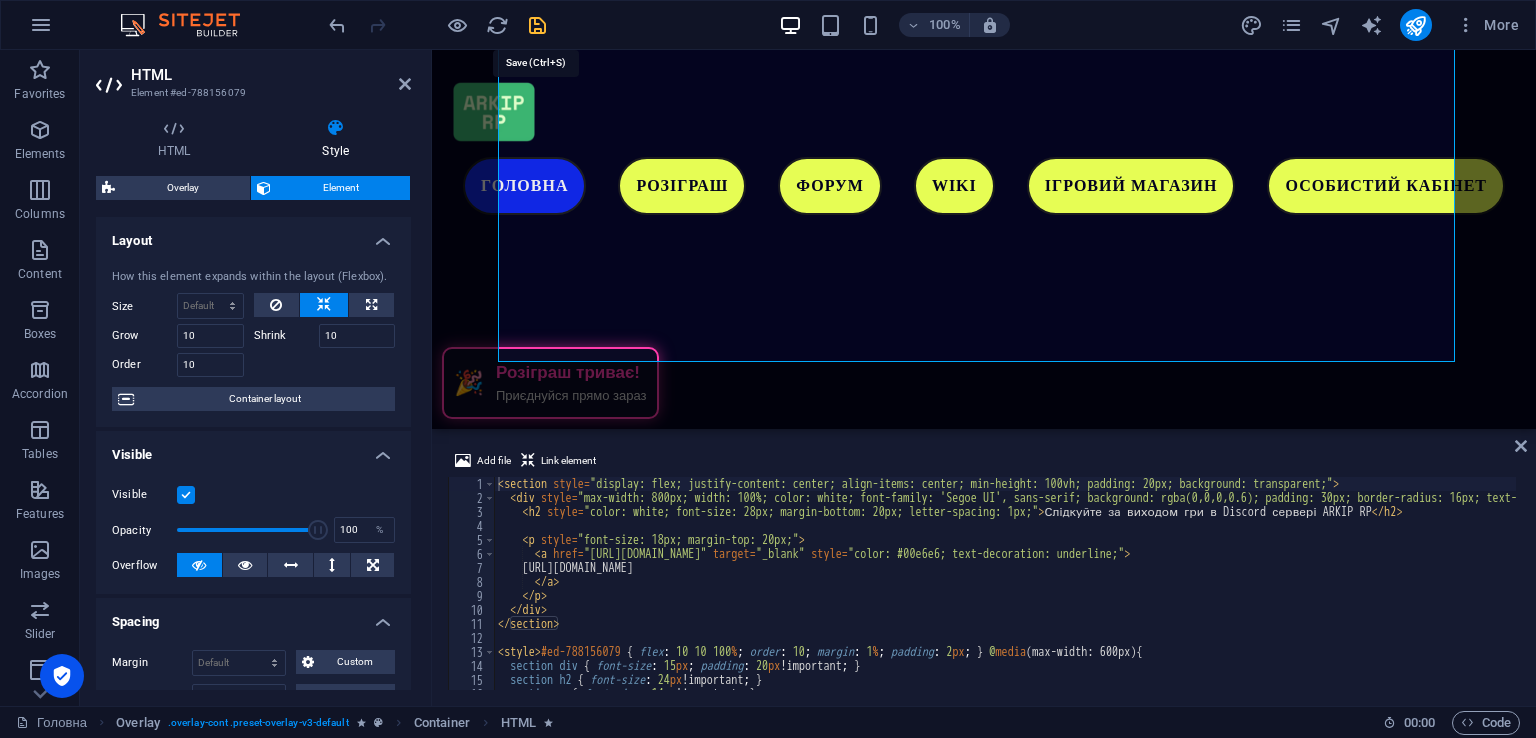 click at bounding box center [537, 25] 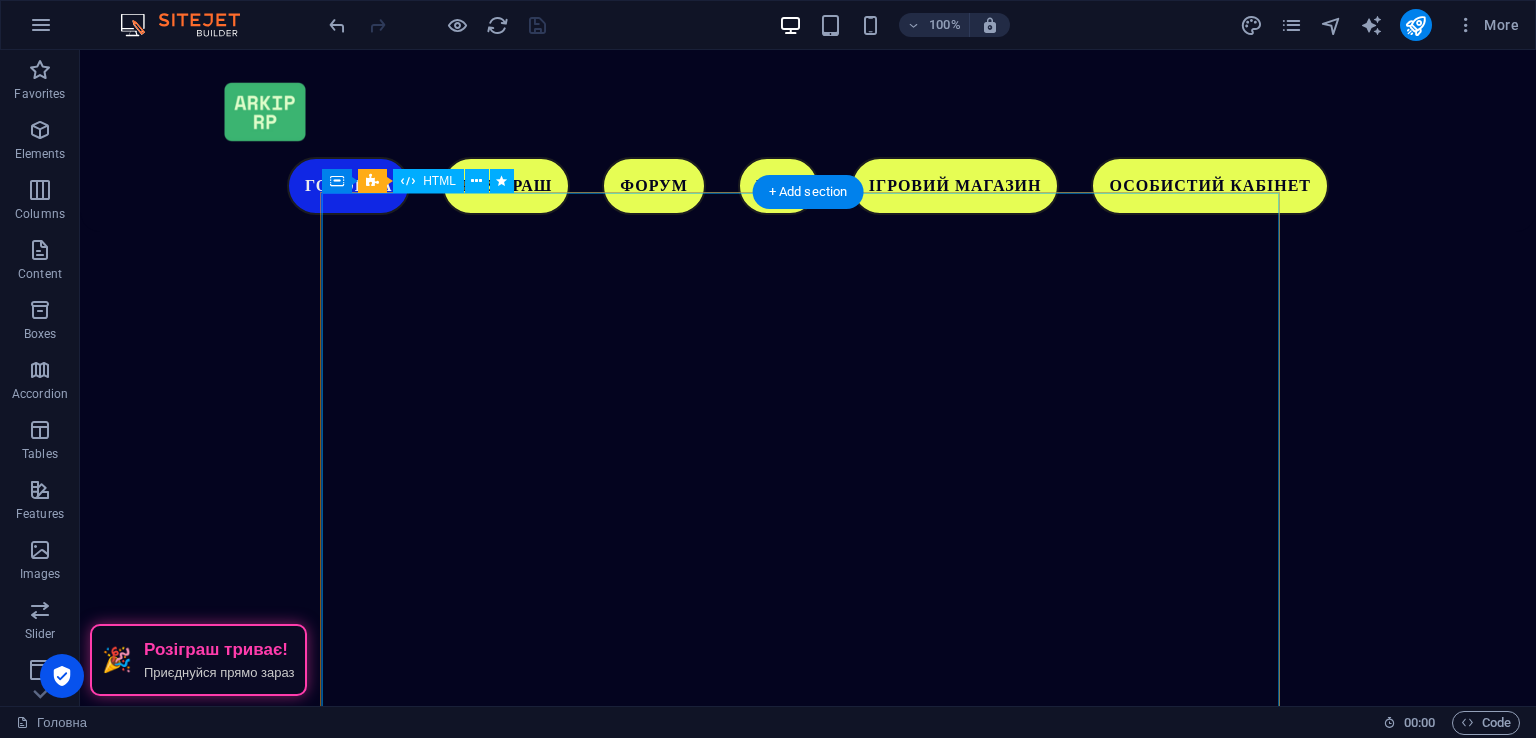 click on "Слідкуйте за виходом гри в Discord сервері ARKIP RP
[URL][DOMAIN_NAME]" at bounding box center [808, 2720] 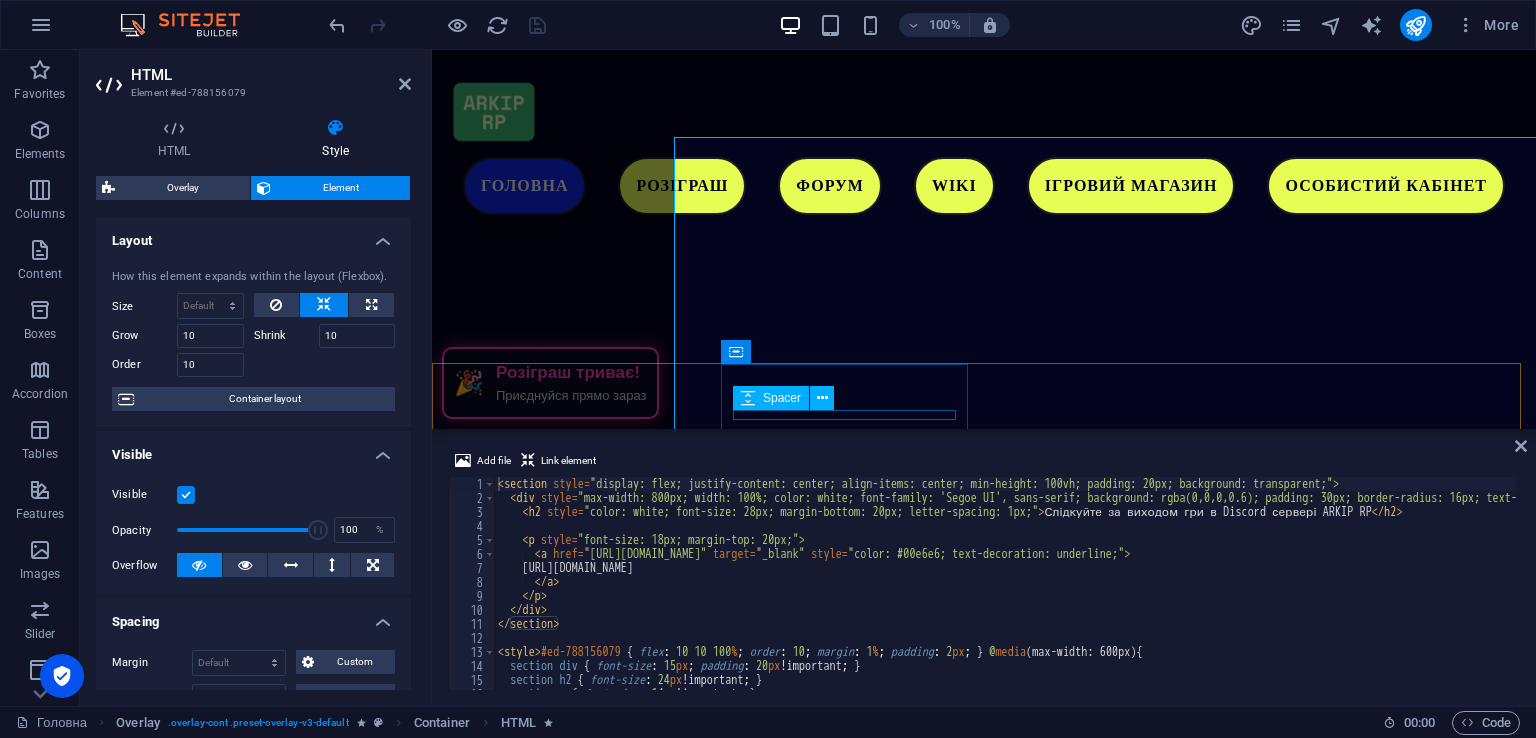 click on "Spacer" at bounding box center (790, 398) 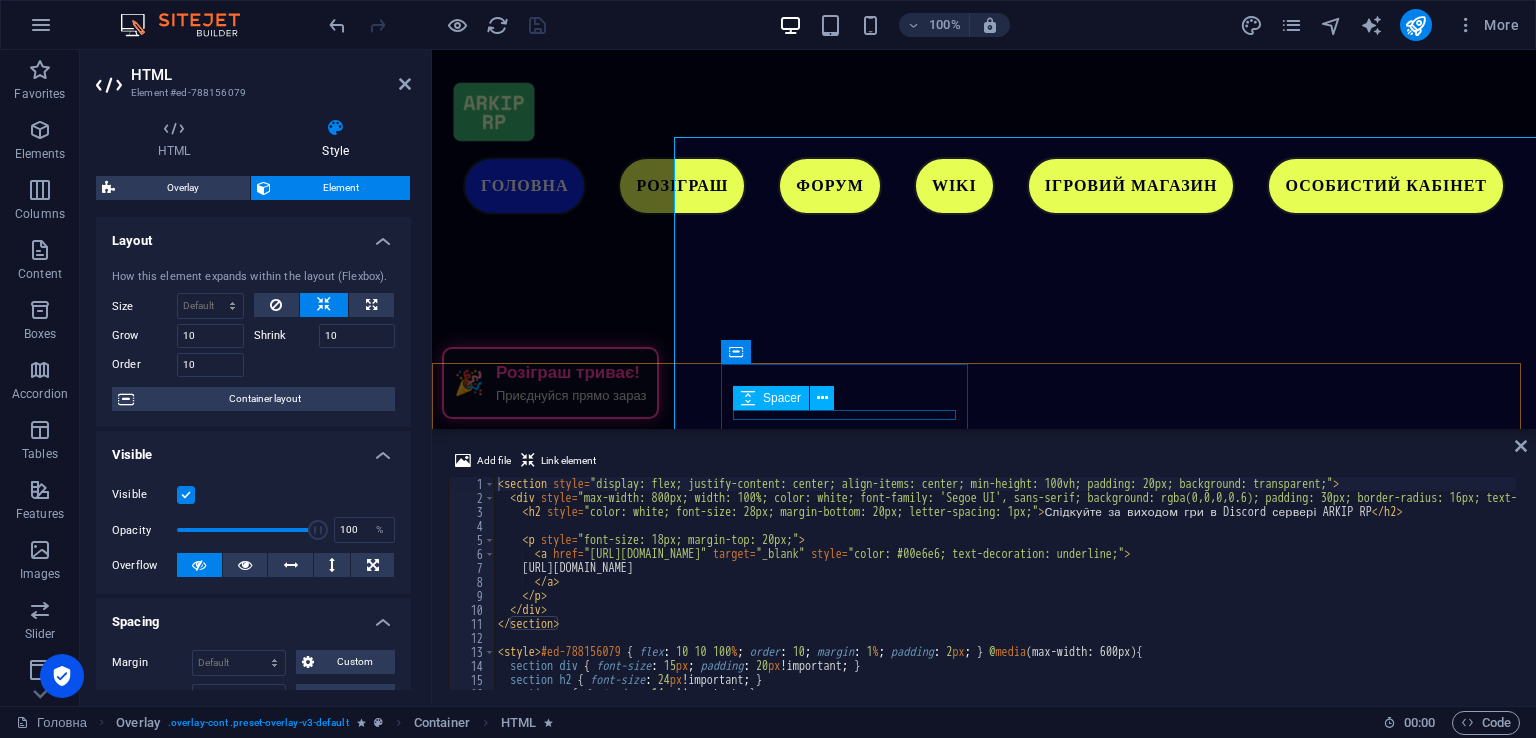 scroll, scrollTop: 5161, scrollLeft: 0, axis: vertical 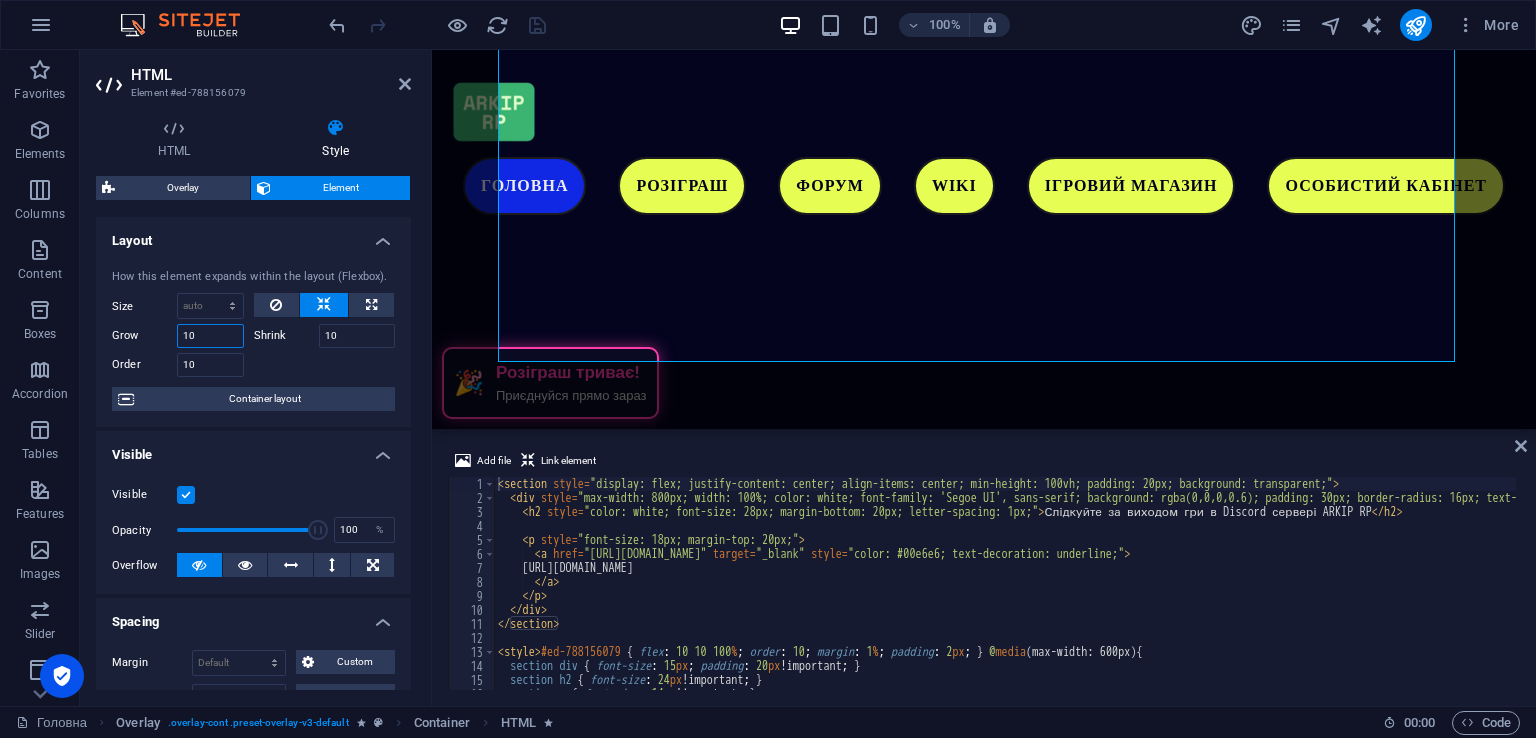 drag, startPoint x: 201, startPoint y: 340, endPoint x: 100, endPoint y: 334, distance: 101.17806 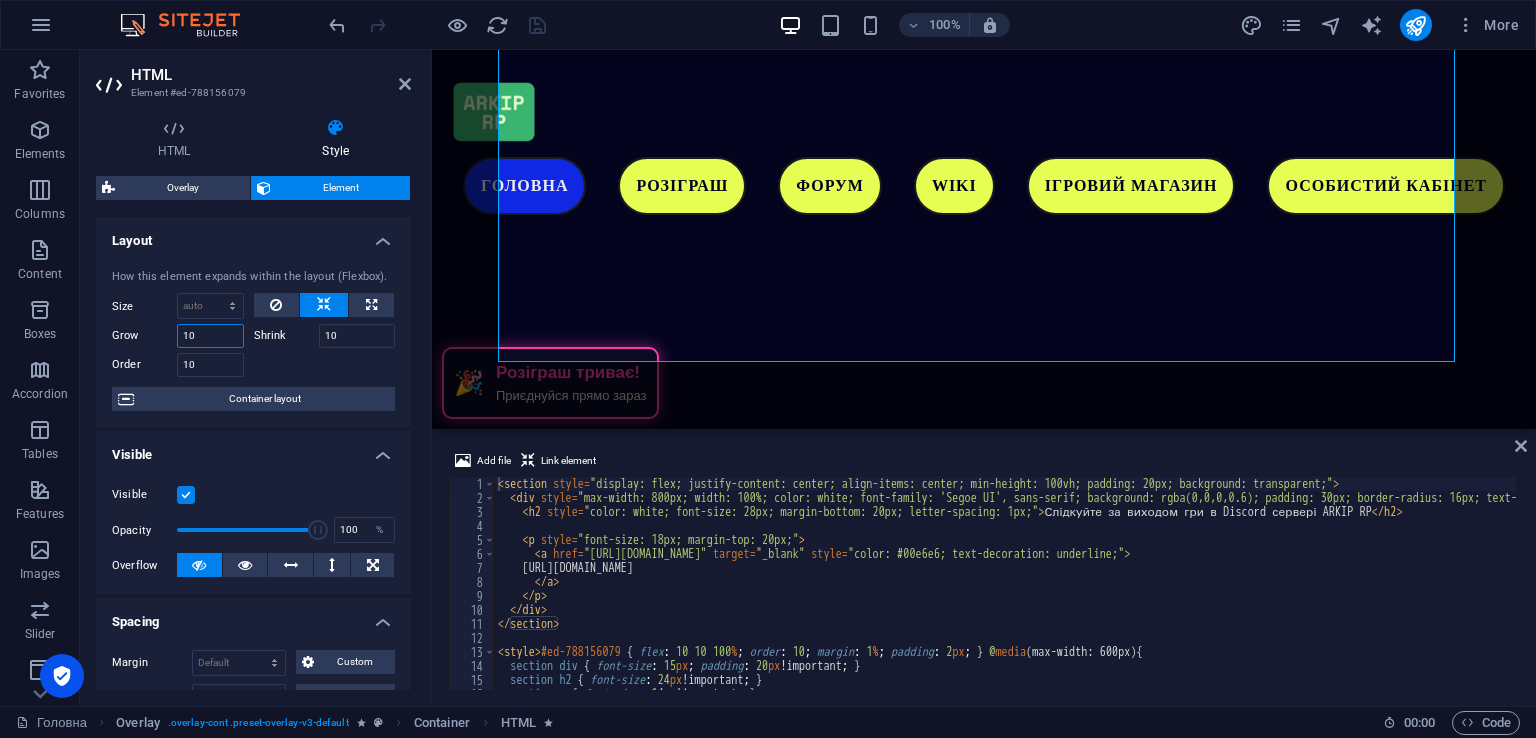 click on "How this element expands within the layout (Flexbox). Size Default auto px % 1/1 1/2 1/3 1/4 1/5 1/6 1/7 1/8 1/9 1/10 Grow 10 Shrink 10 Order 10 Container layout" at bounding box center [253, 340] 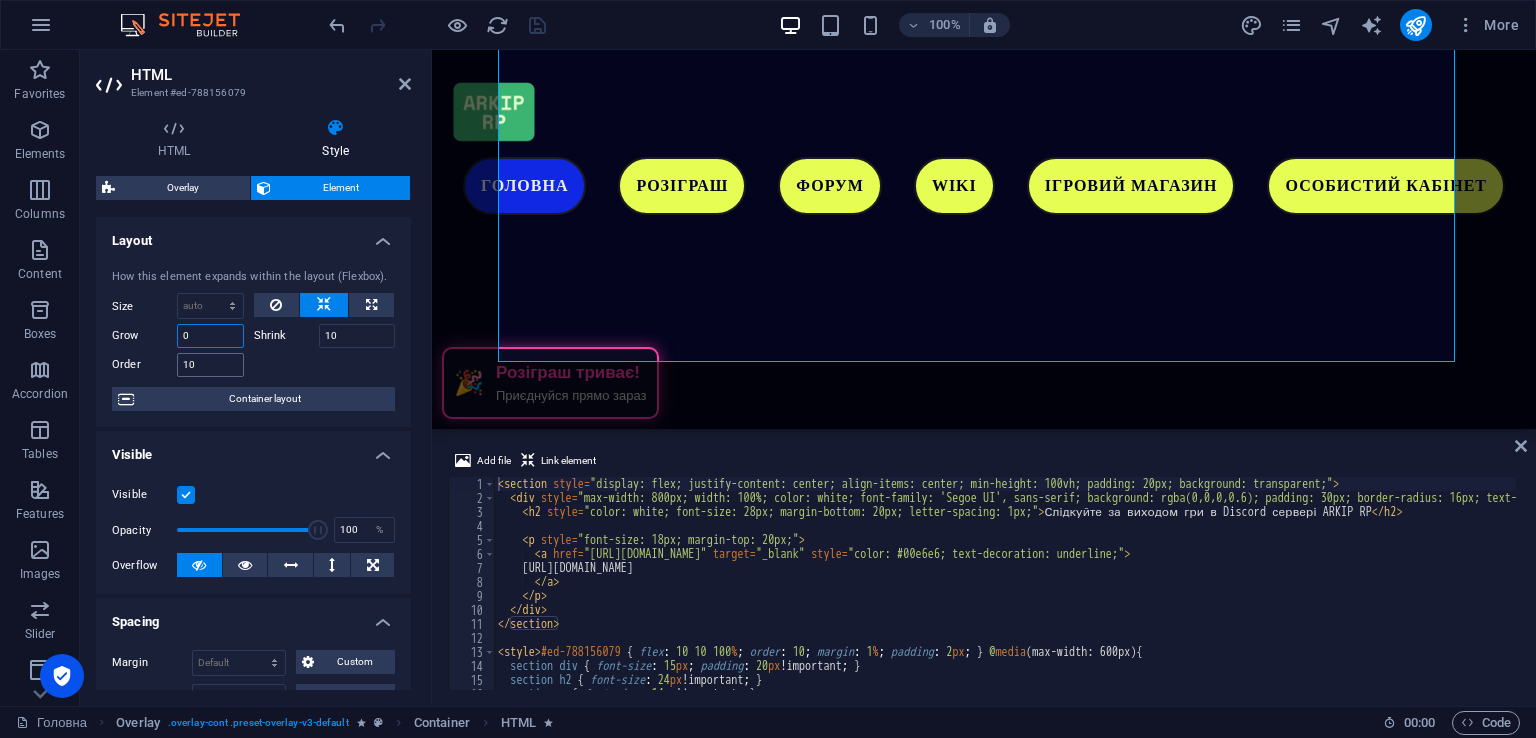 type on "0" 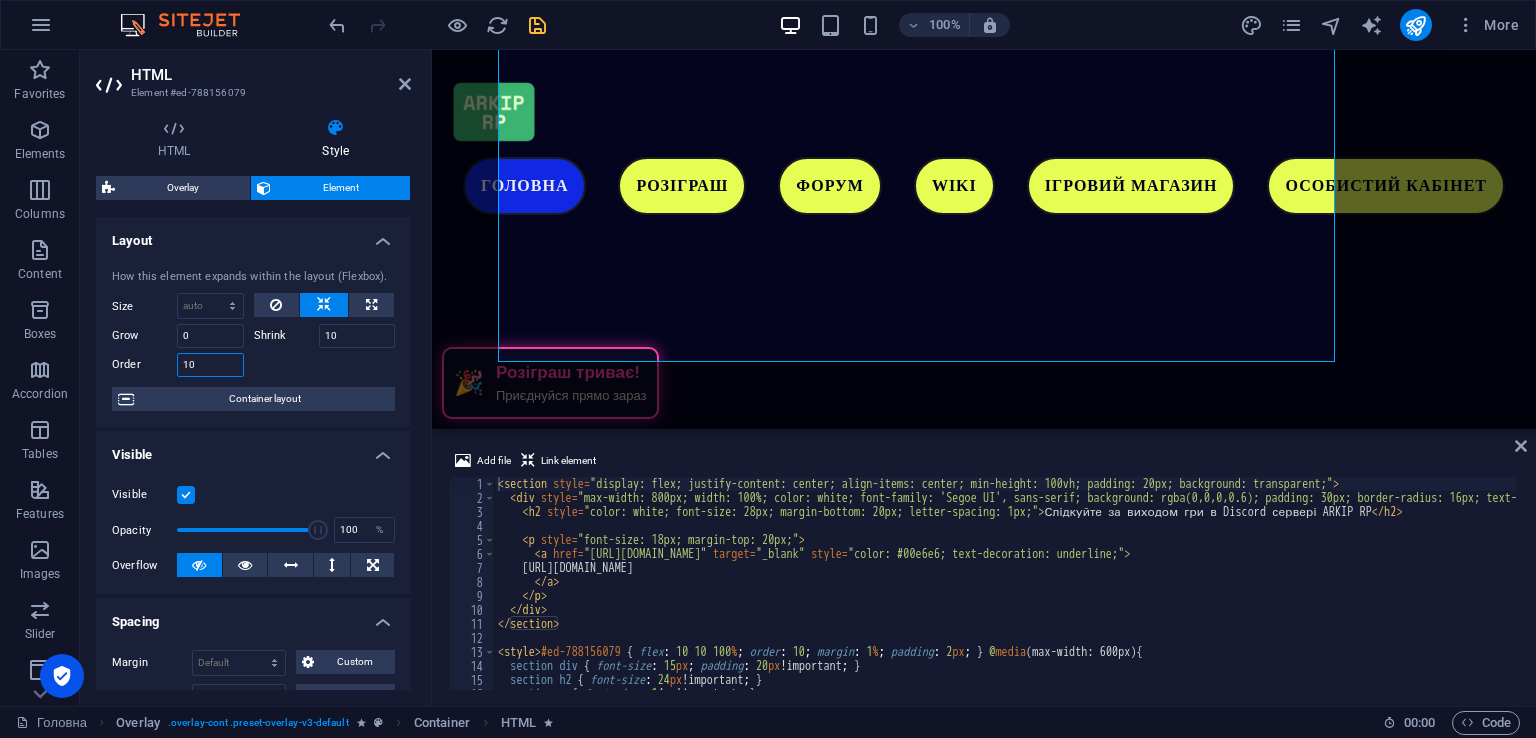 drag, startPoint x: 216, startPoint y: 361, endPoint x: 142, endPoint y: 365, distance: 74.10803 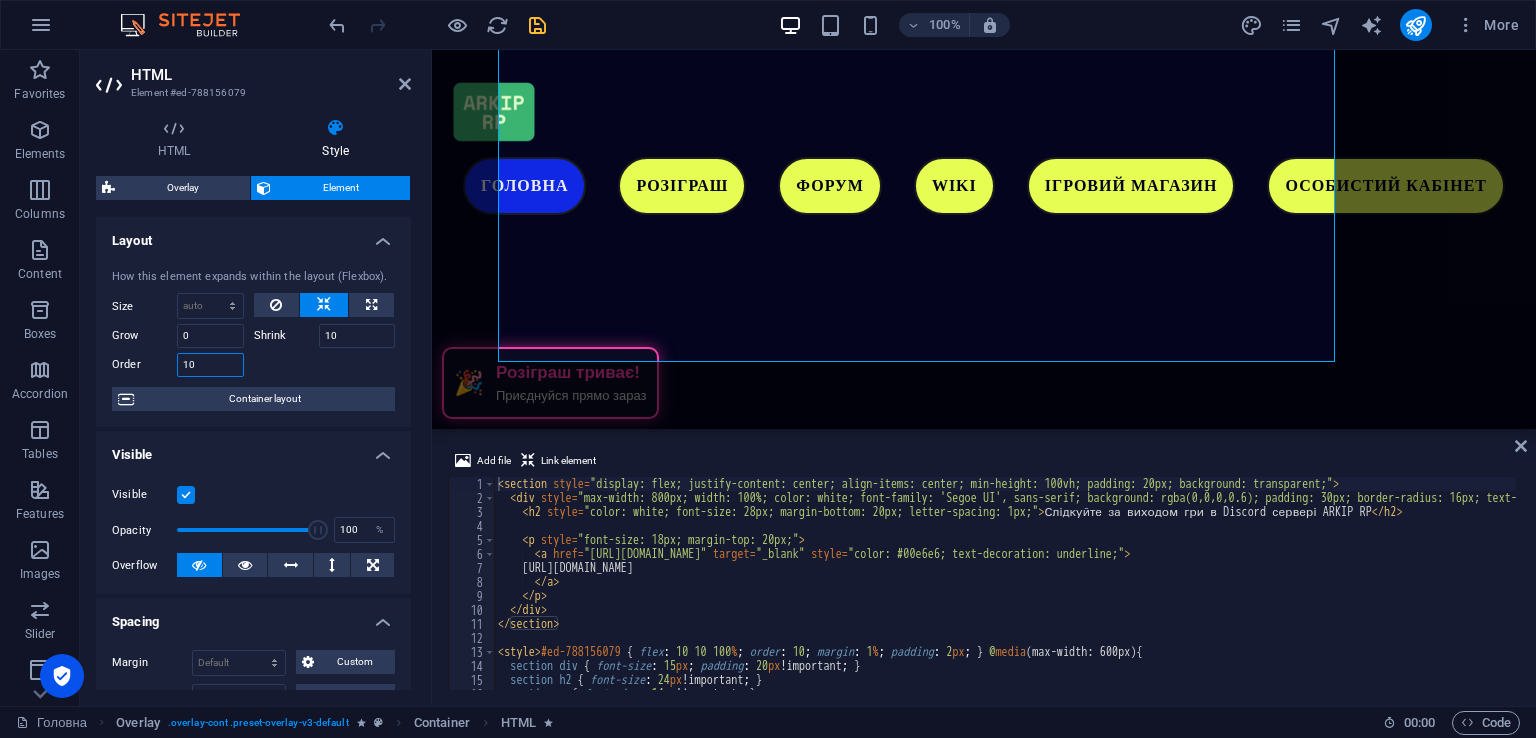 click on "Order 10" at bounding box center [178, 365] 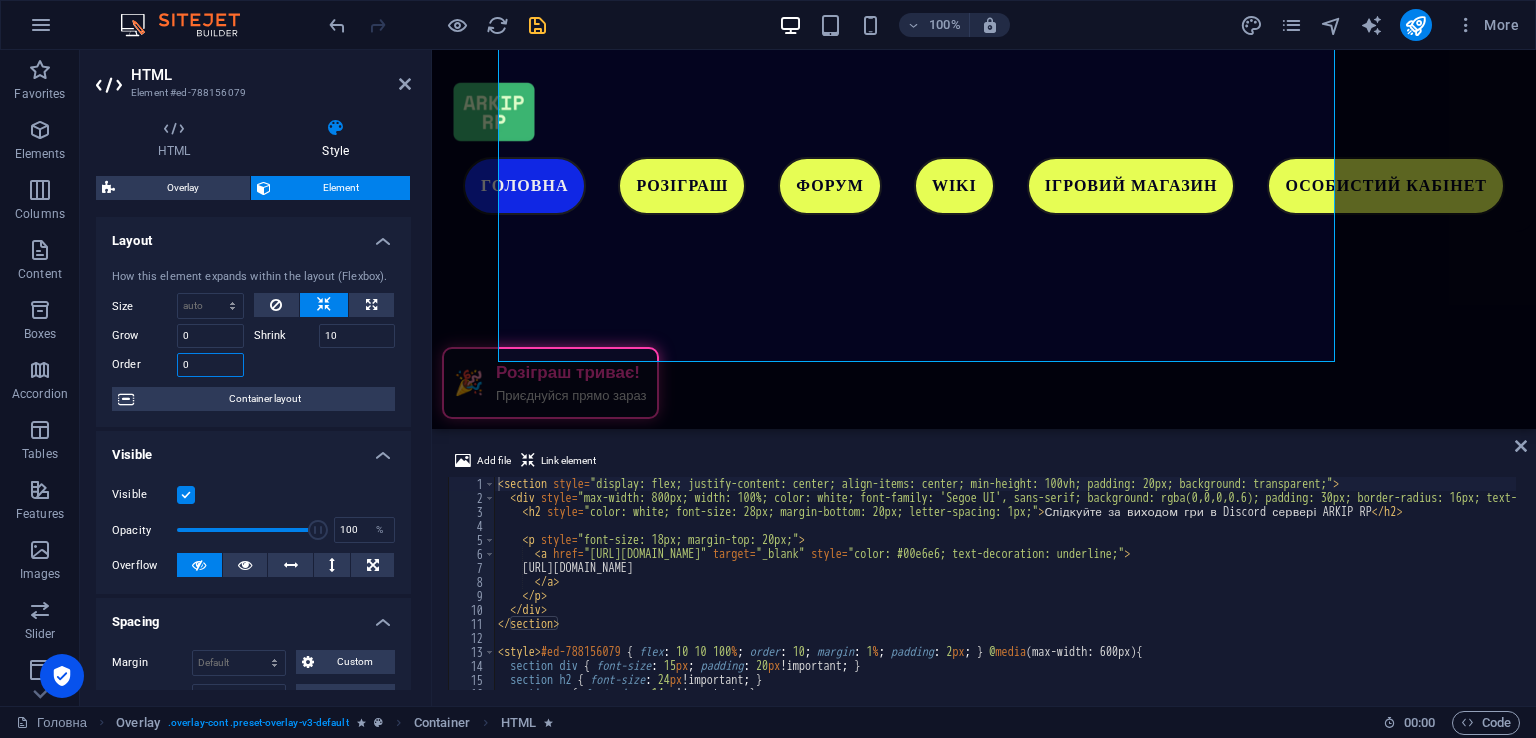 type on "0" 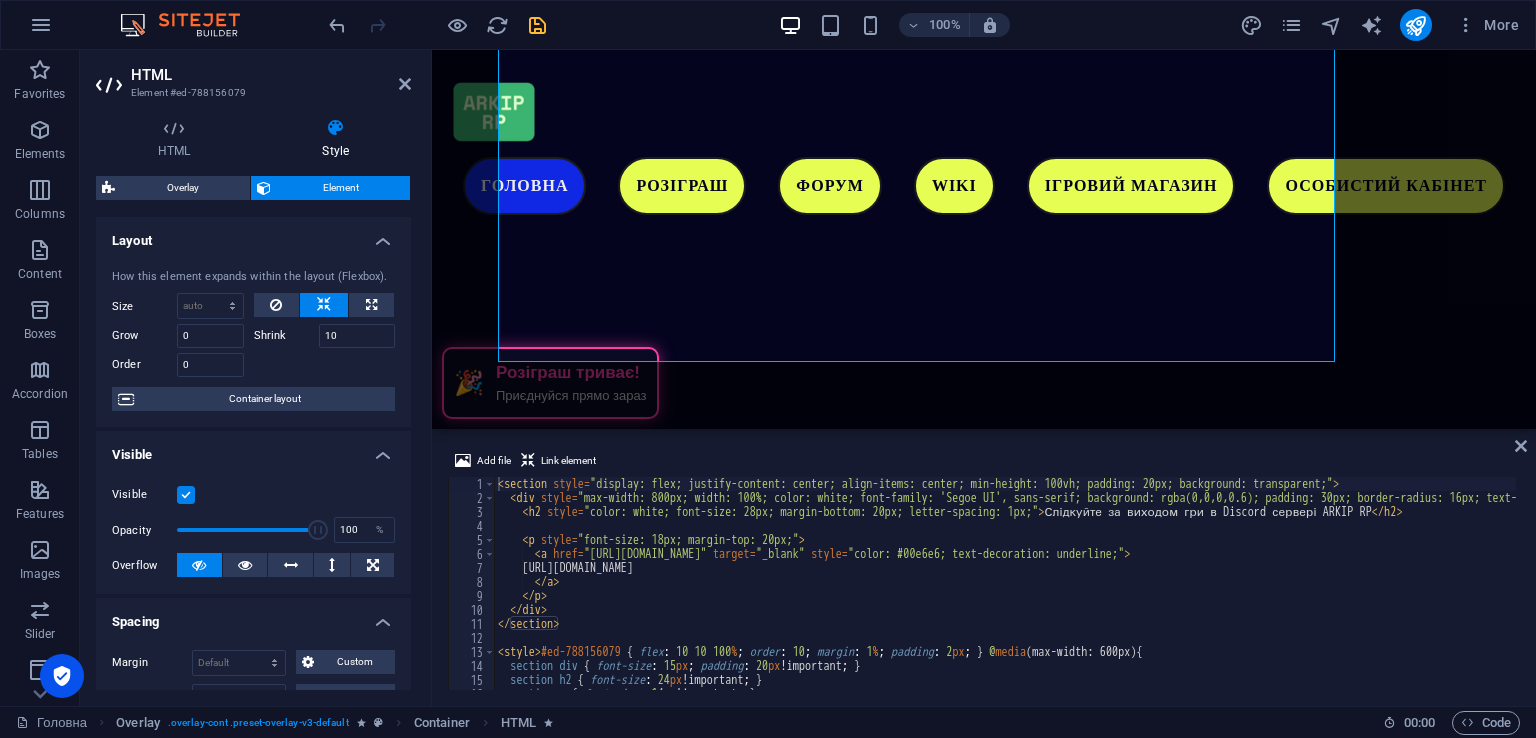 click at bounding box center [325, 362] 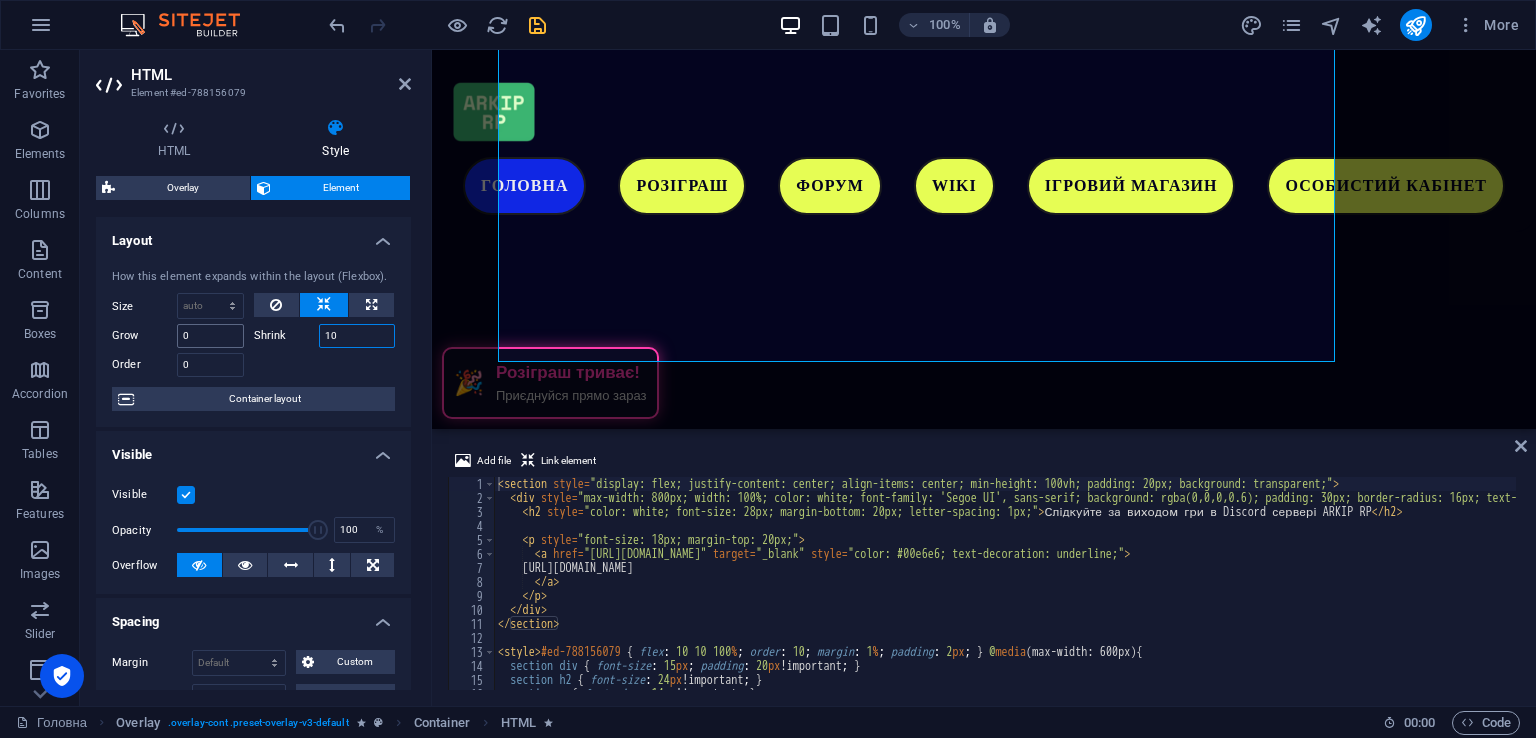 drag, startPoint x: 360, startPoint y: 331, endPoint x: 228, endPoint y: 325, distance: 132.13629 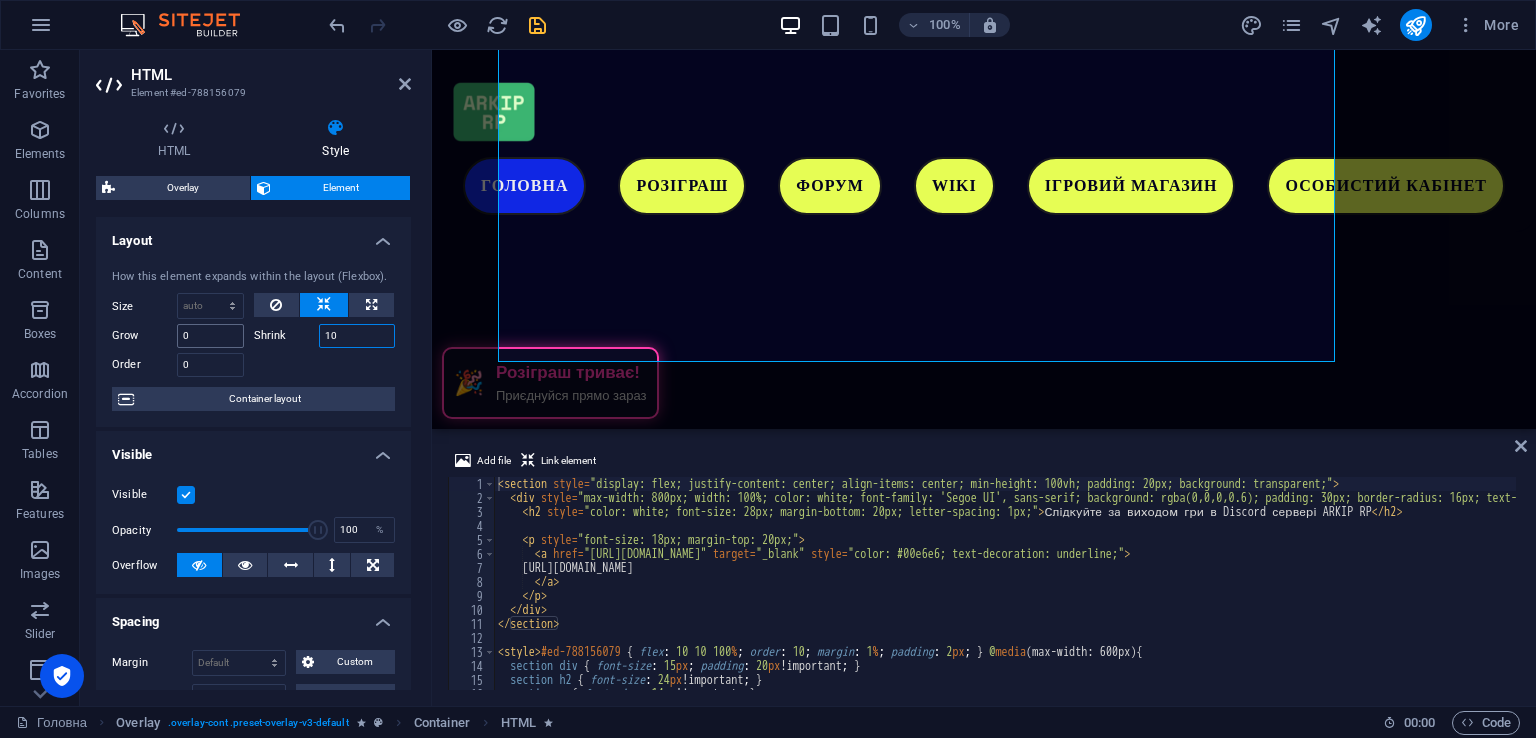 click on "Grow 0 Shrink 10" at bounding box center [253, 333] 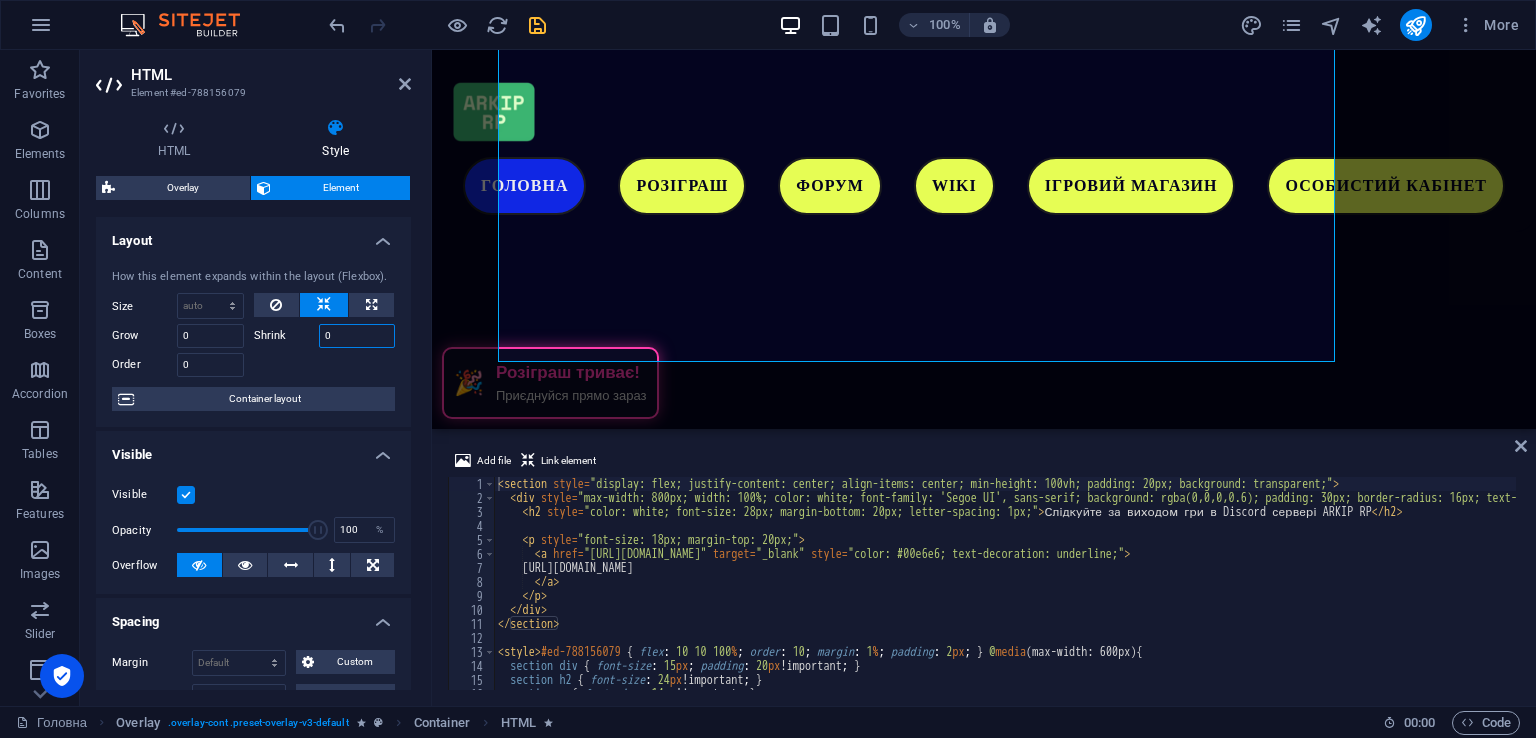 type on "0" 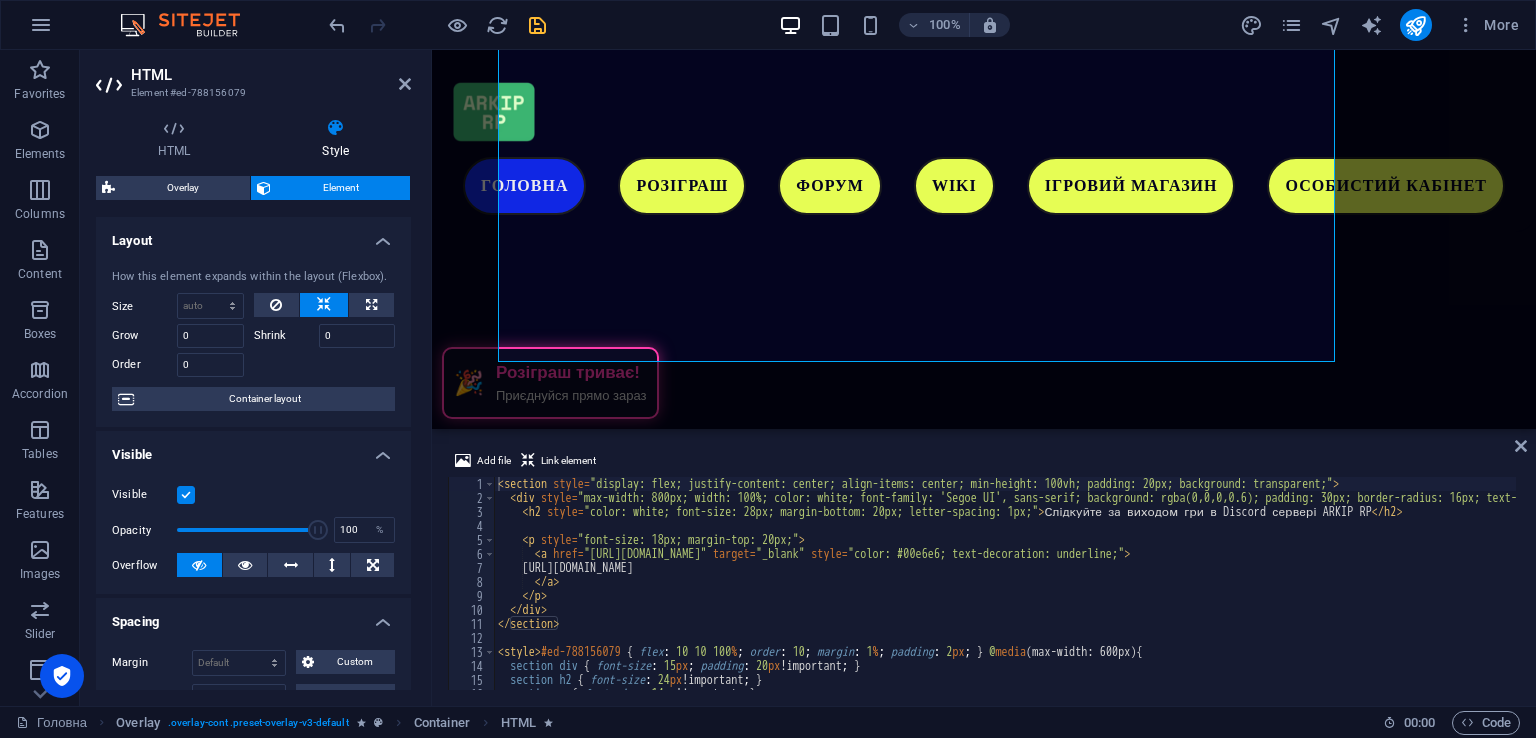 click at bounding box center (325, 362) 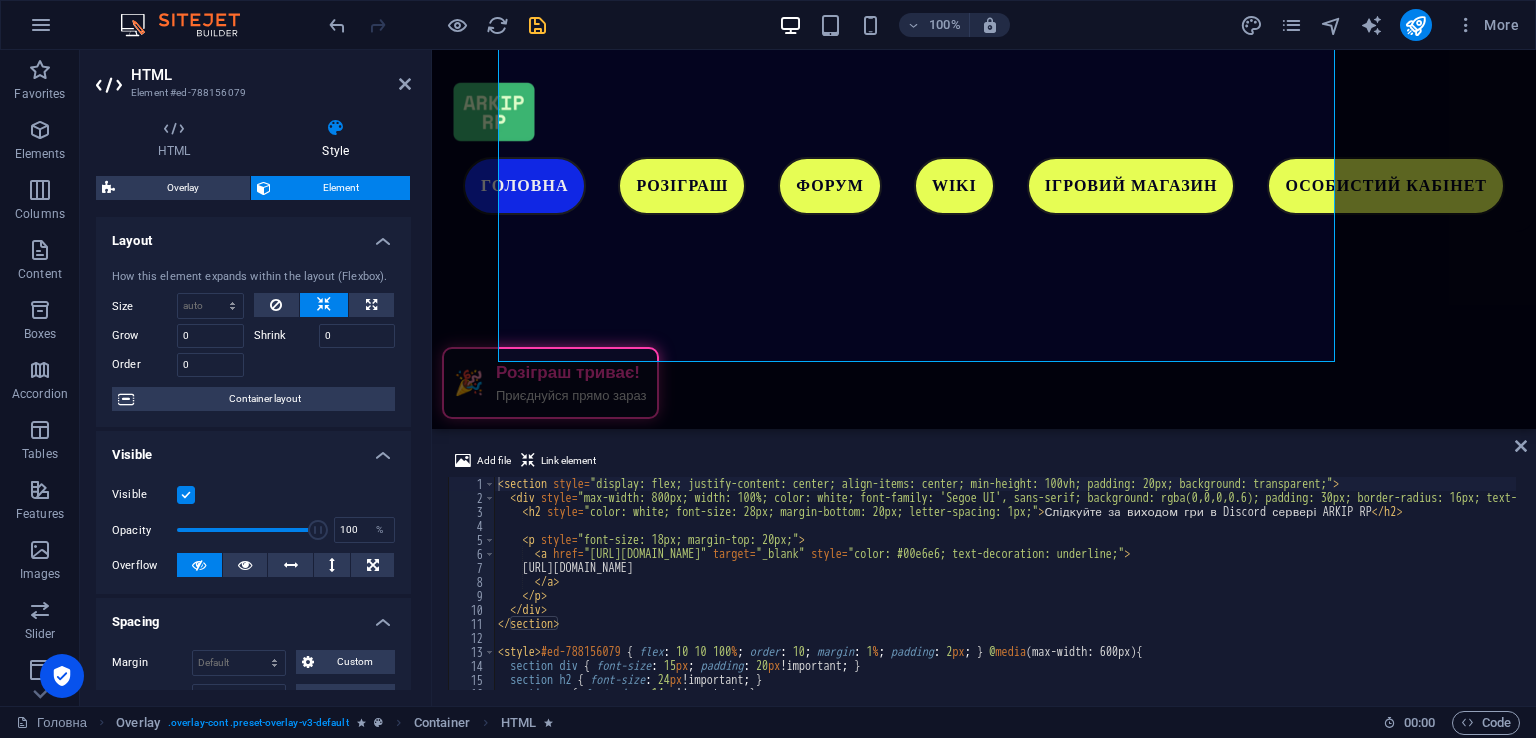 click on "HTML Element #ed-788156079 HTML Style HTML Add, edit, and format HTML directly on the website. Overlay Element Layout How this element expands within the layout (Flexbox). Size Default auto px % 1/1 1/2 1/3 1/4 1/5 1/6 1/7 1/8 1/9 1/10 Grow 0 Shrink 0 Order 0 Container layout Visible Visible Opacity 100 % Overflow Spacing Margin Default auto px % rem vw vh Custom Custom auto px % rem vw vh auto px % rem vw vh auto px % rem vw vh auto px % rem vw vh Padding Default px rem % vh vw Custom Custom px rem % vh vw px rem % vh vw px rem % vh vw px rem % vh vw Border Style              - Width 1 auto px rem % vh vw Custom Custom 1 auto px rem % vh vw 1 auto px rem % vh vw 1 auto px rem % vh vw 1 auto px rem % vh vw  - Color Round corners Default px rem % vh vw Custom Custom px rem % vh vw px rem % vh vw px rem % vh vw px rem % vh vw Shadow Default None Outside Inside Color X offset 0 px rem vh vw Y offset 0 px rem vh vw Blur 0 px rem % vh vw Spread 0 px rem vh vw Text Shadow Default None Outside Color 0 px 0" at bounding box center (256, 378) 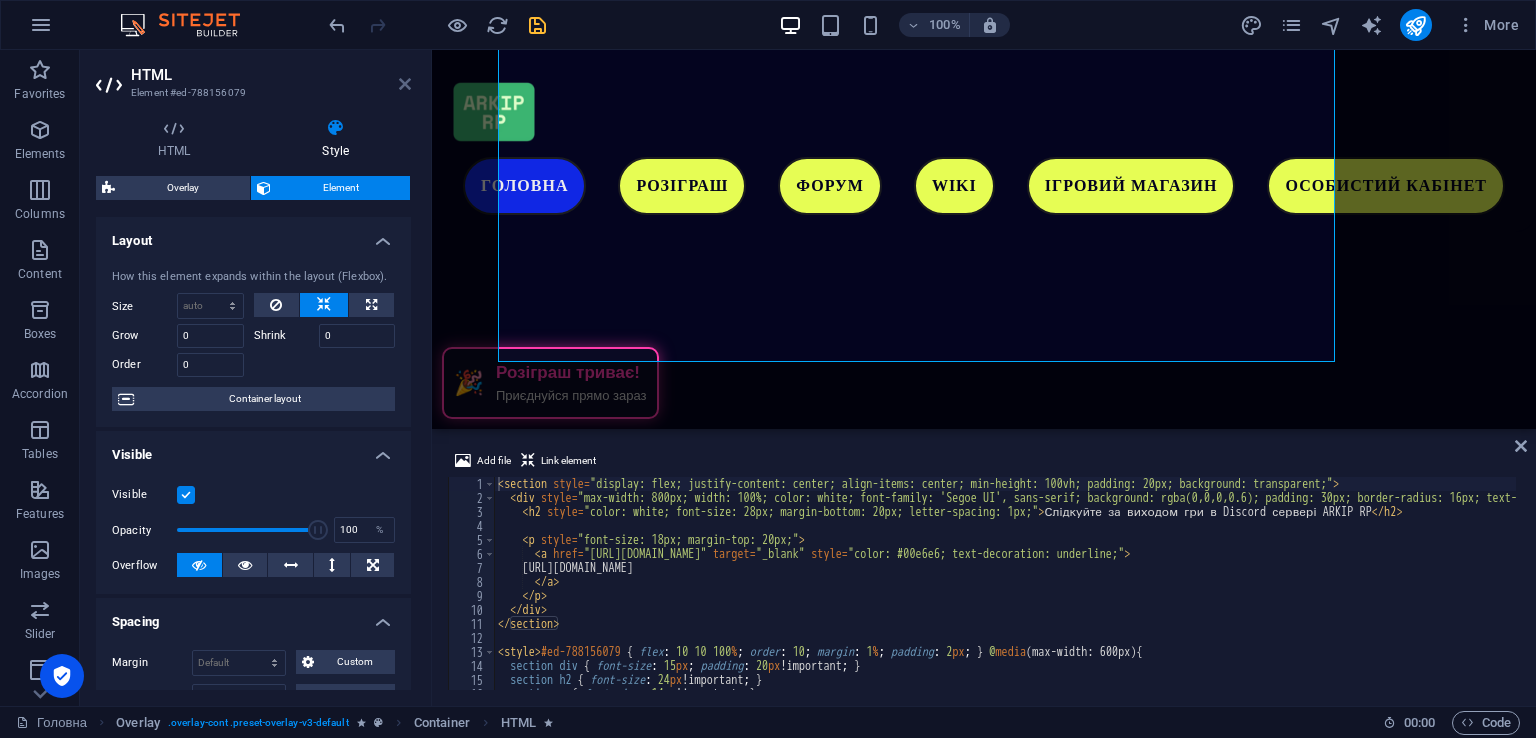 click at bounding box center (405, 84) 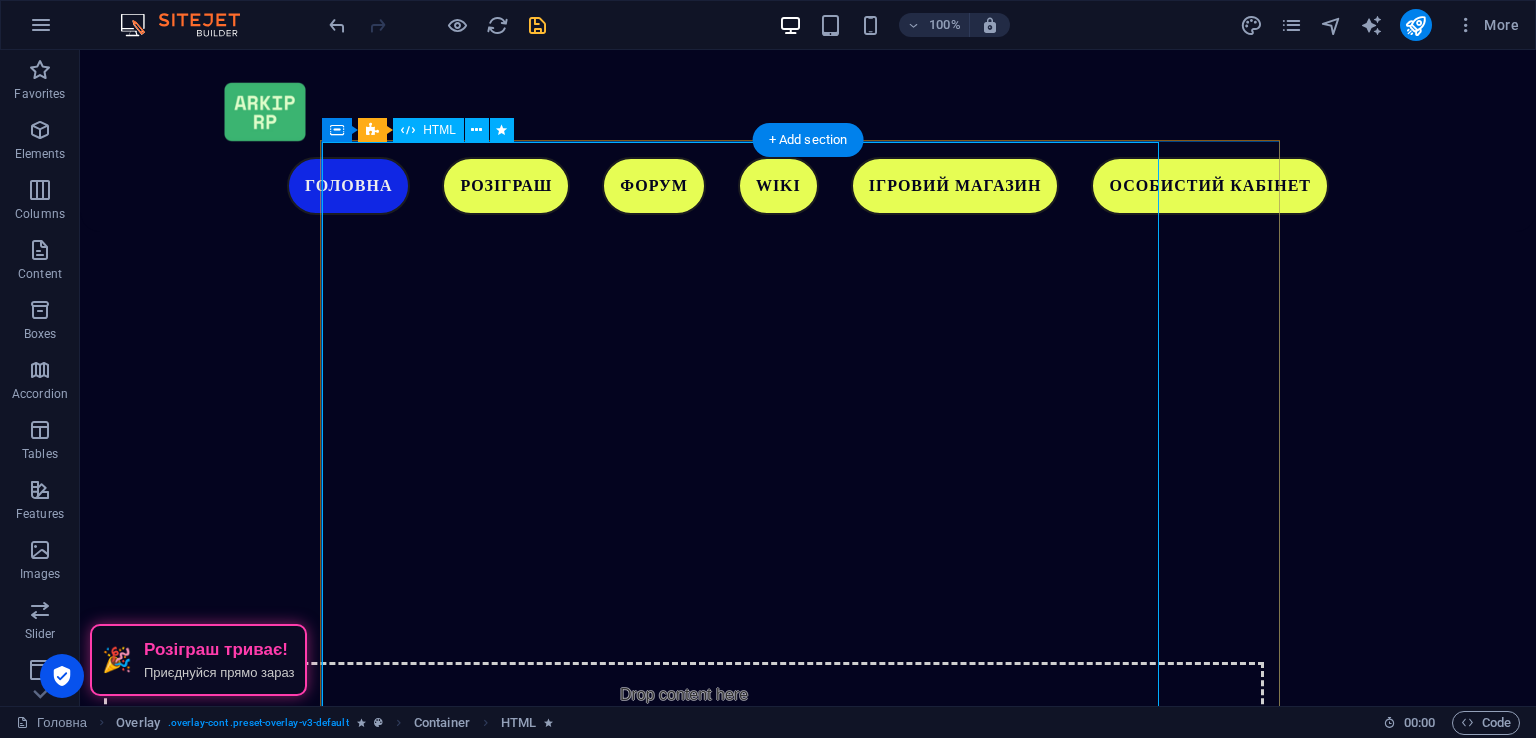 click on "Слідкуйте за виходом гри в Discord сервері ARKIP RP
[URL][DOMAIN_NAME]" at bounding box center (808, 2668) 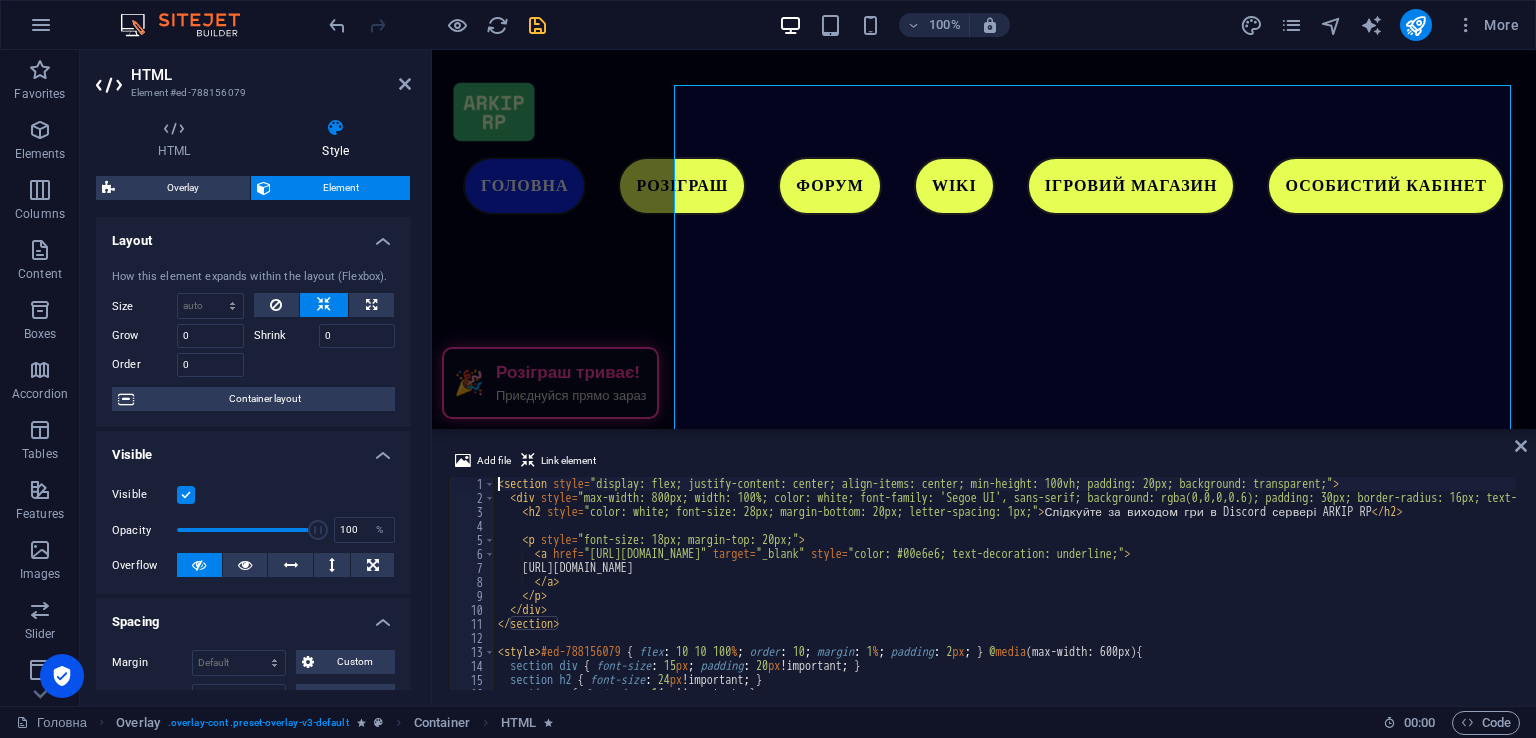 scroll, scrollTop: 5212, scrollLeft: 0, axis: vertical 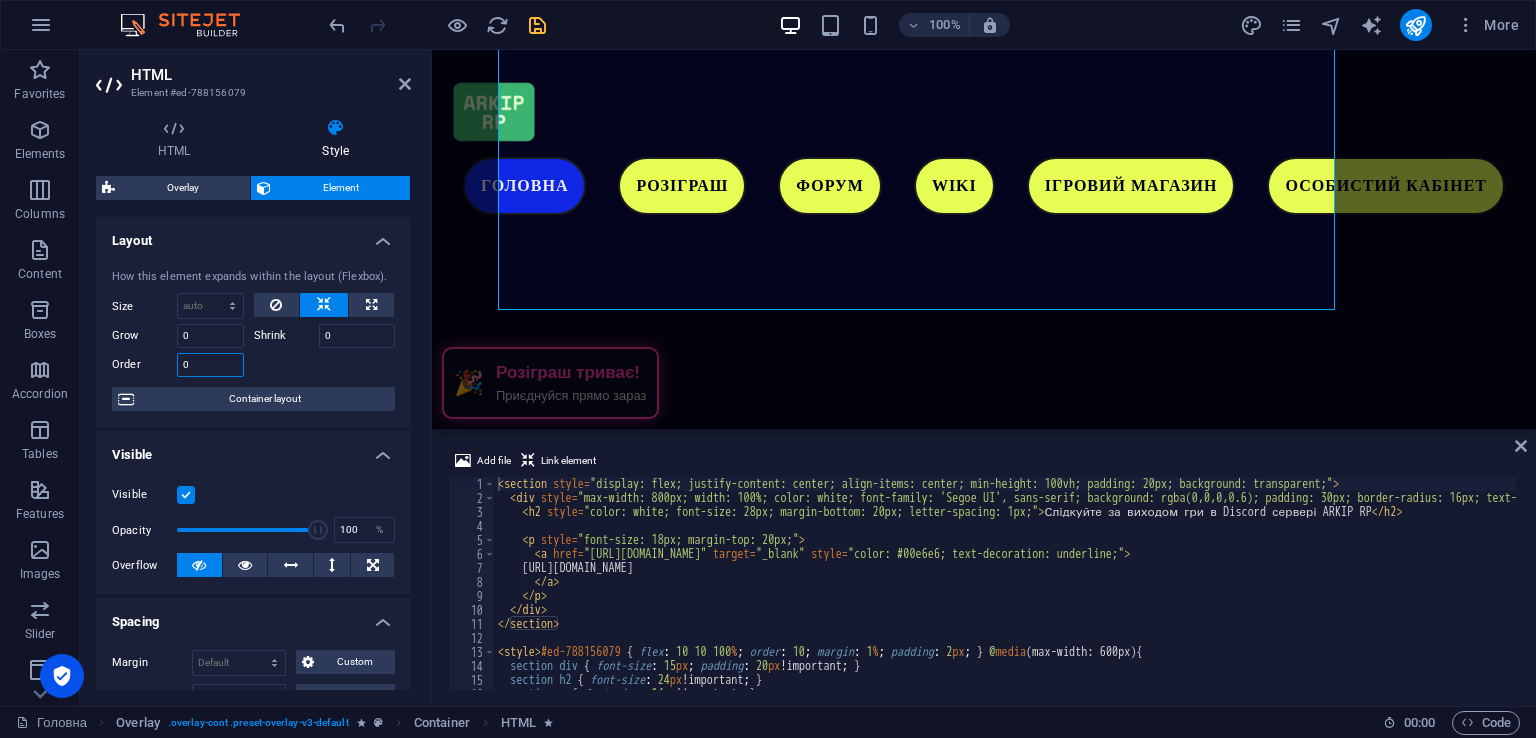 drag, startPoint x: 196, startPoint y: 361, endPoint x: 90, endPoint y: 363, distance: 106.01887 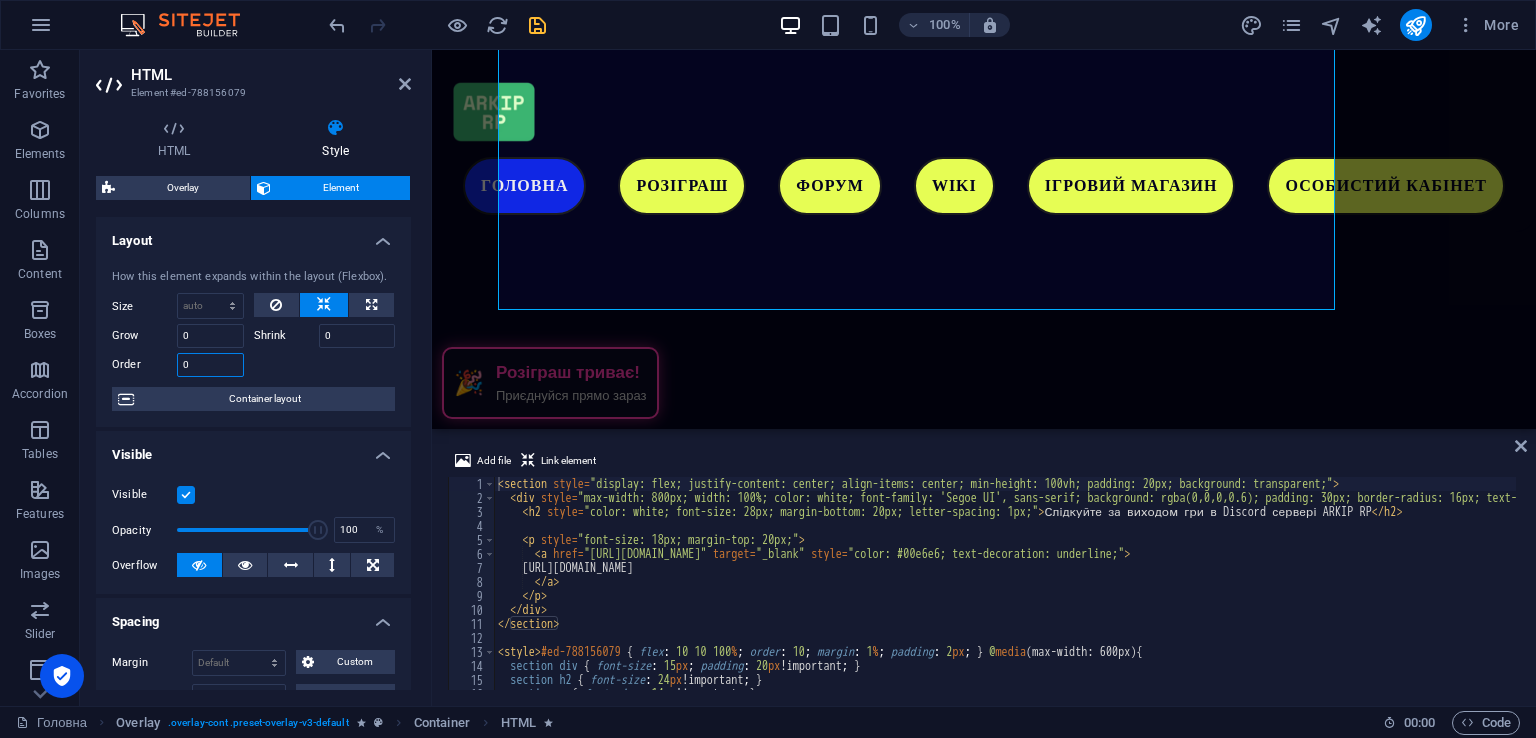 click on "HTML Style HTML Add, edit, and format HTML directly on the website. Overlay Element Layout How this element expands within the layout (Flexbox). Size Default auto px % 1/1 1/2 1/3 1/4 1/5 1/6 1/7 1/8 1/9 1/10 Grow 0 Shrink 0 Order 0 Container layout Visible Visible Opacity 100 % Overflow Spacing Margin Default auto px % rem vw vh Custom Custom auto px % rem vw vh auto px % rem vw vh auto px % rem vw vh auto px % rem vw vh Padding Default px rem % vh vw Custom Custom px rem % vh vw px rem % vh vw px rem % vh vw px rem % vh vw Border Style              - Width 1 auto px rem % vh vw Custom Custom 1 auto px rem % vh vw 1 auto px rem % vh vw 1 auto px rem % vh vw 1 auto px rem % vh vw  - Color Round corners Default px rem % vh vw Custom Custom px rem % vh vw px rem % vh vw px rem % vh vw px rem % vh vw Shadow Default None Outside Inside Color X offset 0 px rem vh vw Y offset 0 px rem vh vw Blur 0 px rem % vh vw Spread 0 px rem vh vw Text Shadow Default None Outside Color X offset 0 px rem vh vw Y offset" at bounding box center (253, 404) 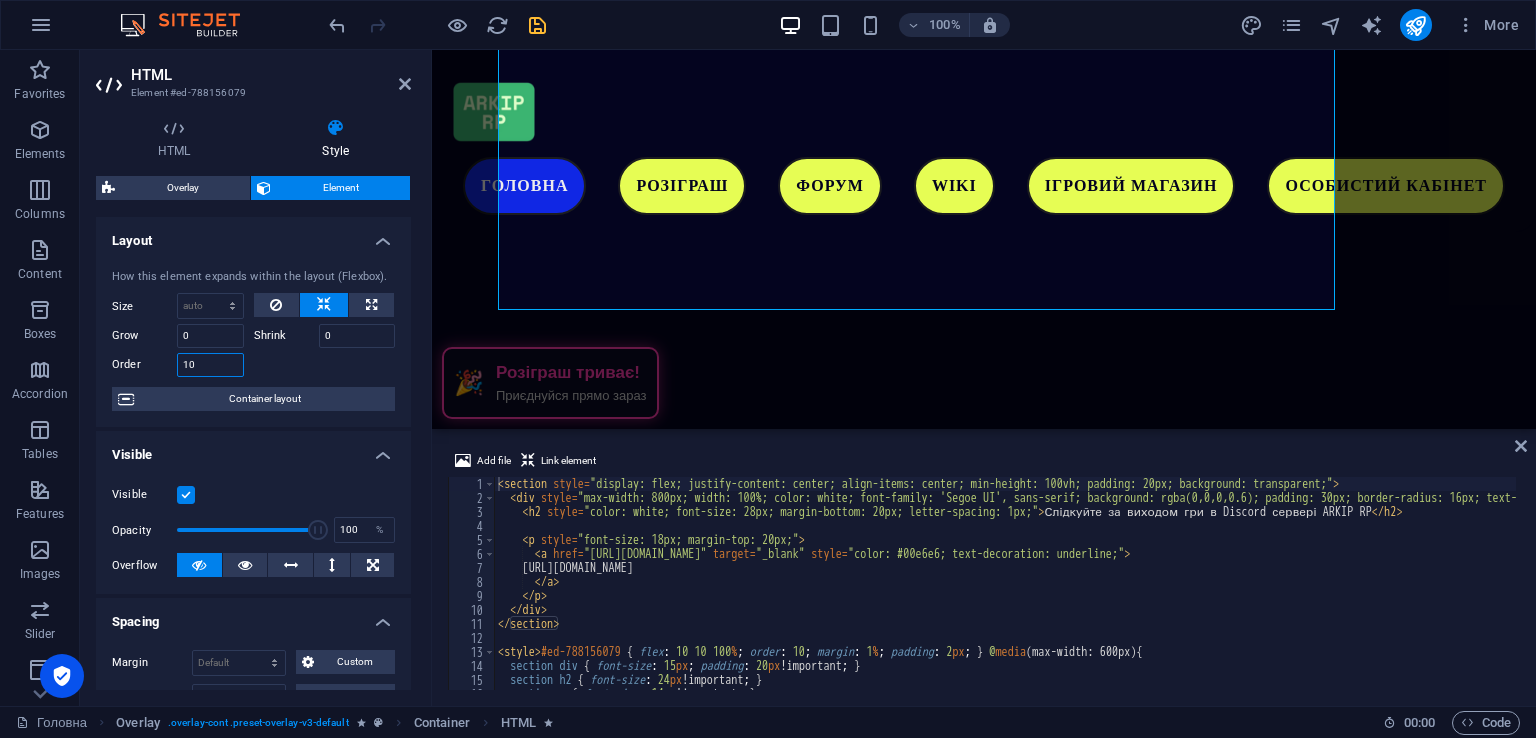 type on "10" 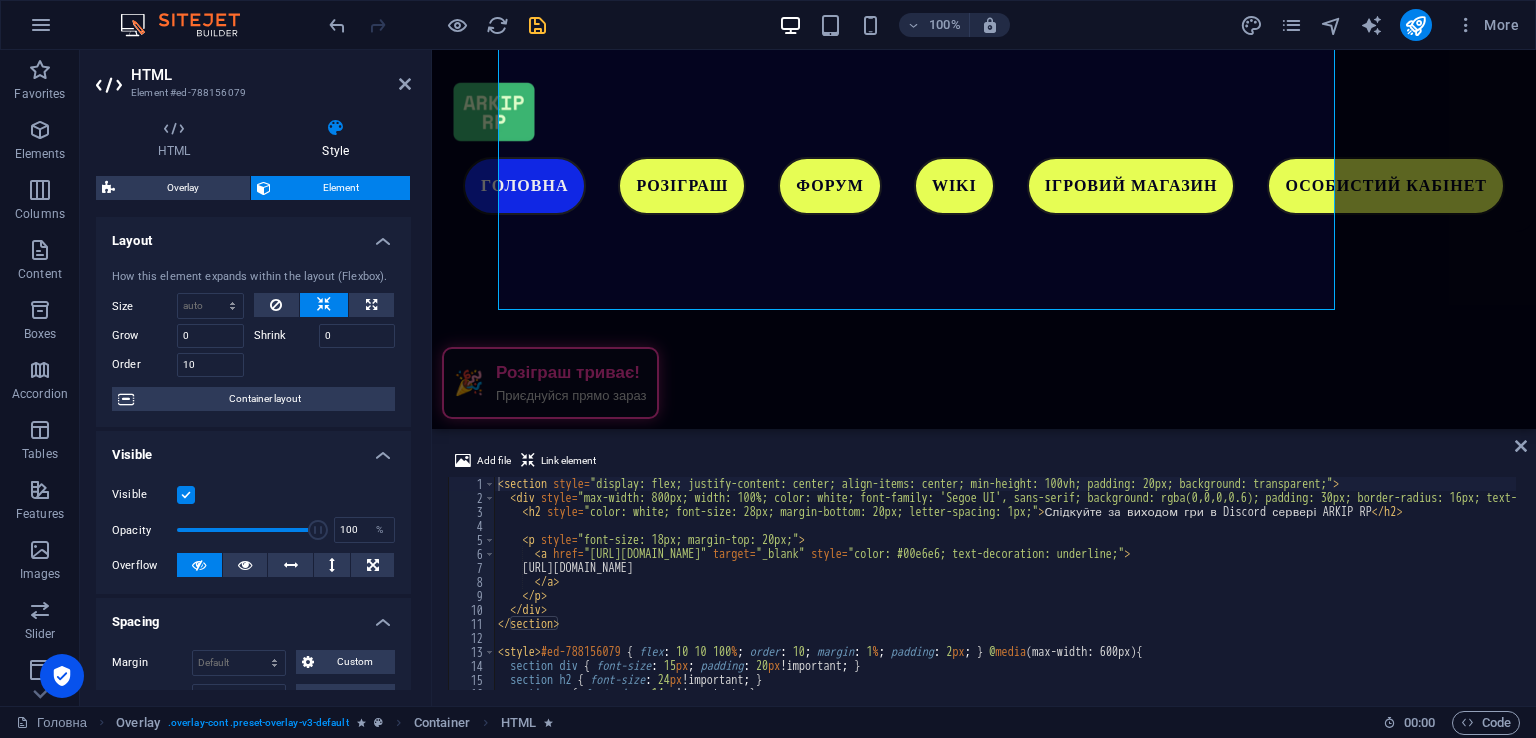 click at bounding box center [325, 362] 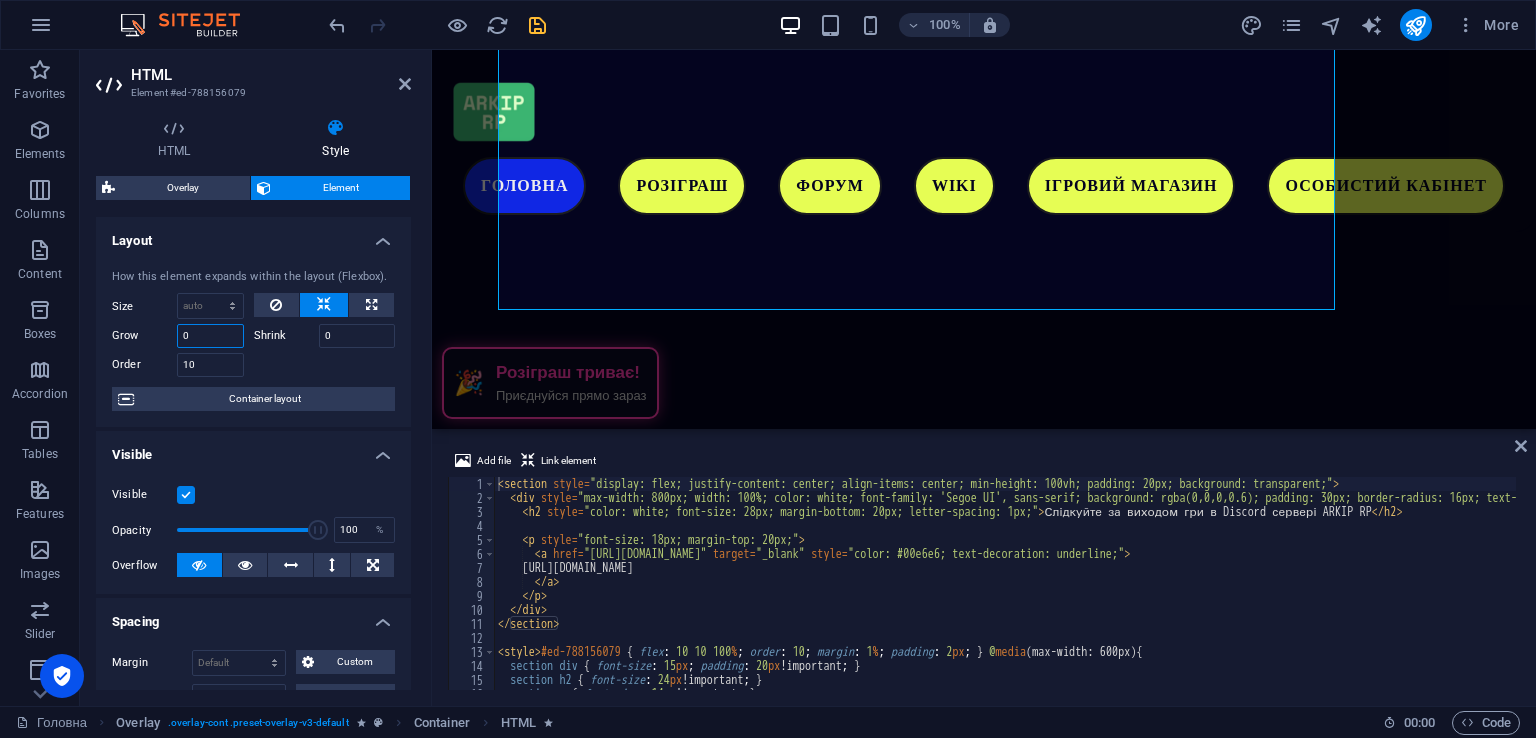 drag, startPoint x: 211, startPoint y: 336, endPoint x: 163, endPoint y: 336, distance: 48 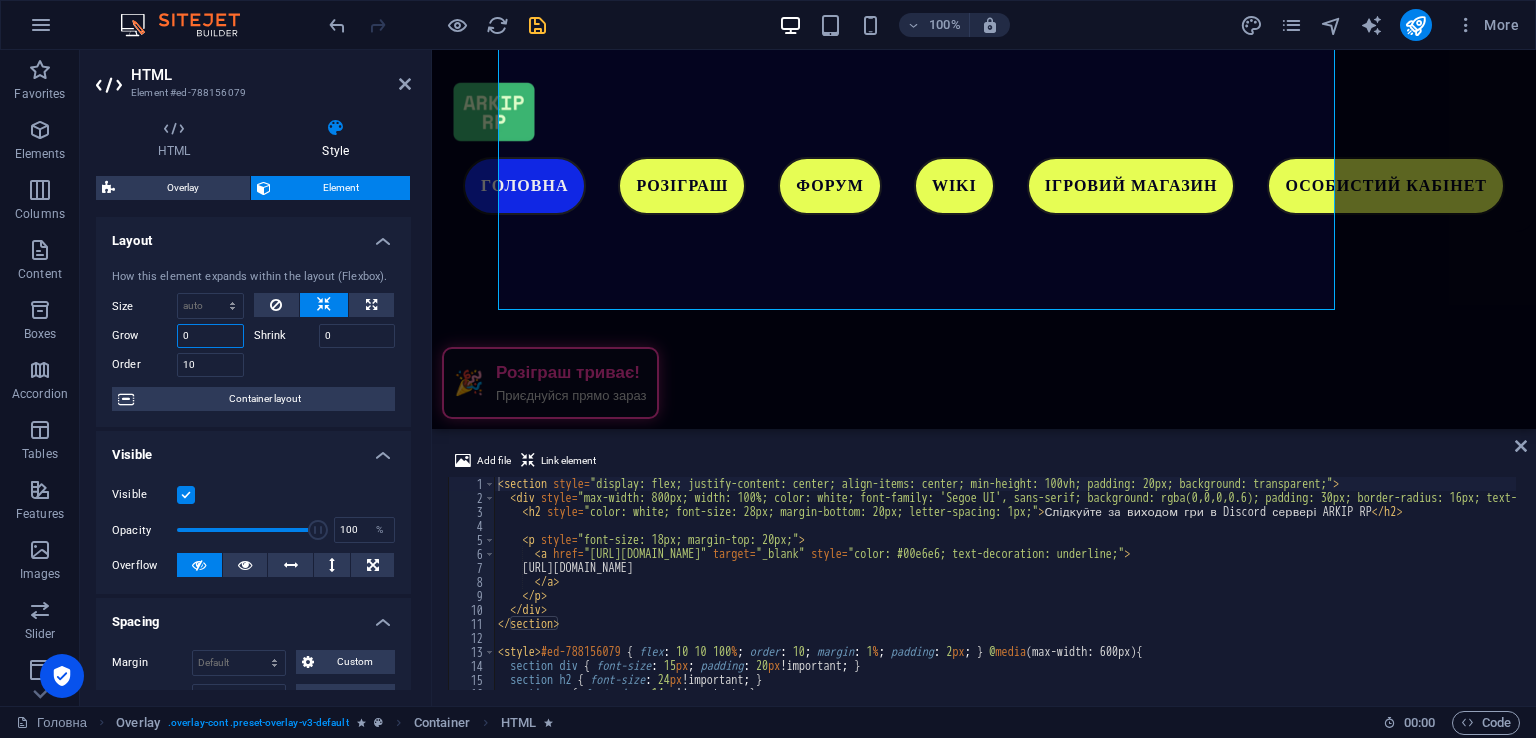 click on "Grow 0" at bounding box center [178, 336] 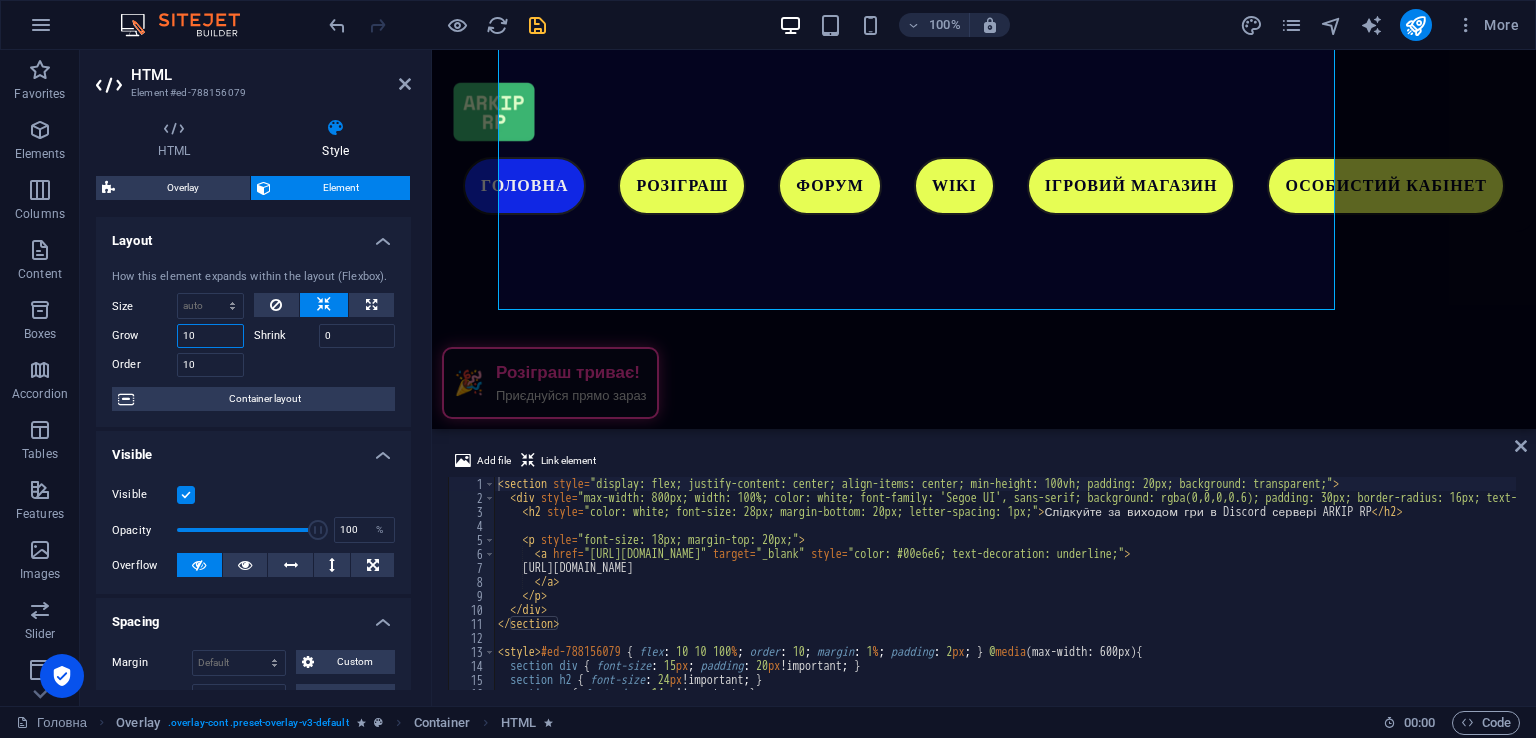 type on "10" 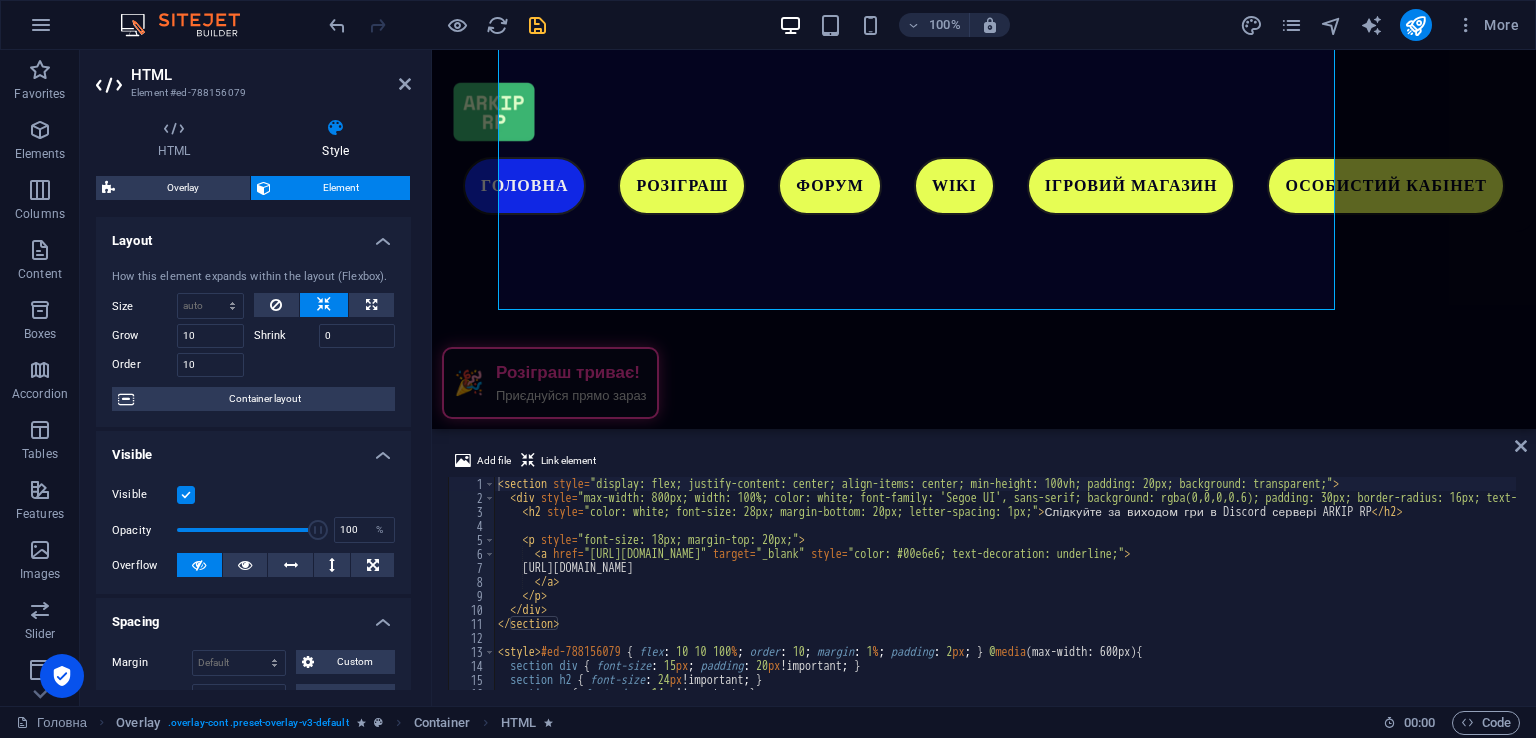 click at bounding box center [325, 362] 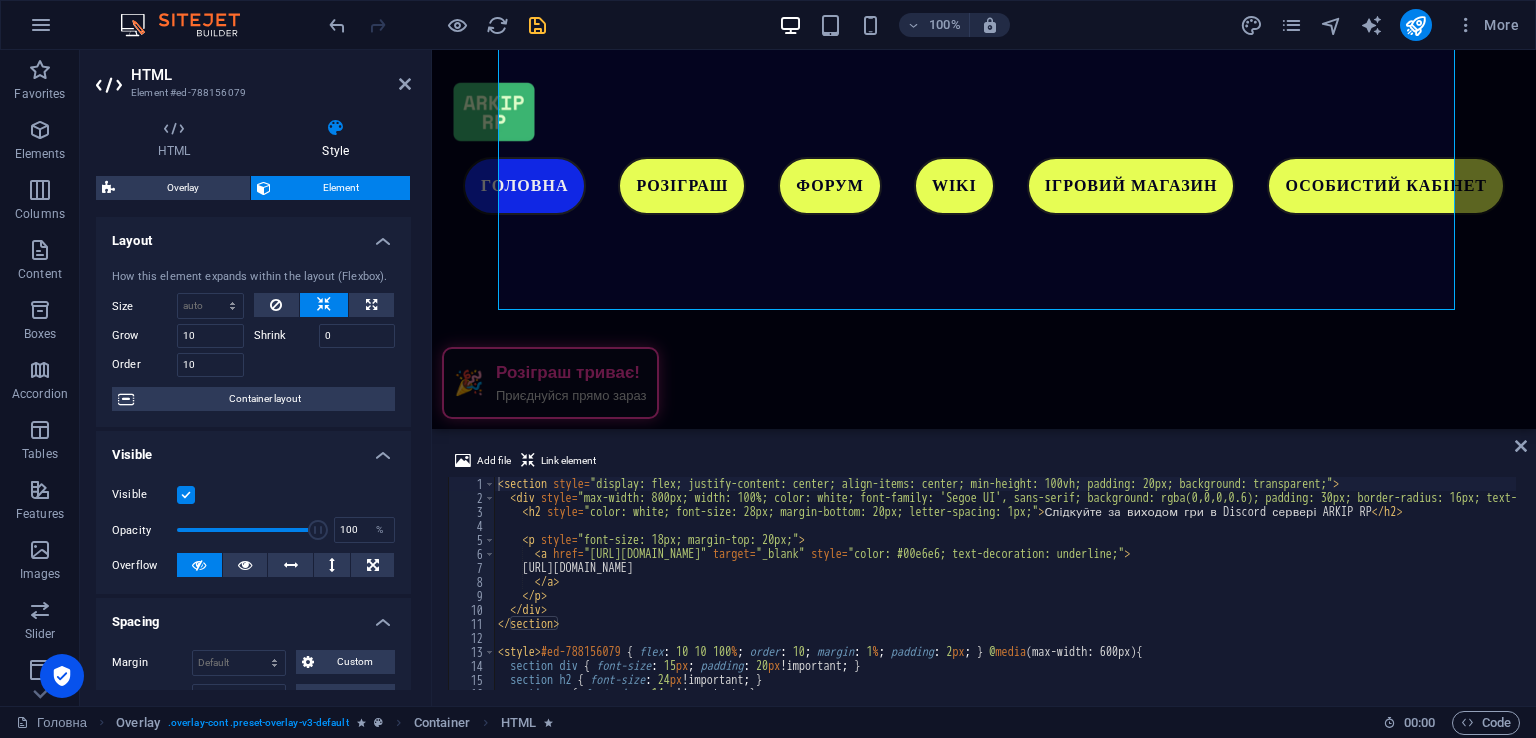 click at bounding box center [537, 25] 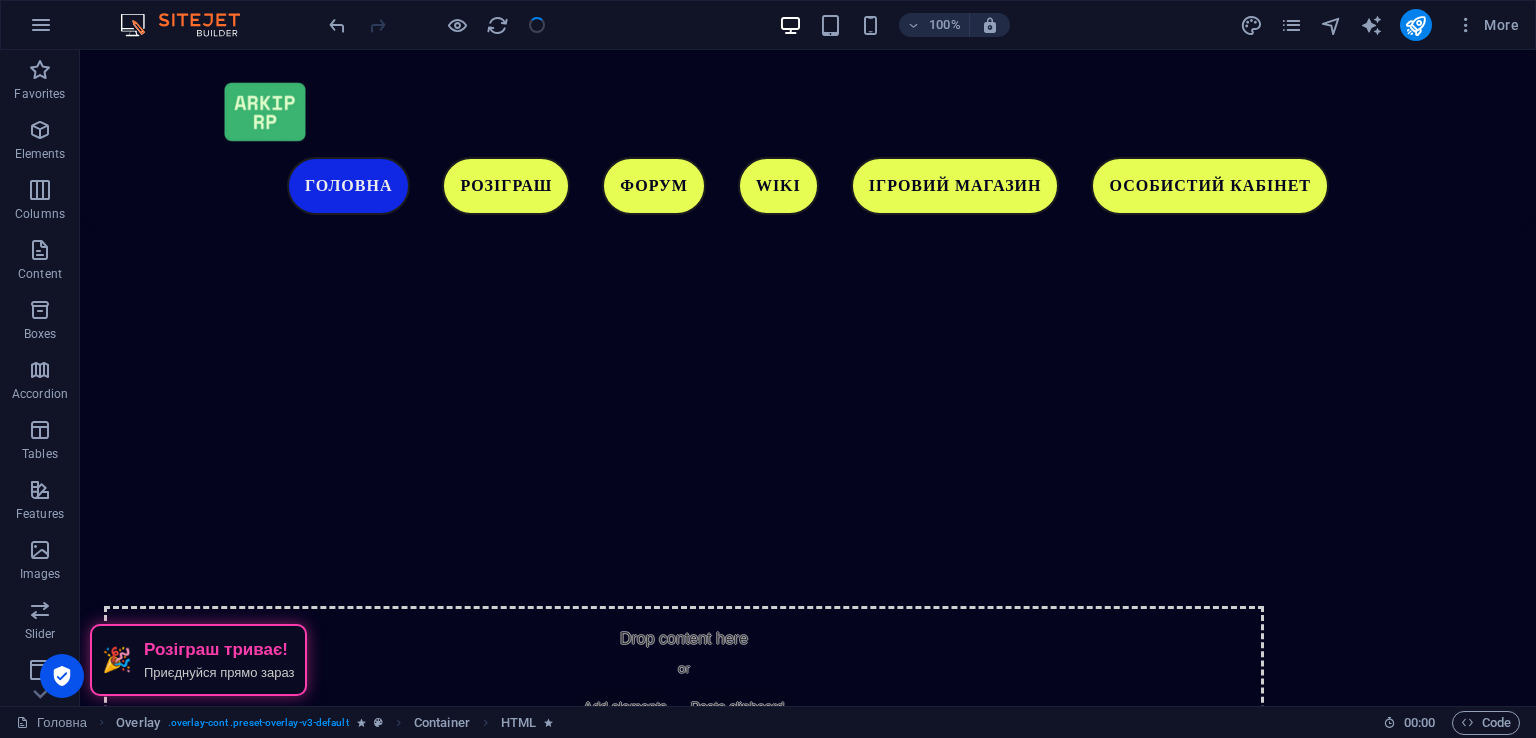 scroll, scrollTop: 5156, scrollLeft: 0, axis: vertical 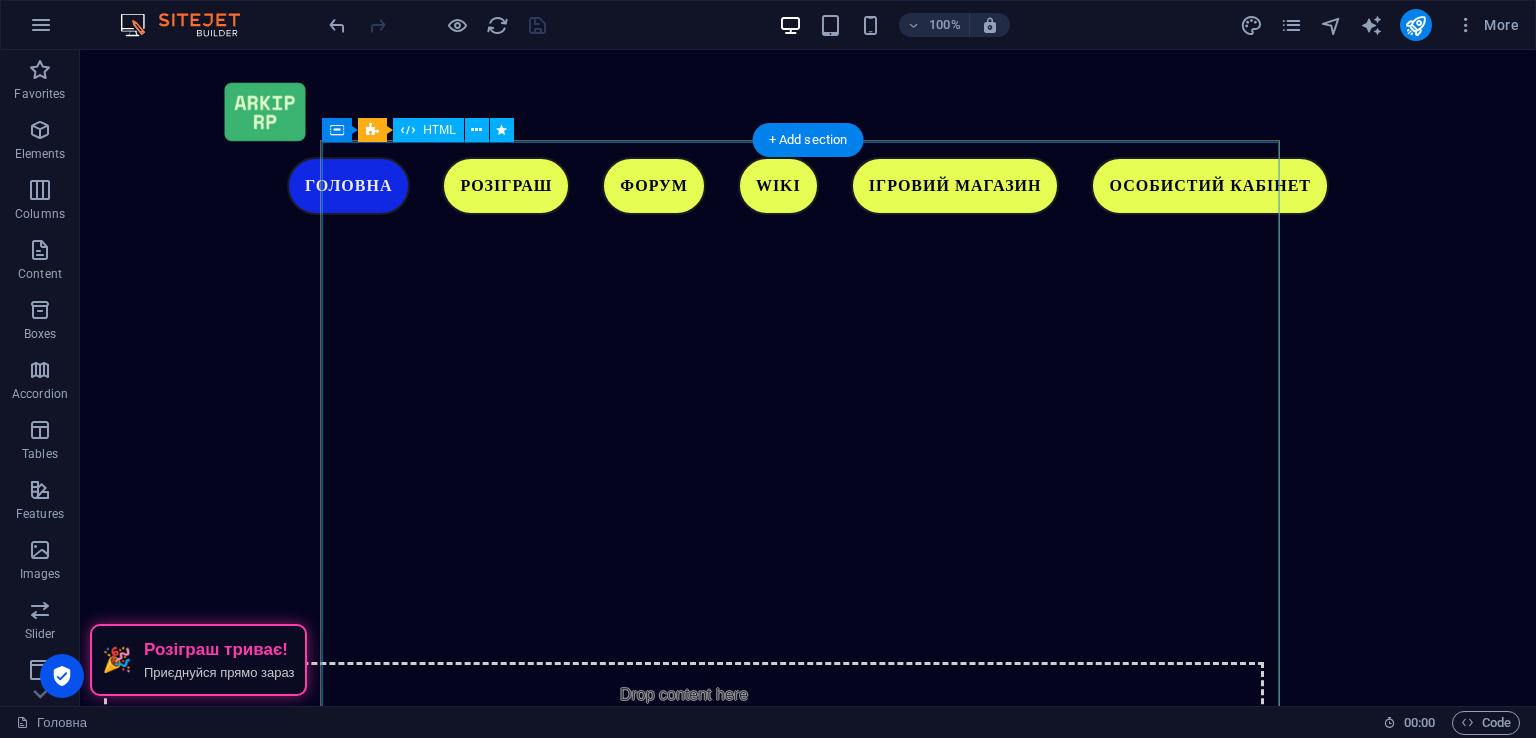 click on "Слідкуйте за виходом гри в Discord сервері ARKIP RP
[URL][DOMAIN_NAME]" at bounding box center [808, 2668] 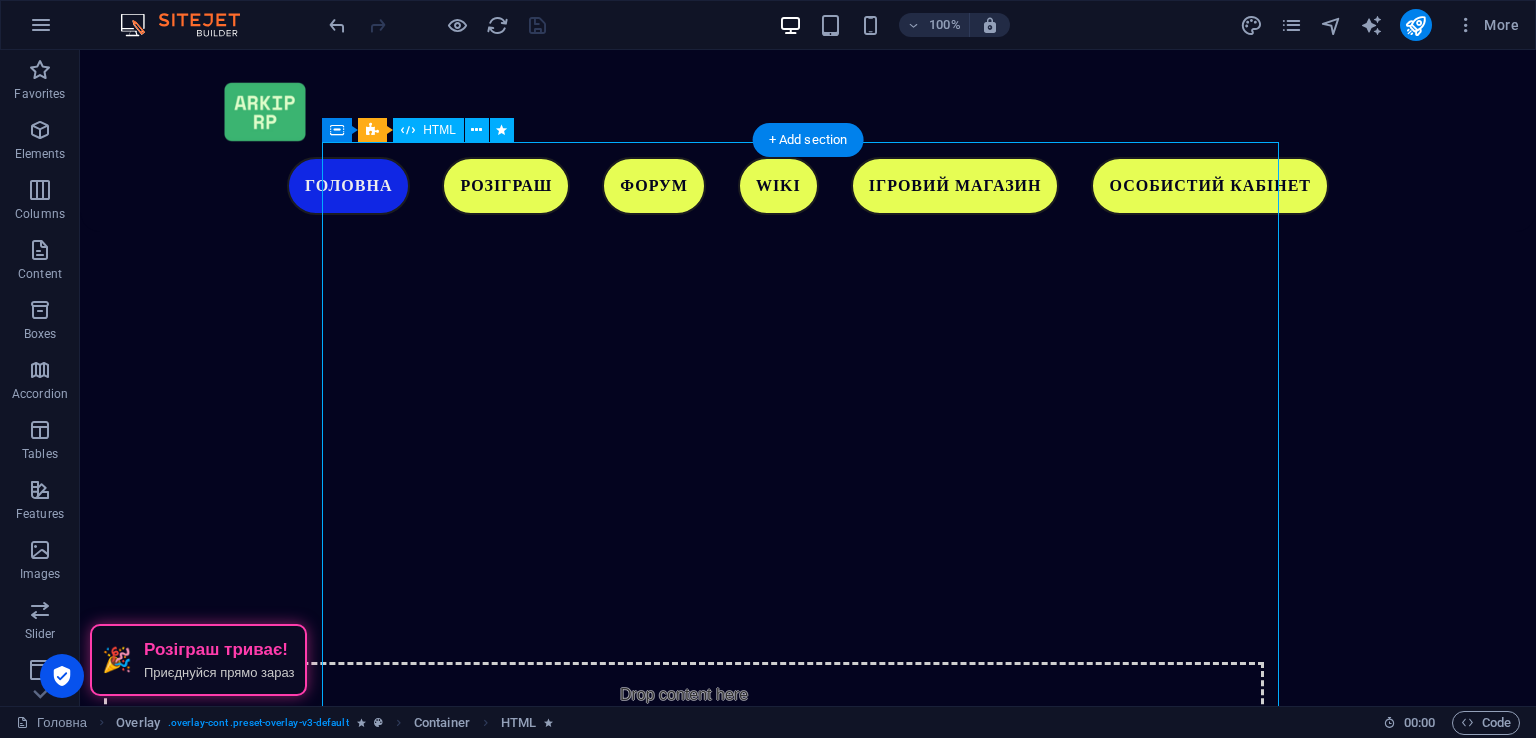 click on "Слідкуйте за виходом гри в Discord сервері ARKIP RP
[URL][DOMAIN_NAME]" at bounding box center [808, 2668] 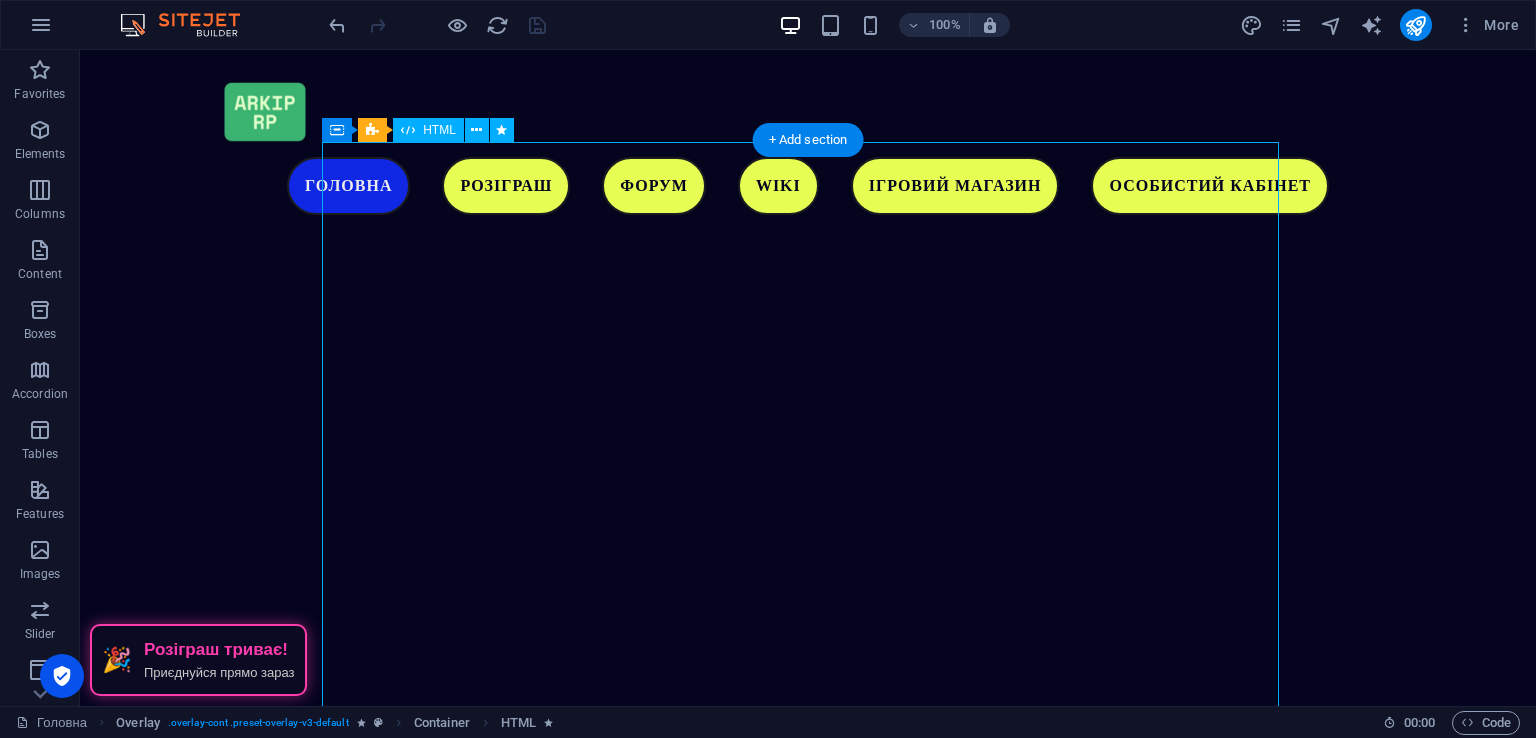 scroll, scrollTop: 5212, scrollLeft: 0, axis: vertical 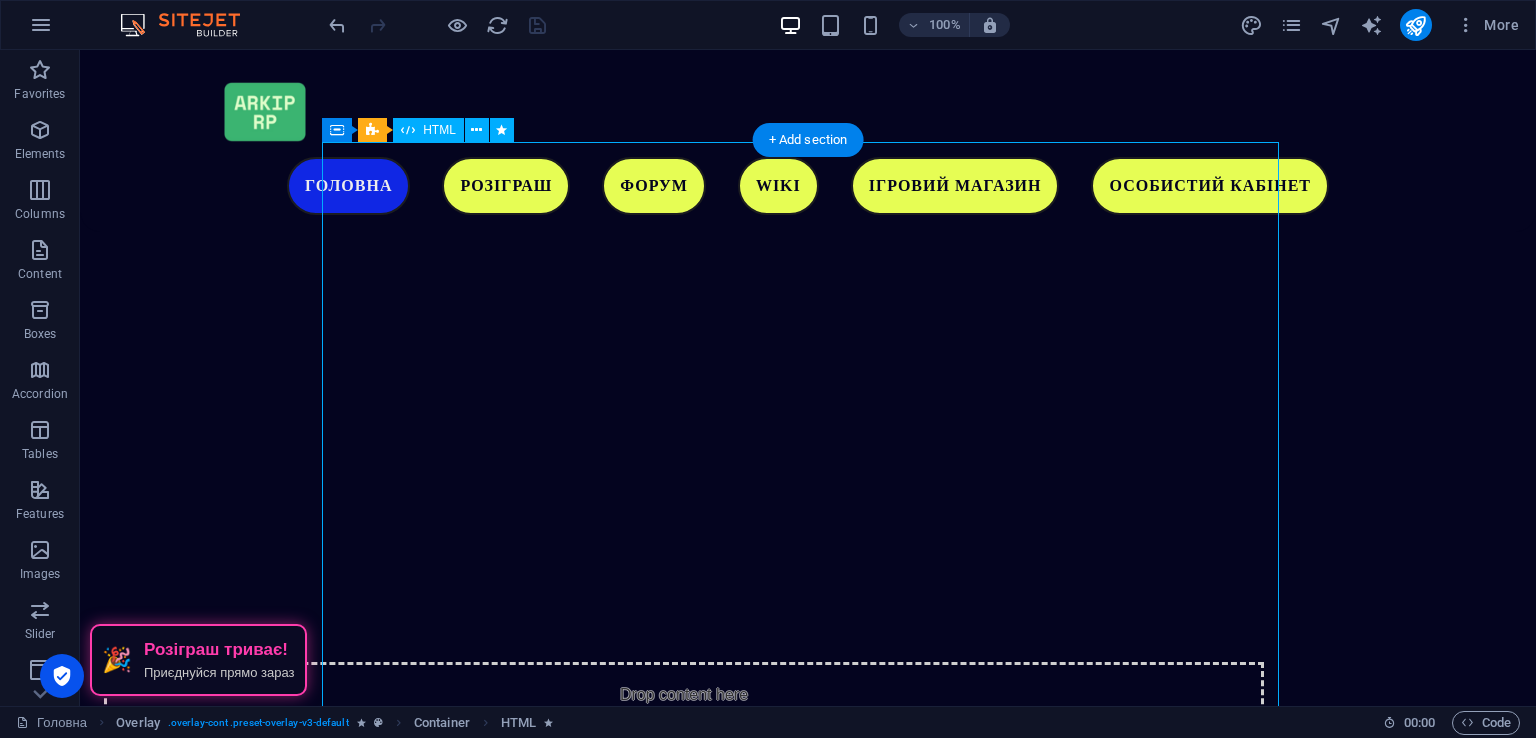 select on "overlay" 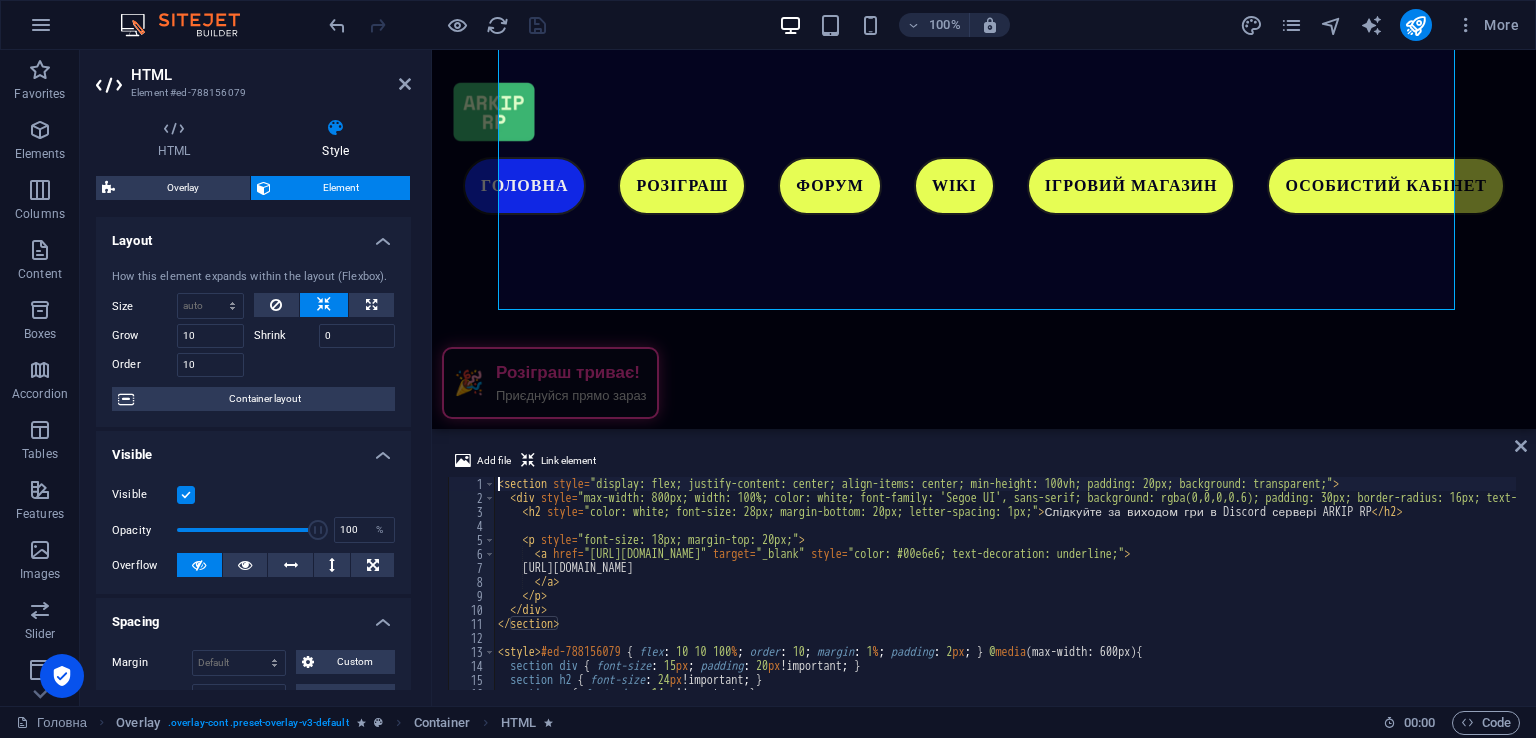 click on "< section   style = "display: flex; justify-content: center; align-items: center; min-height: 100vh; padding: 20px; background: transparent;" >    < div   style = "max-width: 800px; width: 100%; color: white; font-family: 'Segoe UI', sans-serif; background: rgba(0,0,0,0.6); padding: 30px; border-radius: 16px; text-align: center; box-shadow: 0 0 20px rgba(0,0,0,0.5);" >      < h2   style = "color: white; font-size: 28px; margin-bottom: 20px; letter-spacing: 1px;" > Слідкуйте за виходом гри в Discord сервері ARKIP RP </ h2 >      < p   style = "font-size: 18px; margin-top: 20px;" >         < a   href = "[URL][DOMAIN_NAME]"   target = "_blank"   style = "color: #00e6e6; text-decoration: underline;" >          [URL][DOMAIN_NAME]         </ a >      </ p >    </ div > </ section > < style > #ed-788156079   {   flex :   10   10   100 % ;   order :   10 ;   margin :   1 % ;   padding :   2 px ;   }   @ media  (max-width: 600px)  {    section   div   {   font-size :" at bounding box center (1239, 595) 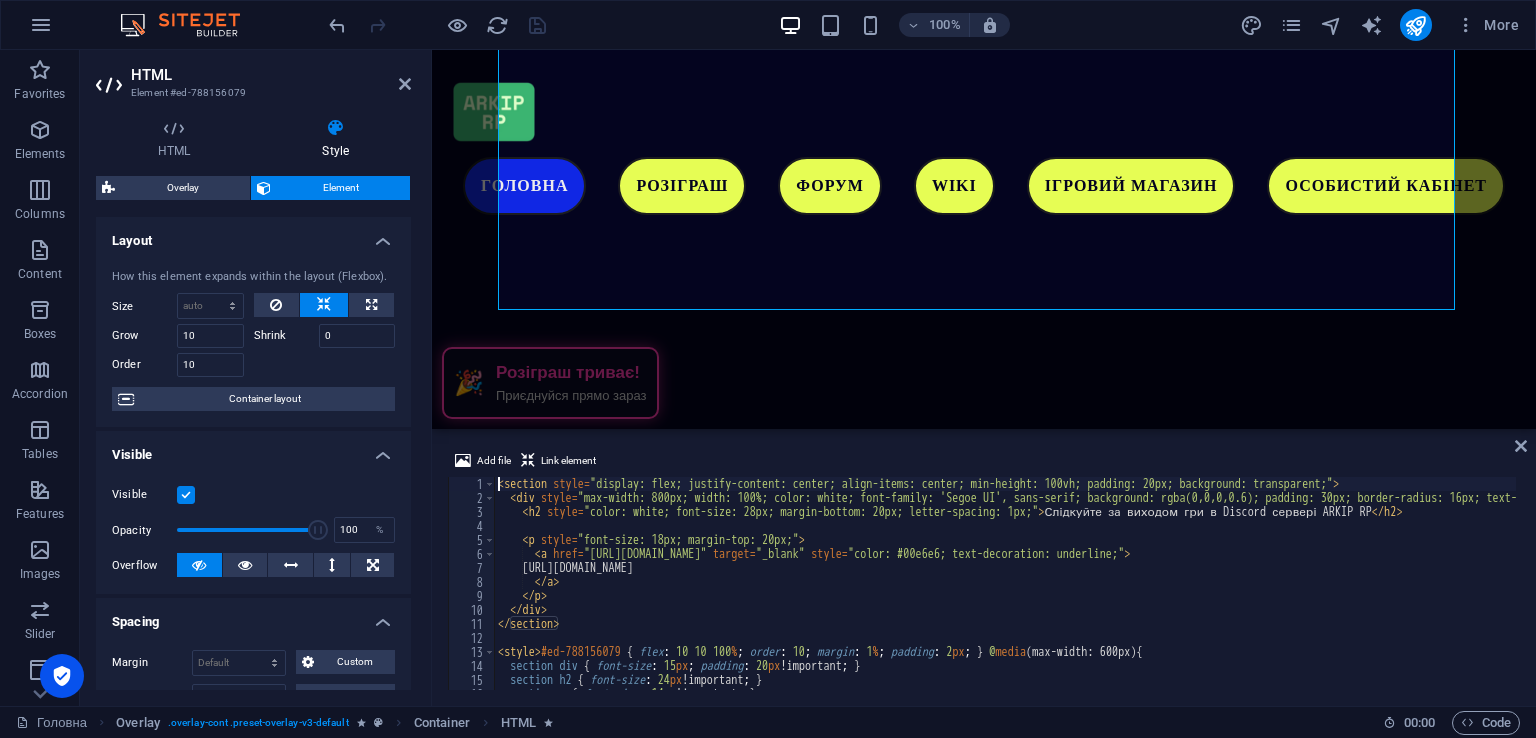 type on "<p style="font-size: 18px; margin-top: 20px;">" 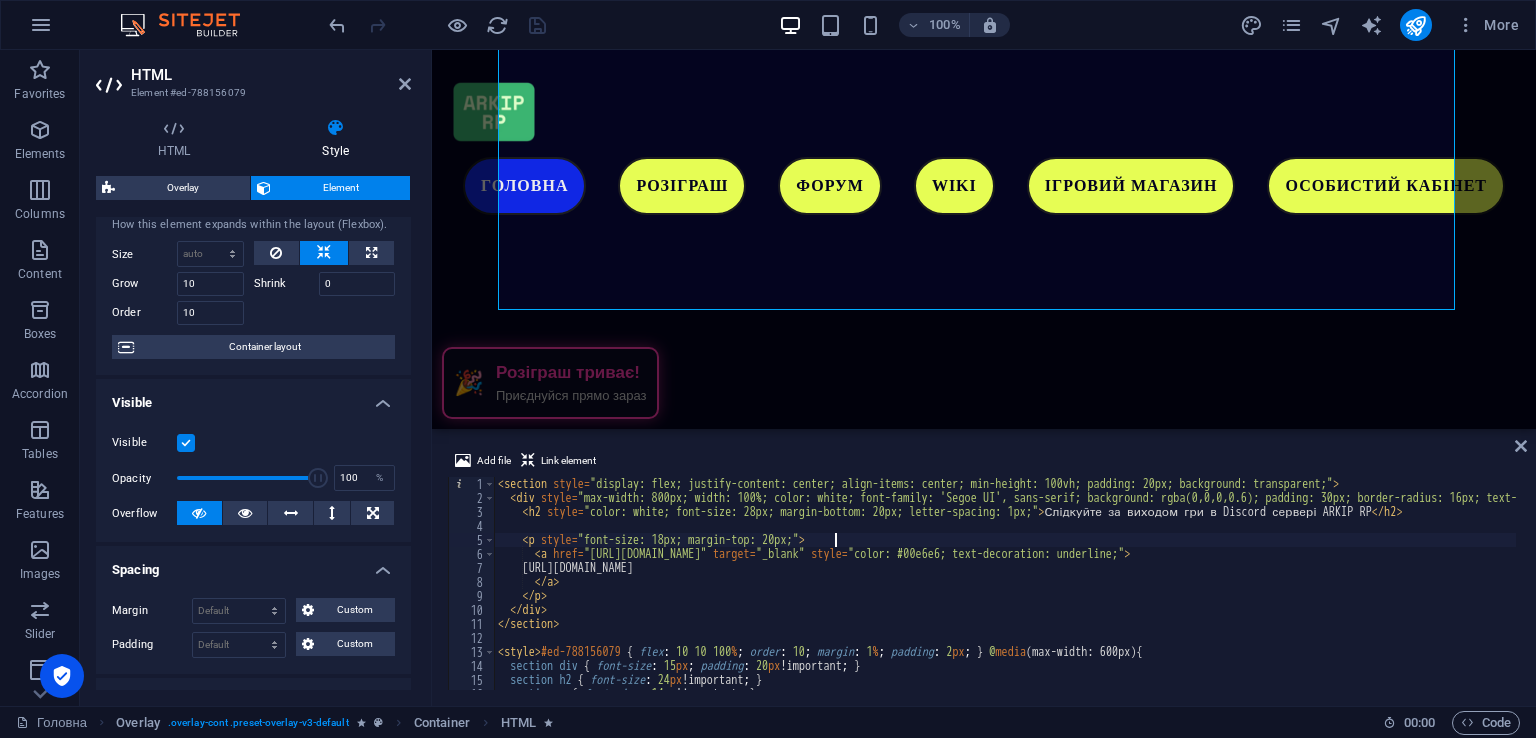 scroll, scrollTop: 64, scrollLeft: 0, axis: vertical 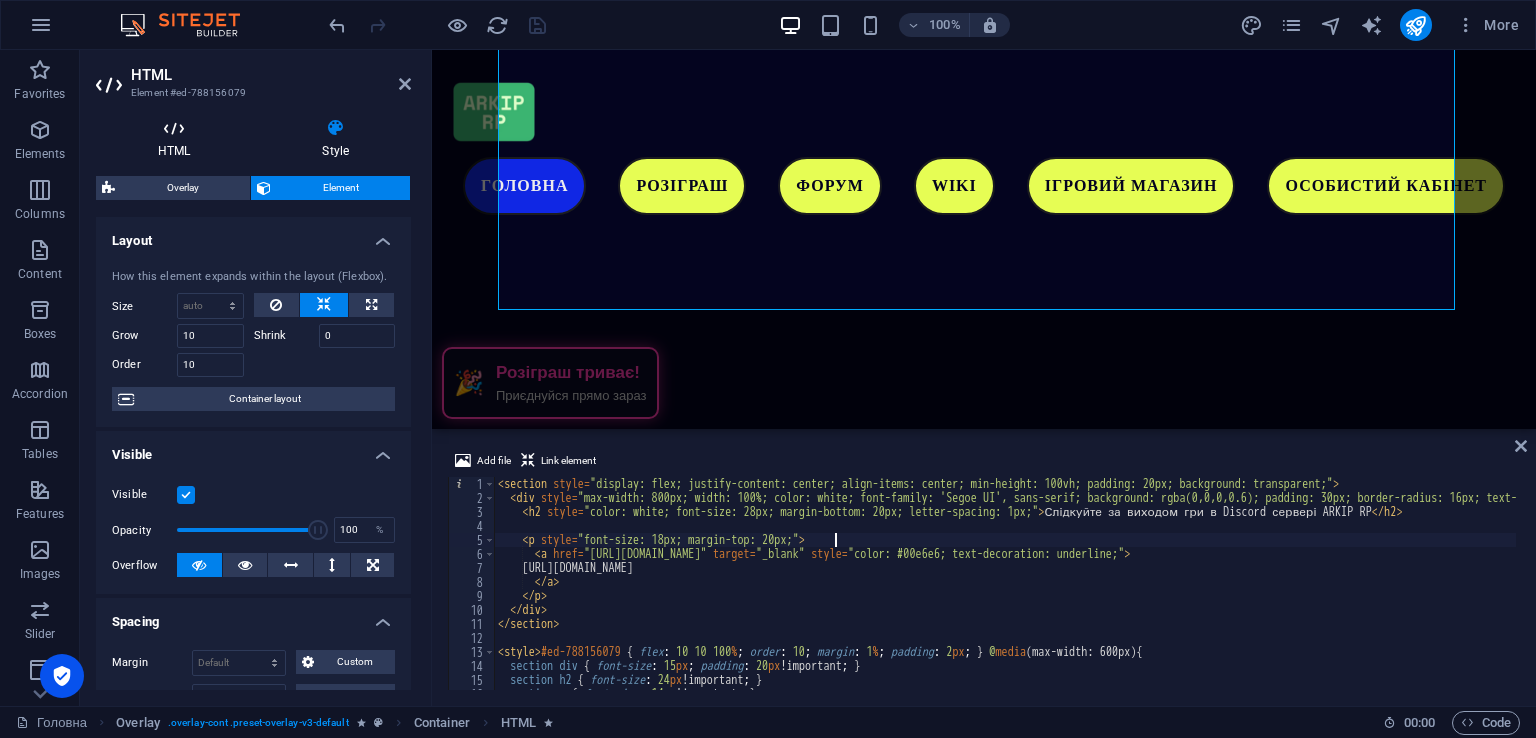 click at bounding box center [174, 128] 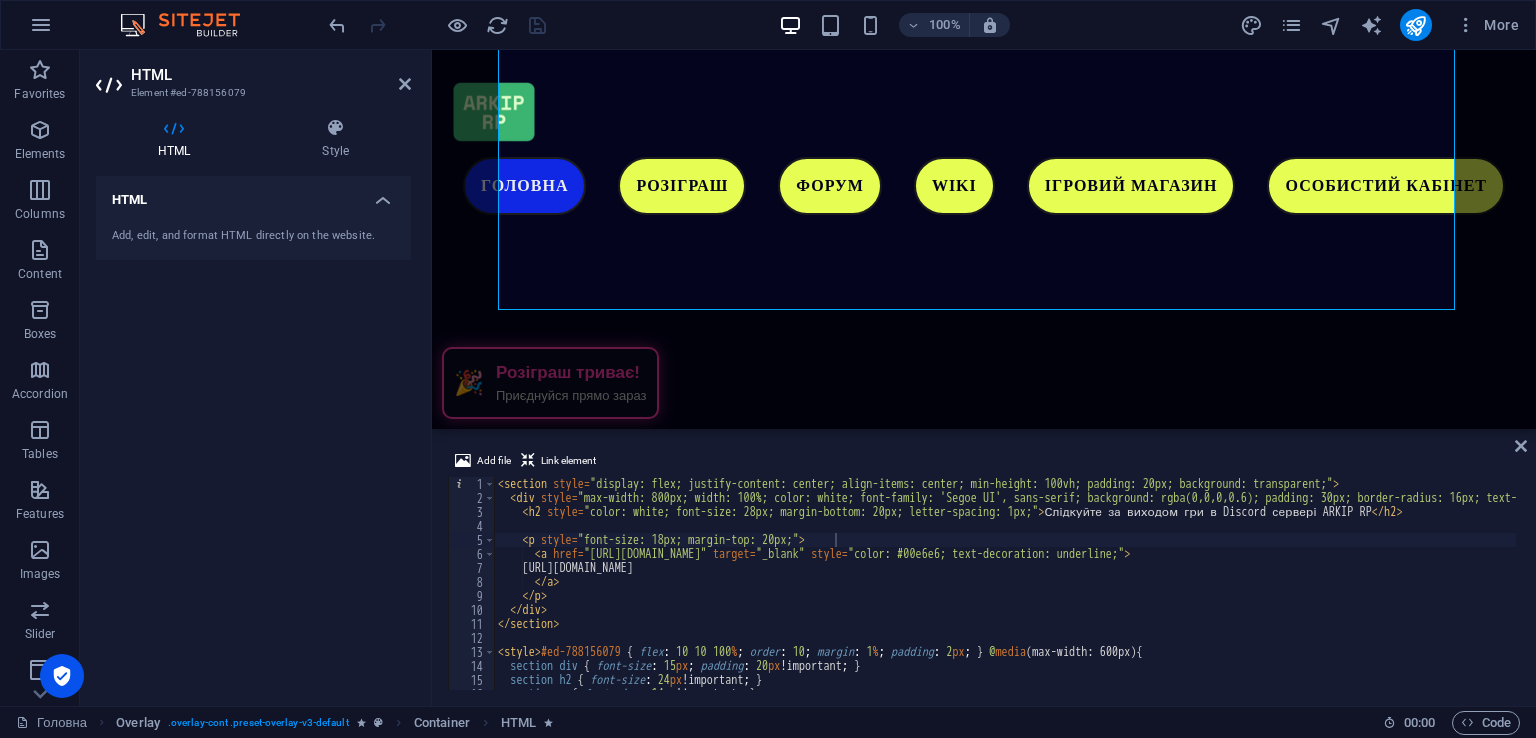 click on "HTML Style HTML Add, edit, and format HTML directly on the website. Overlay Element Layout How this element expands within the layout (Flexbox). Size Default auto px % 1/1 1/2 1/3 1/4 1/5 1/6 1/7 1/8 1/9 1/10 Grow 10 Shrink 0 Order 10 Container layout Visible Visible Opacity 100 % Overflow Spacing Margin Default auto px % rem vw vh Custom Custom auto px % rem vw vh auto px % rem vw vh auto px % rem vw vh auto px % rem vw vh Padding Default px rem % vh vw Custom Custom px rem % vh vw px rem % vh vw px rem % vh vw px rem % vh vw Border Style              - Width 1 auto px rem % vh vw Custom Custom 1 auto px rem % vh vw 1 auto px rem % vh vw 1 auto px rem % vh vw 1 auto px rem % vh vw  - Color Round corners Default px rem % vh vw Custom Custom px rem % vh vw px rem % vh vw px rem % vh vw px rem % vh vw Shadow Default None Outside Inside Color X offset 0 px rem vh vw Y offset 0 px rem vh vw Blur 0 px rem % vh vw Spread 0 px rem vh vw Text Shadow Default None Outside Color X offset 0 px rem vh vw 0 px vh" at bounding box center (253, 404) 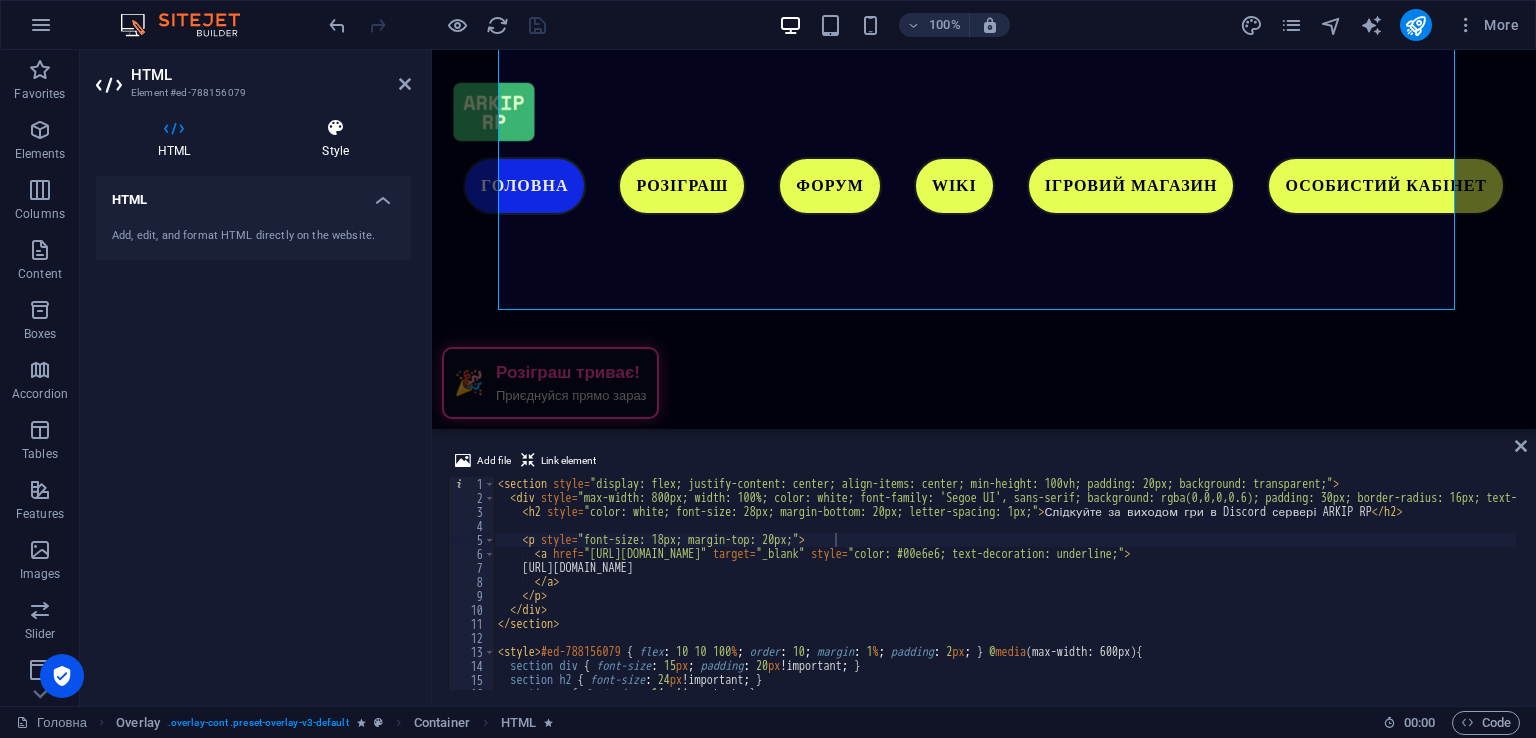 click on "Style" at bounding box center (335, 139) 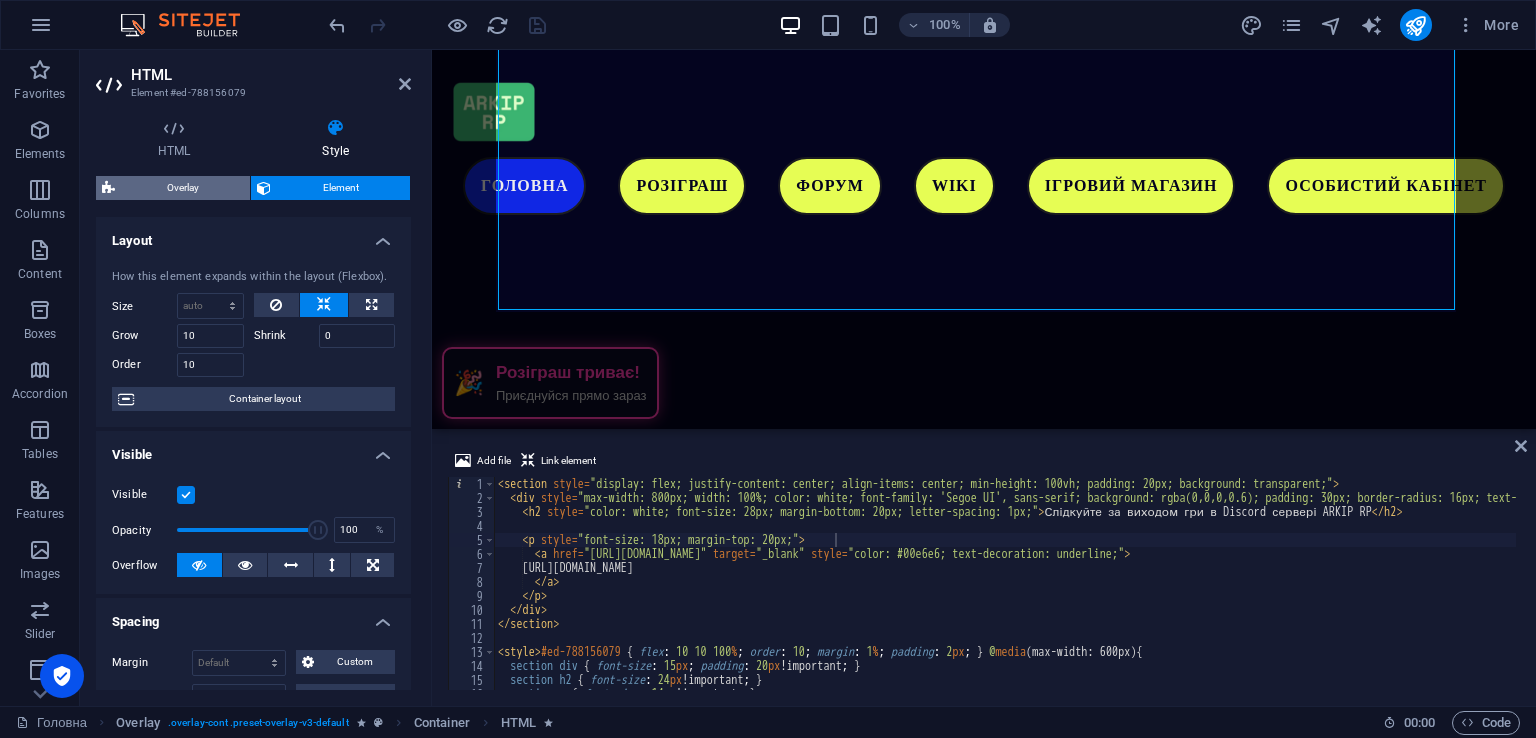 click on "Overlay" at bounding box center [182, 188] 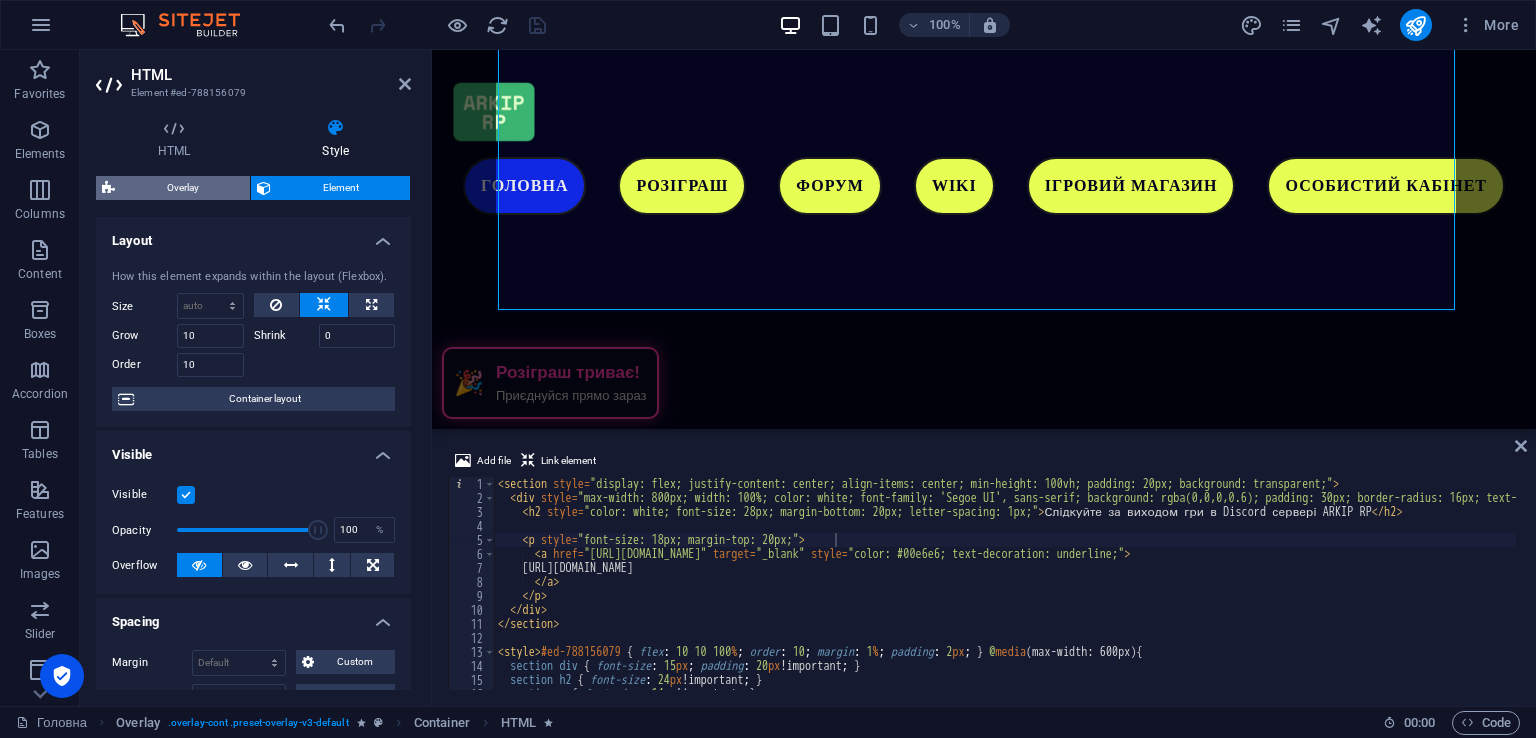 select on "rem" 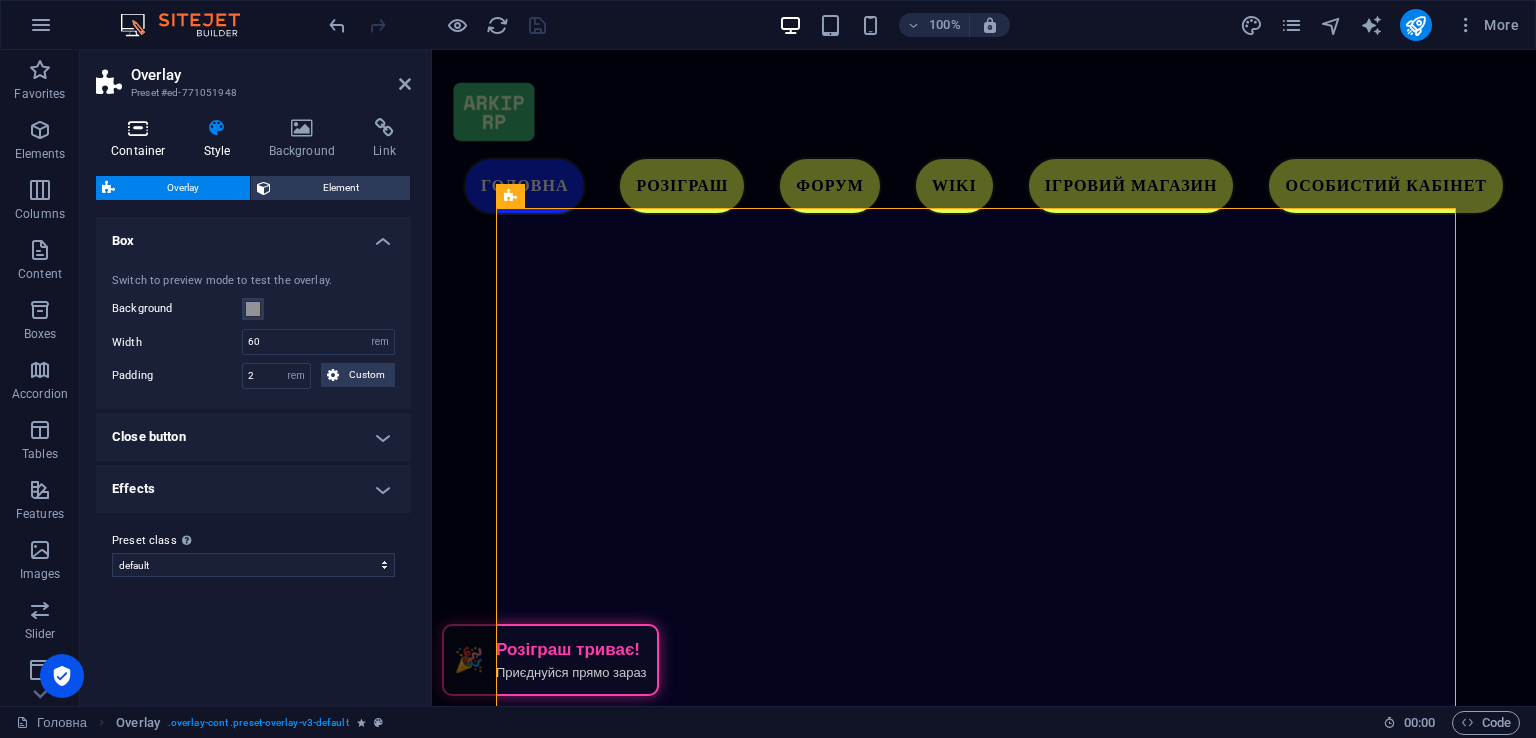 click on "Container" at bounding box center (142, 139) 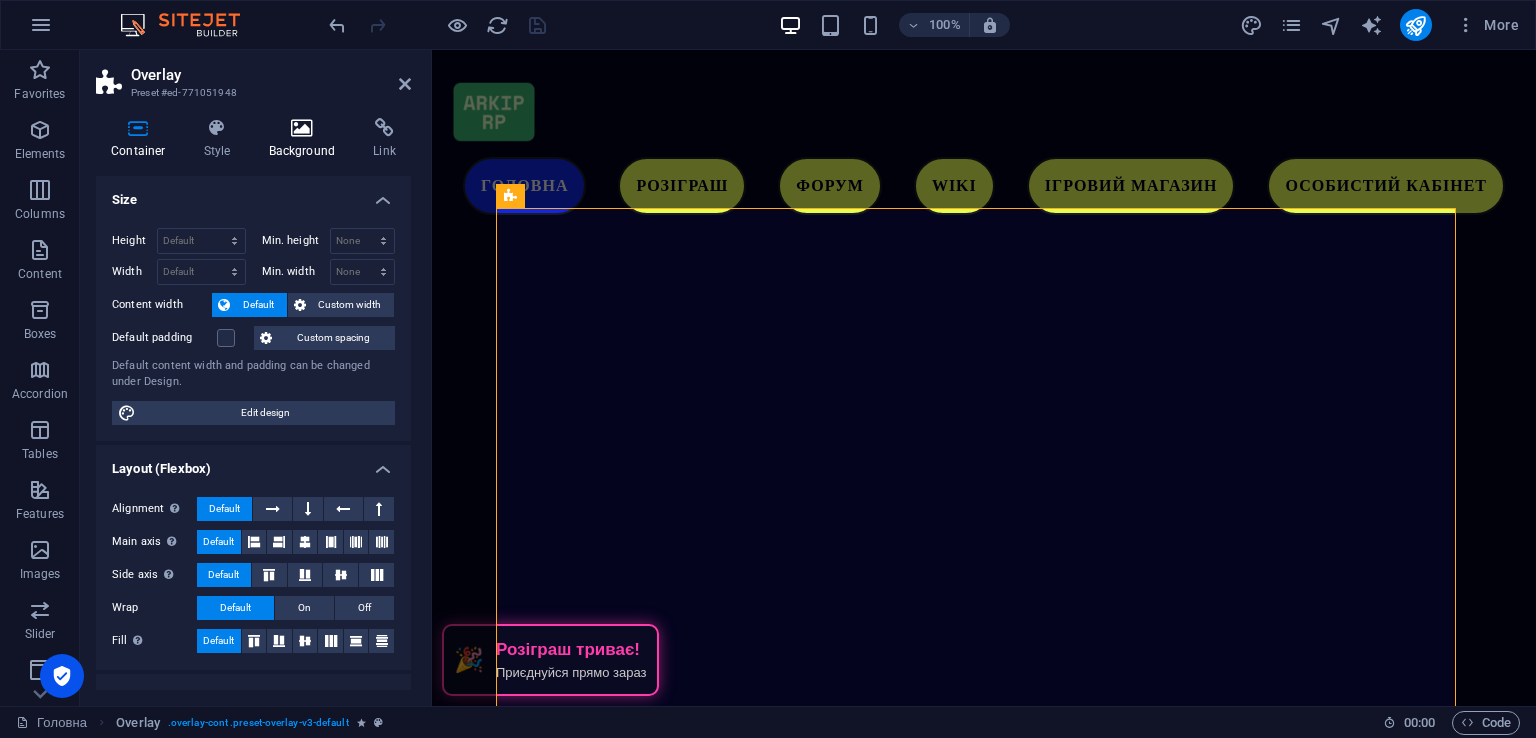 click on "Background" at bounding box center (306, 139) 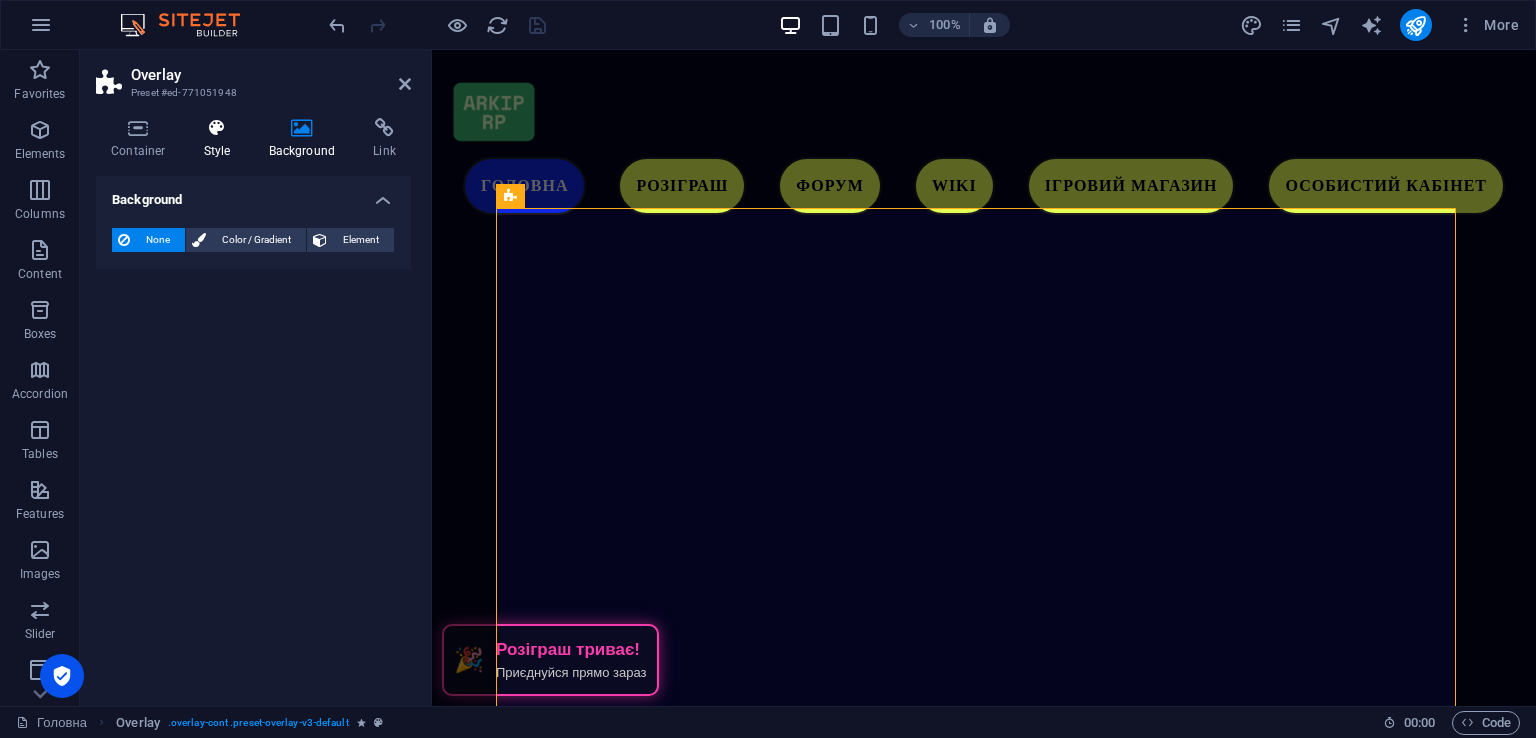 click at bounding box center (217, 128) 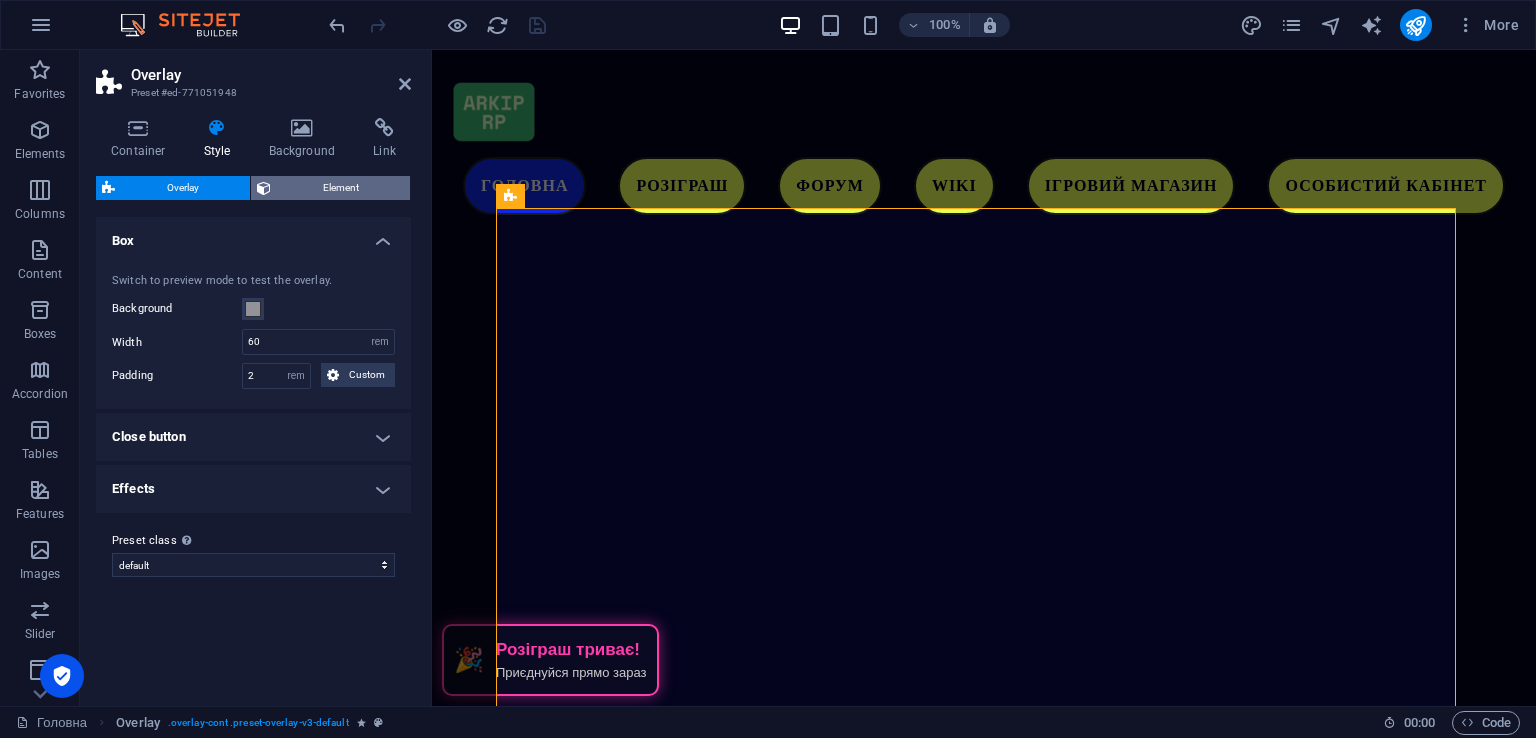 click on "Element" at bounding box center (340, 188) 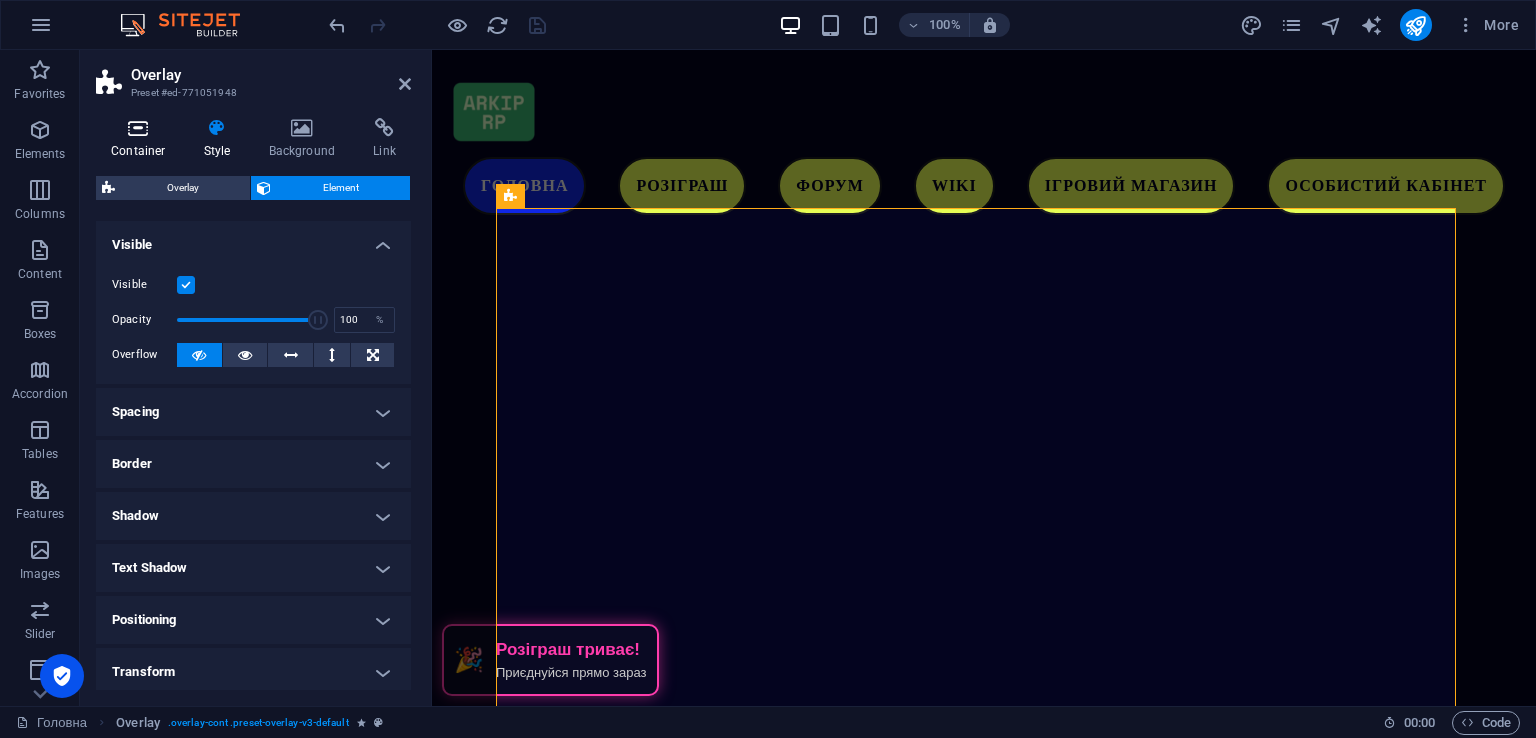 click at bounding box center [138, 128] 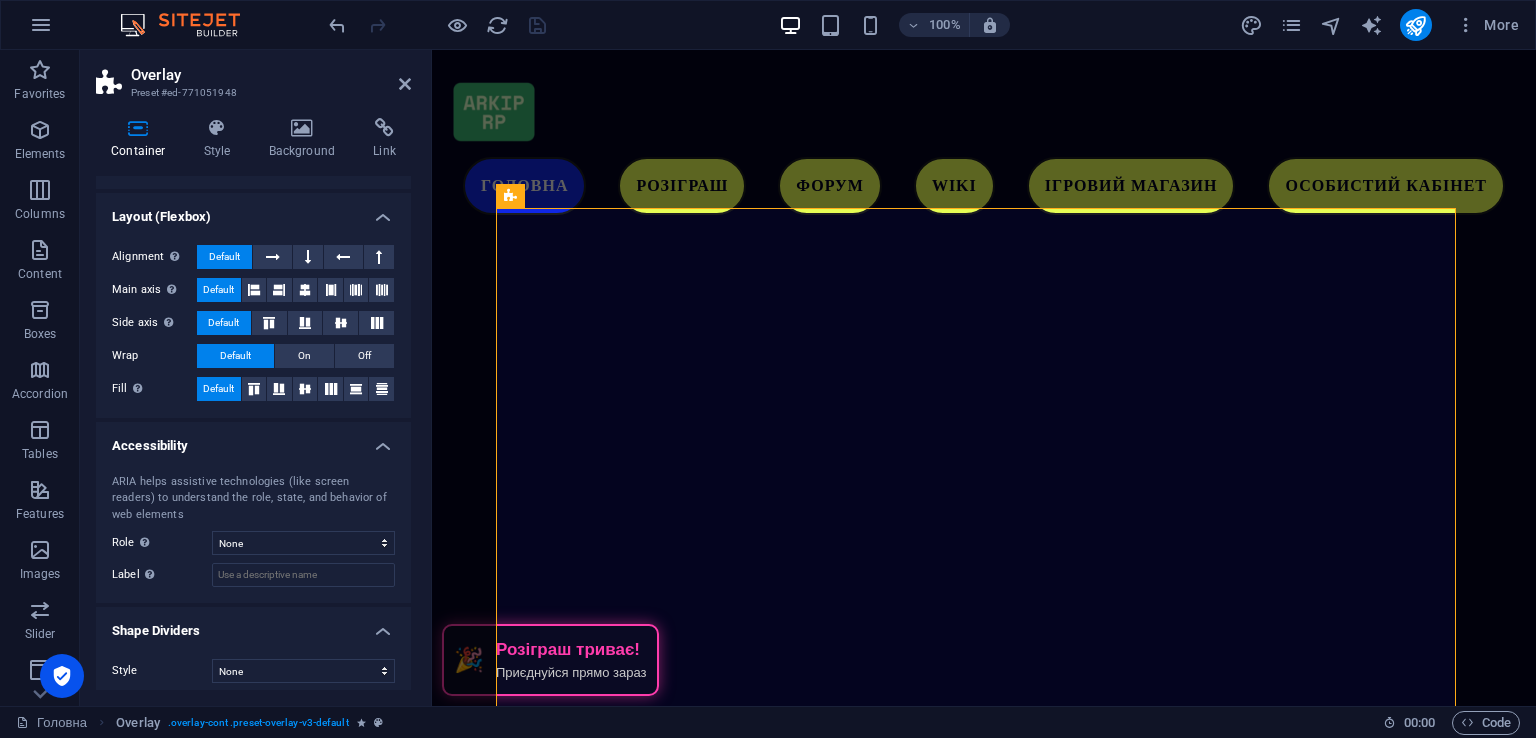 scroll, scrollTop: 260, scrollLeft: 0, axis: vertical 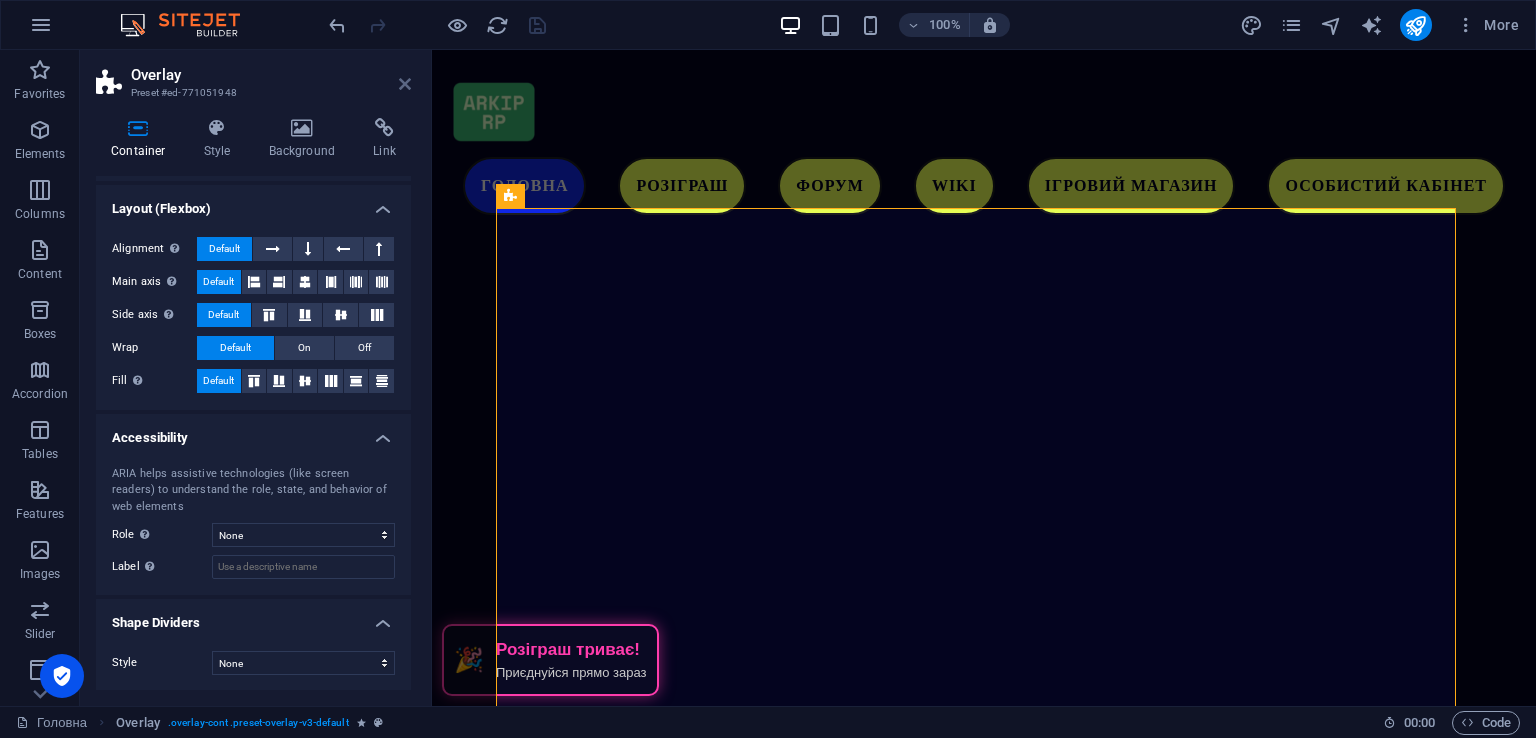 click at bounding box center [405, 84] 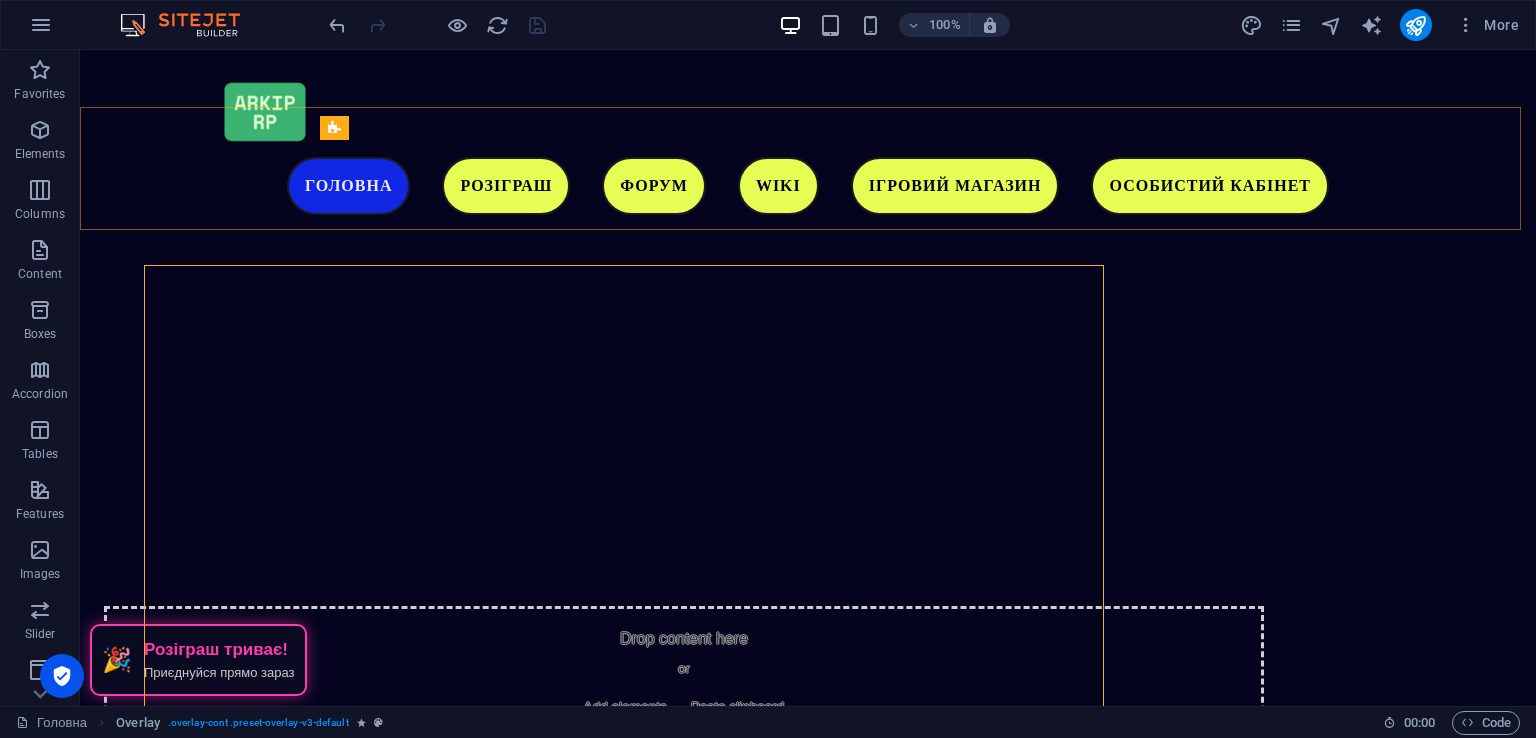 scroll, scrollTop: 5156, scrollLeft: 0, axis: vertical 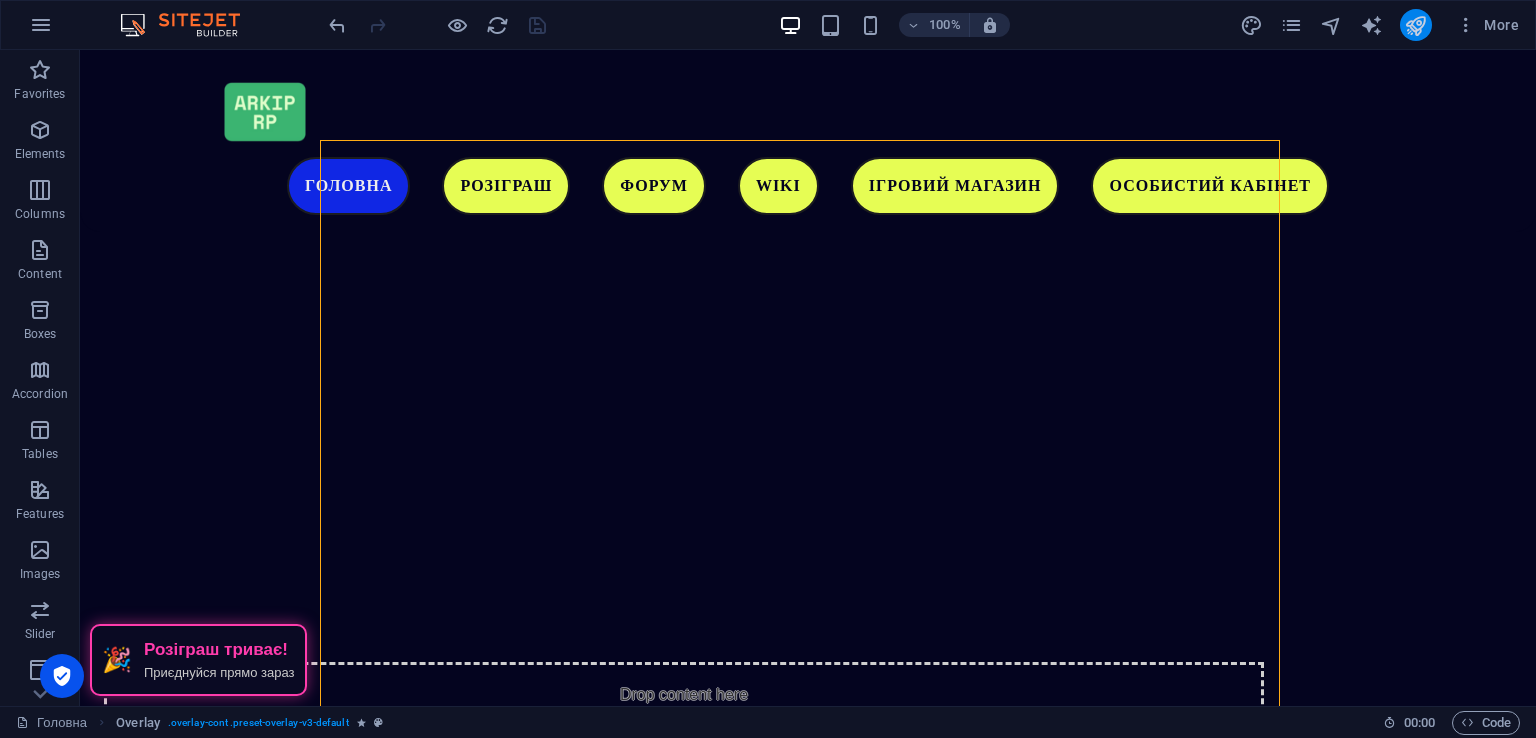 click at bounding box center [1415, 25] 